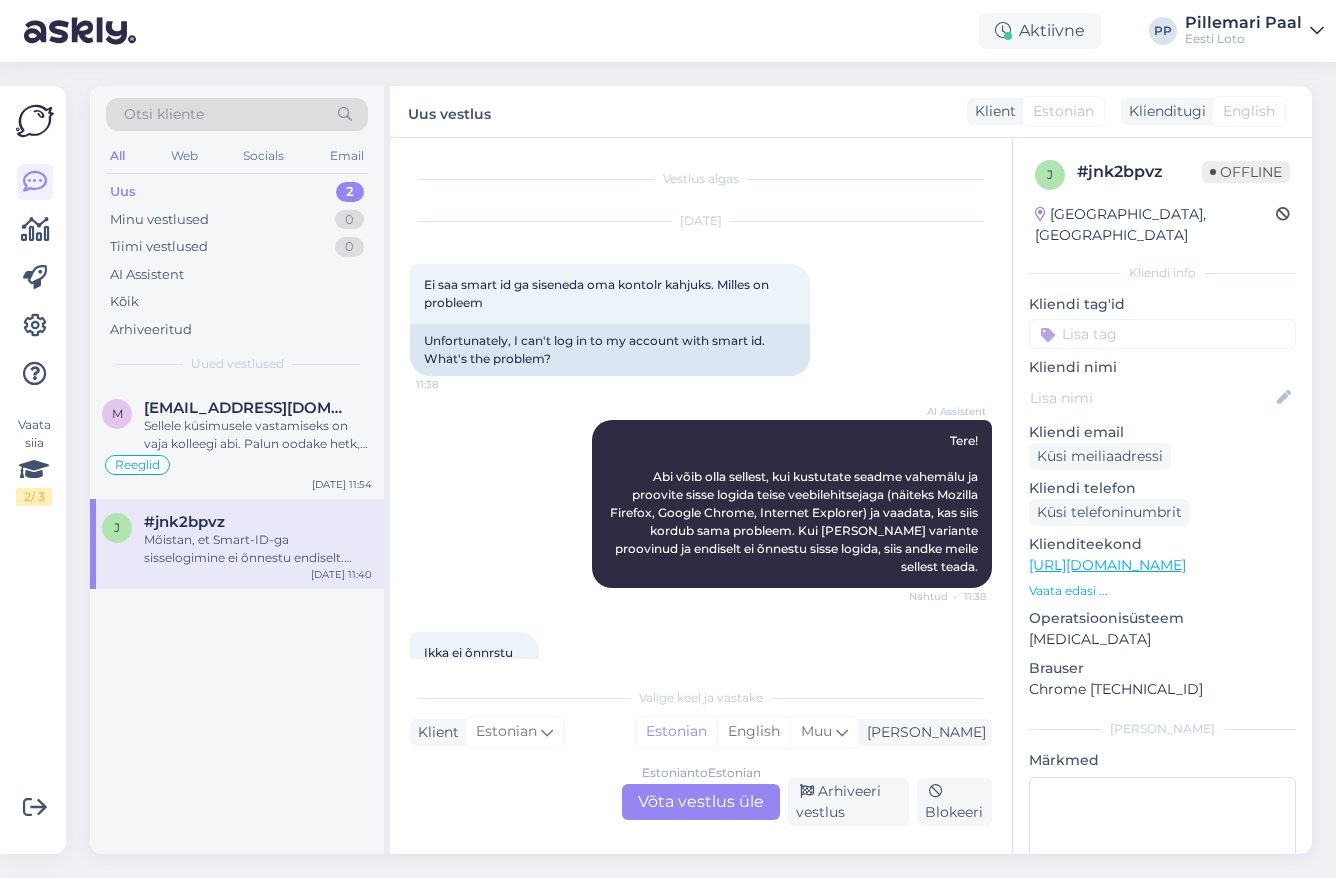 scroll, scrollTop: 0, scrollLeft: 0, axis: both 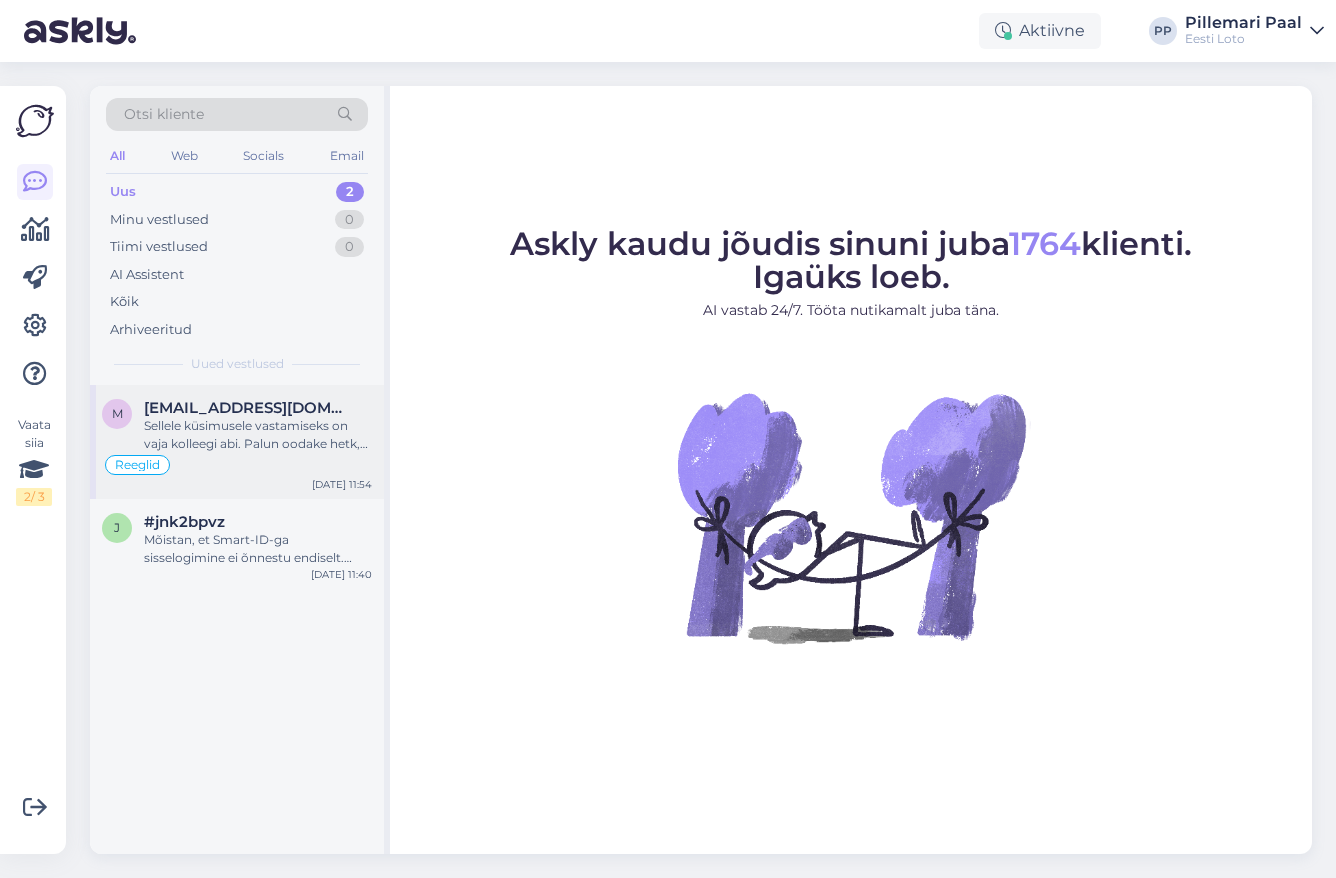 click on "Sellele küsimusele vastamiseks on vaja kolleegi abi. Palun oodake hetk, ma suunan Teie päringu edasi." at bounding box center [258, 435] 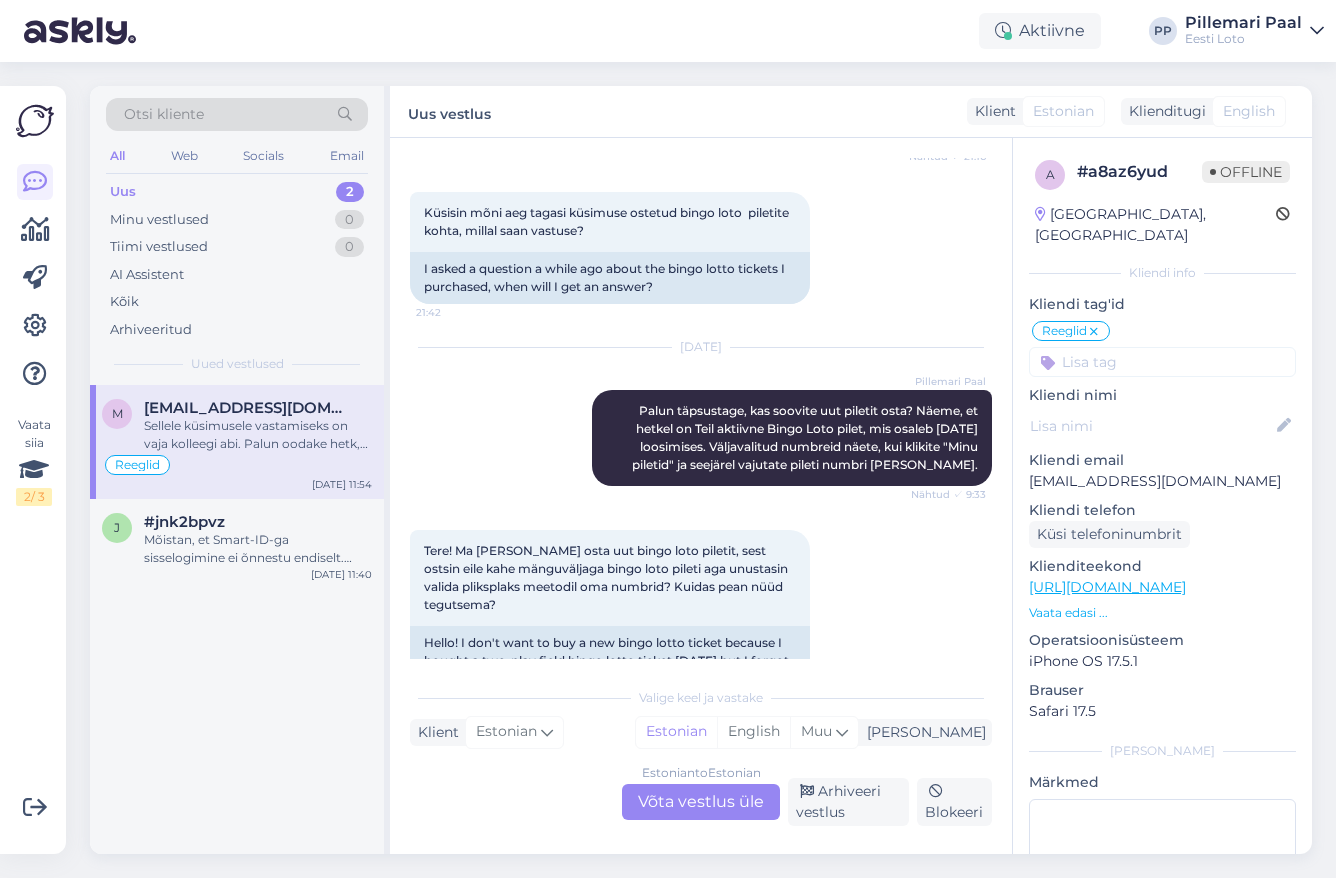 scroll, scrollTop: 1387, scrollLeft: 0, axis: vertical 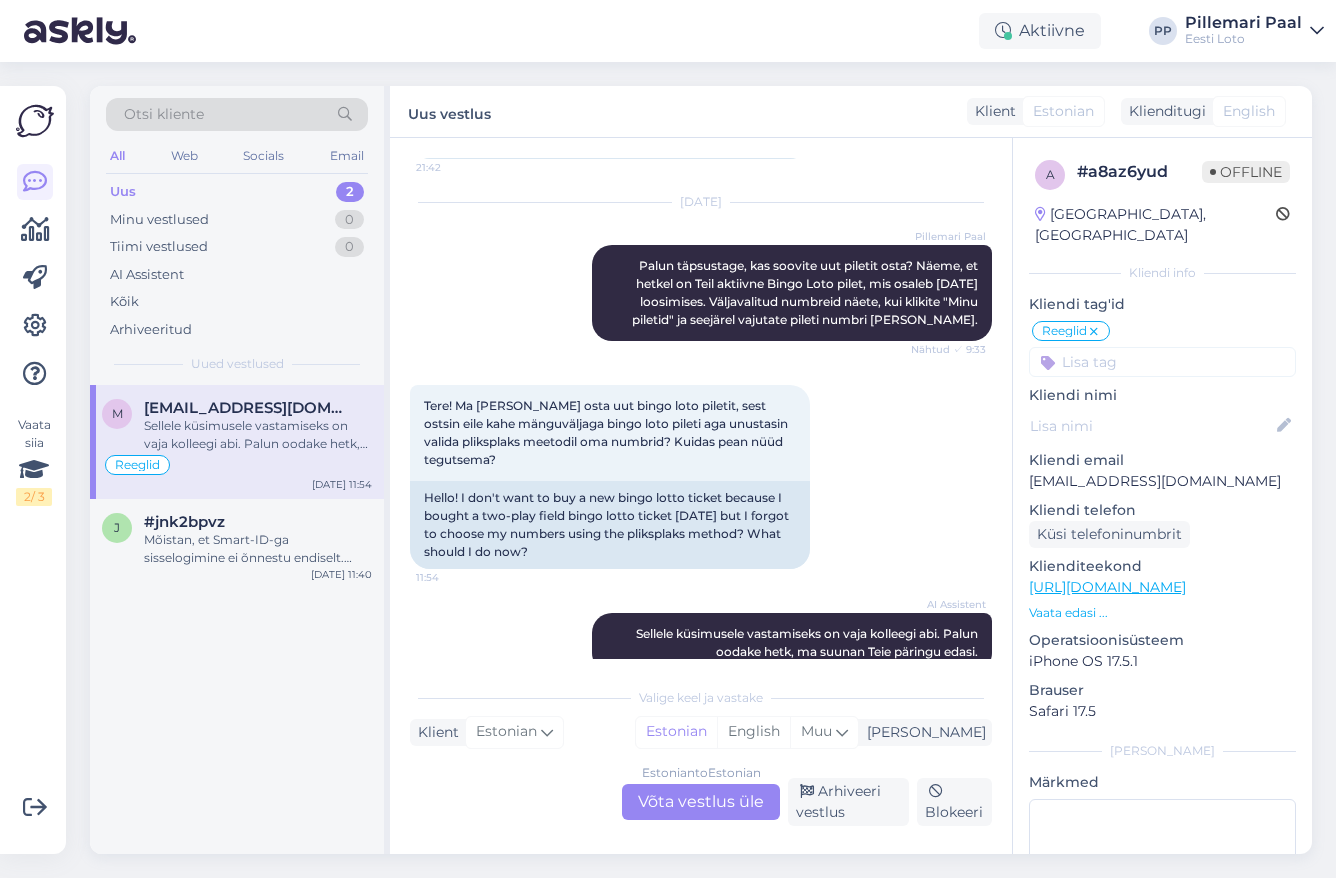 click on "Estonian  to  Estonian Võta vestlus üle" at bounding box center (701, 802) 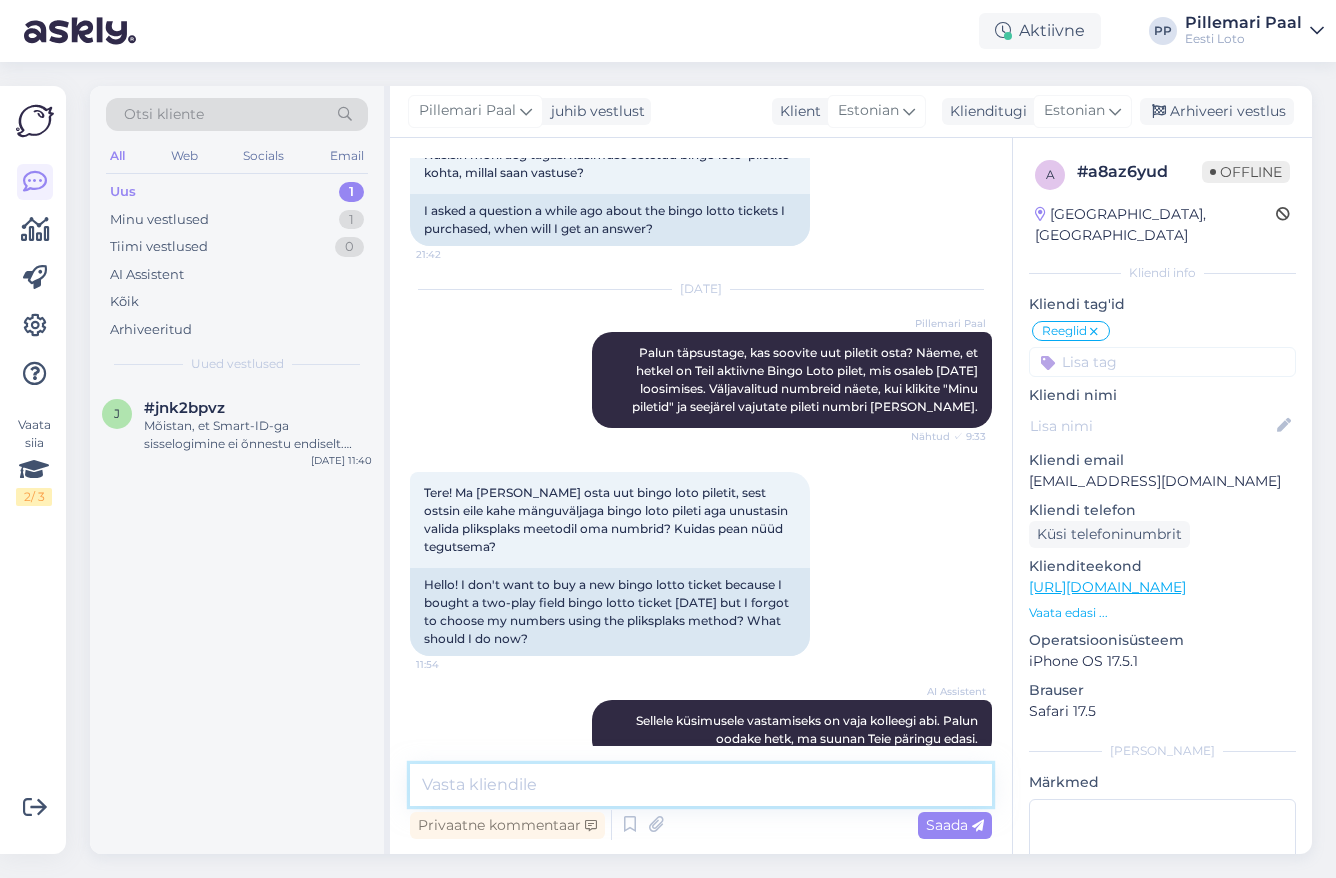 click at bounding box center [701, 785] 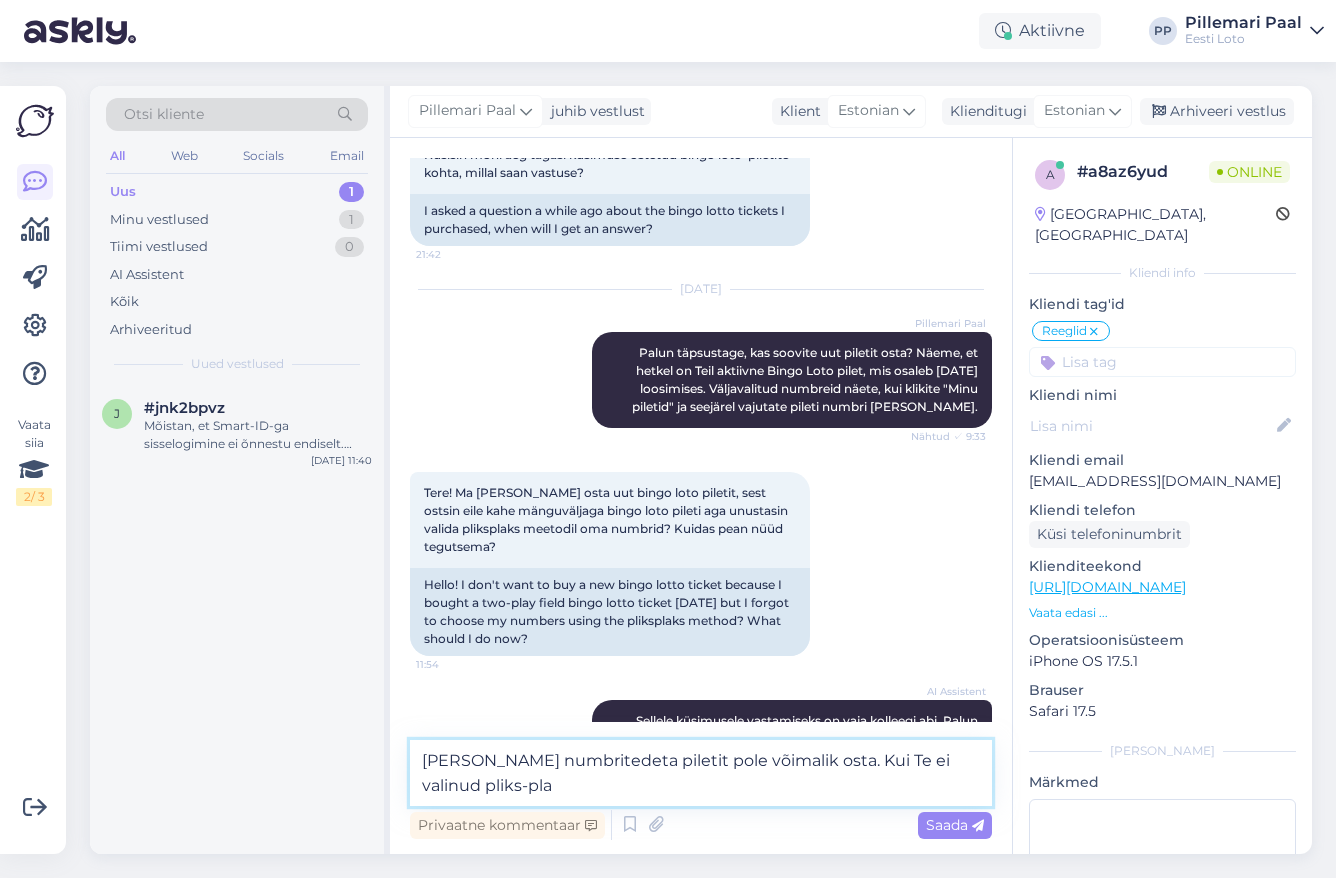 scroll, scrollTop: 1324, scrollLeft: 0, axis: vertical 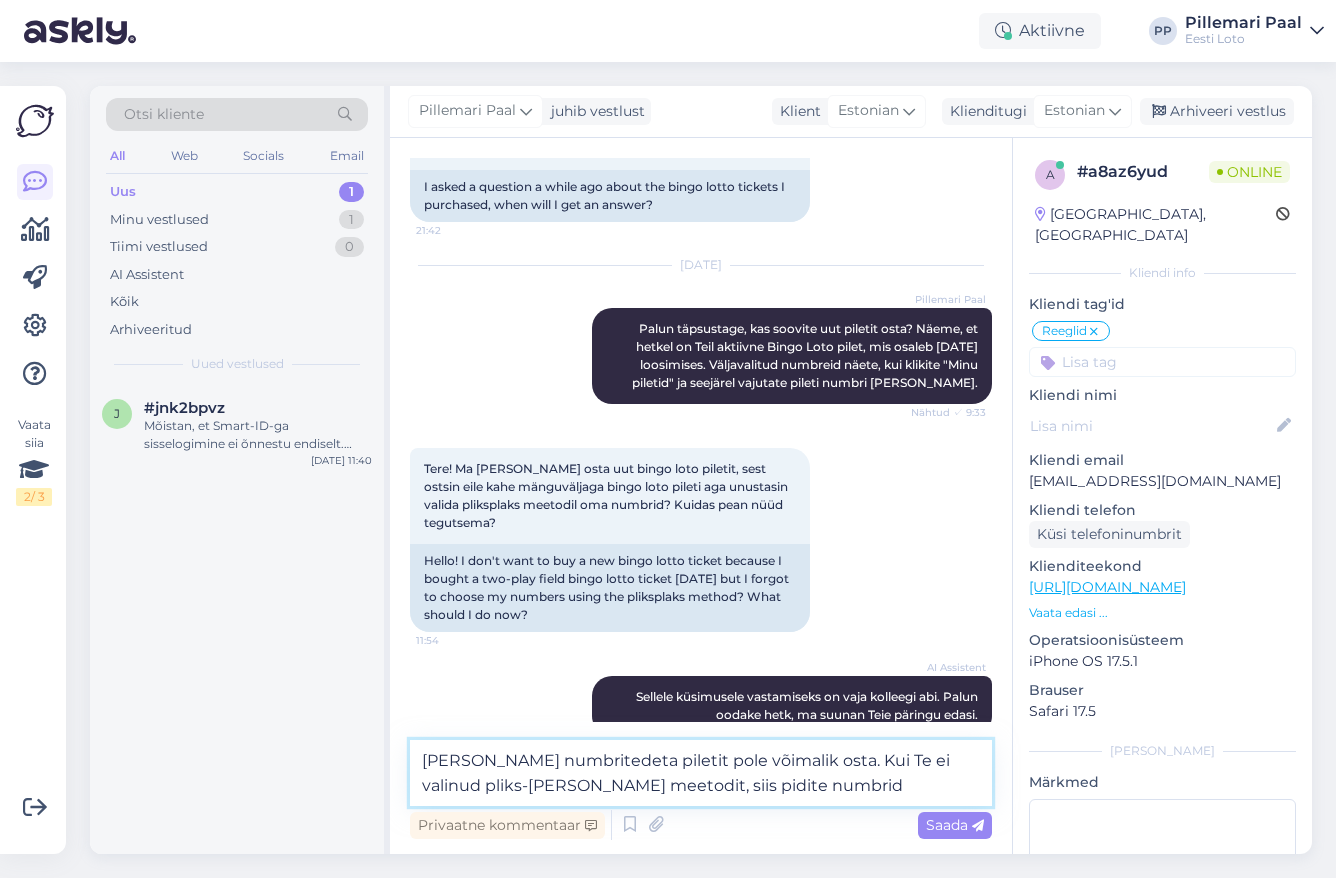 click on "Ilma numbritedeta piletit pole võimalik osta. Kui Te ei valinud pliks-plaks meetodit, siis pidite numbrid" at bounding box center [701, 773] 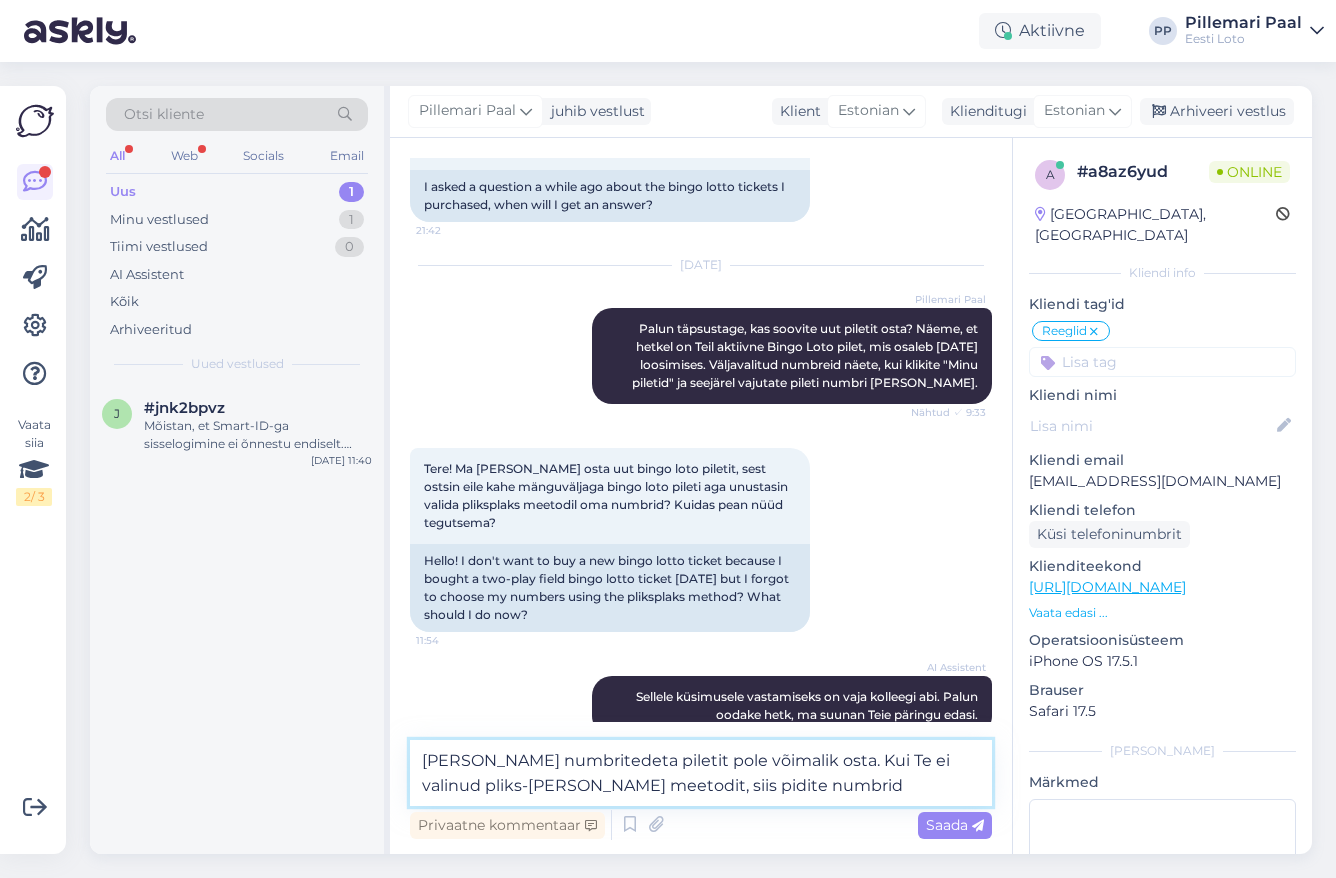 drag, startPoint x: 709, startPoint y: 781, endPoint x: 579, endPoint y: 782, distance: 130.00385 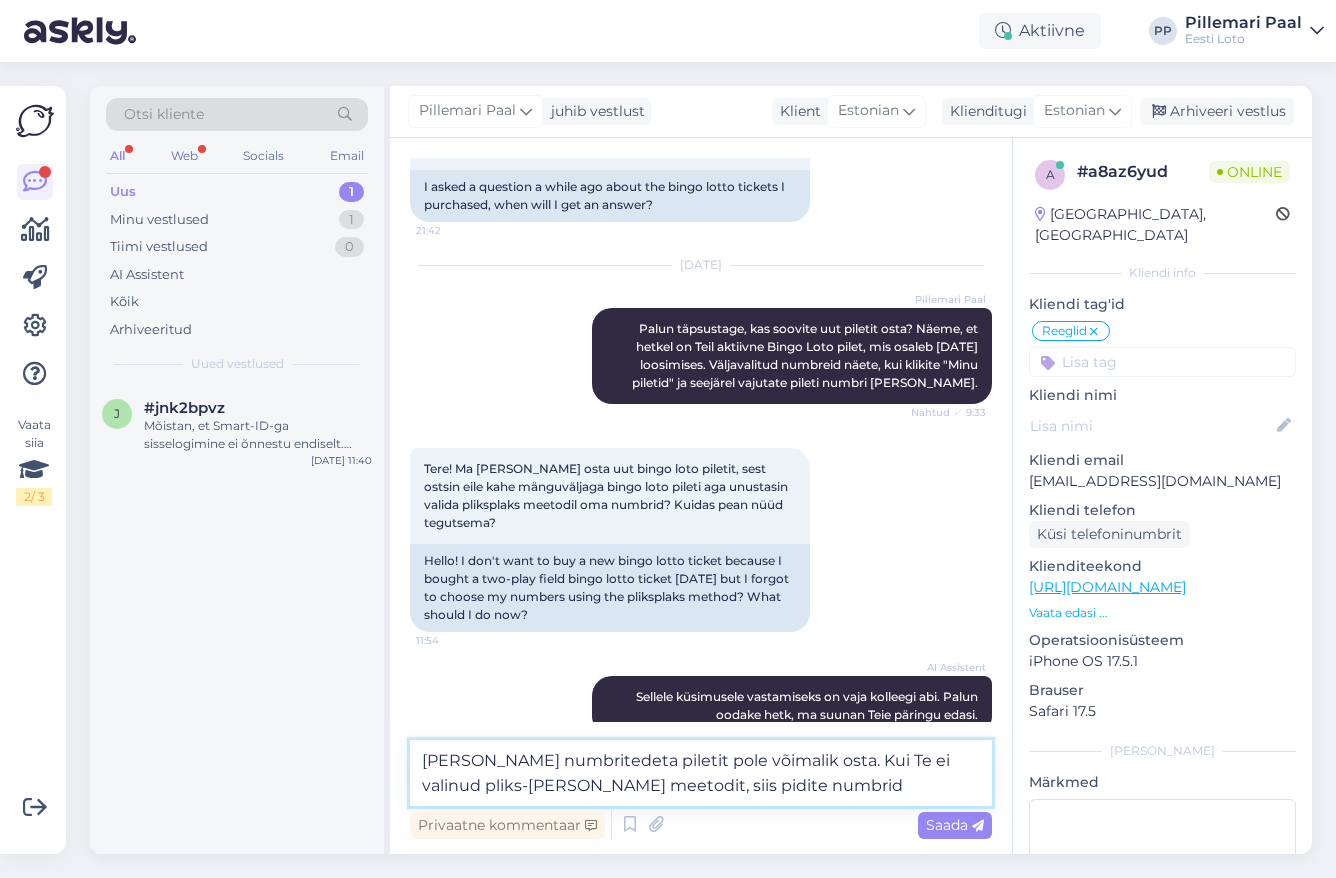 click on "Ilma numbritedeta piletit pole võimalik osta. Kui Te ei valinud pliks-plaks meetodit, siis pidite numbrid" at bounding box center [701, 773] 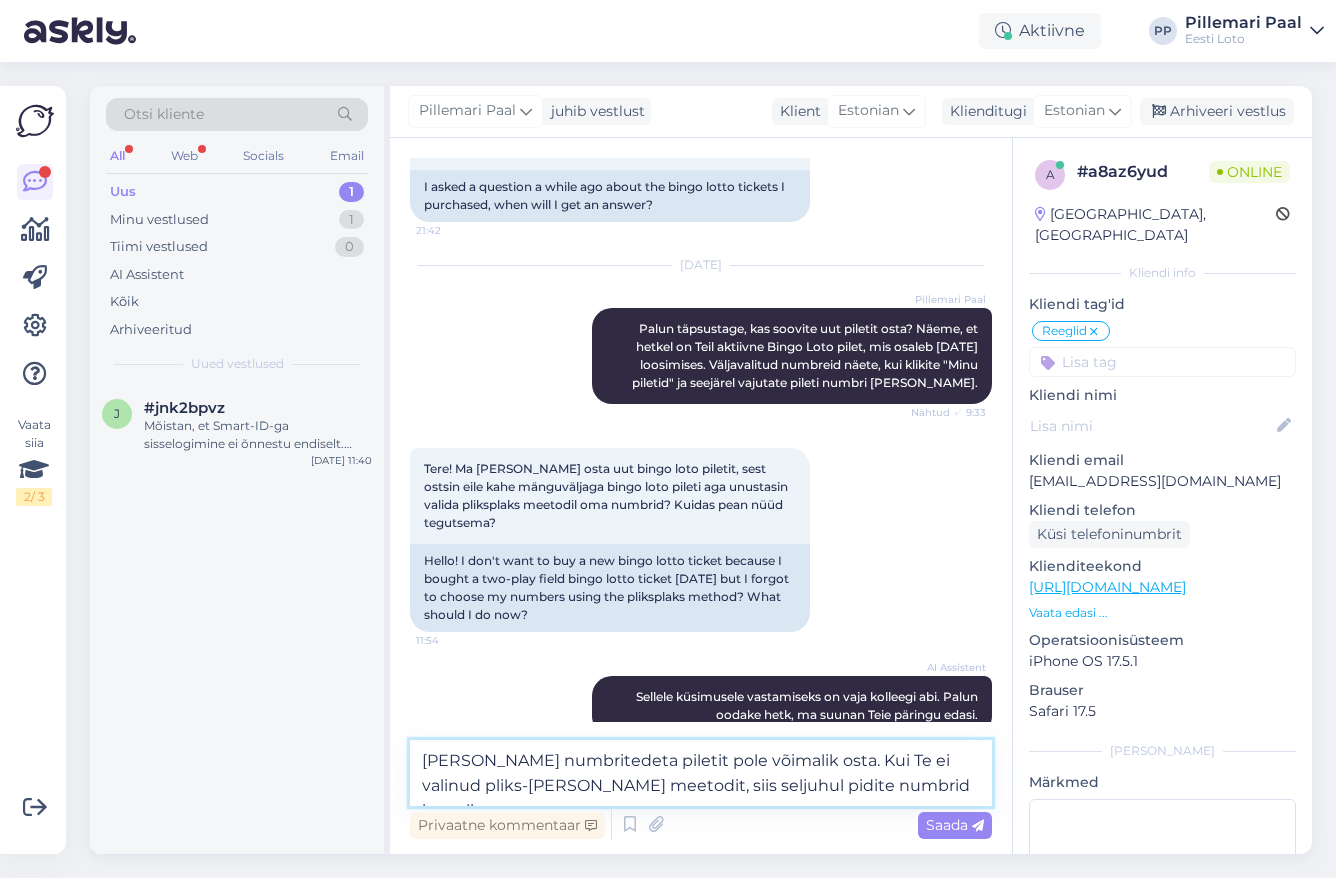 drag, startPoint x: 873, startPoint y: 785, endPoint x: 412, endPoint y: 759, distance: 461.7326 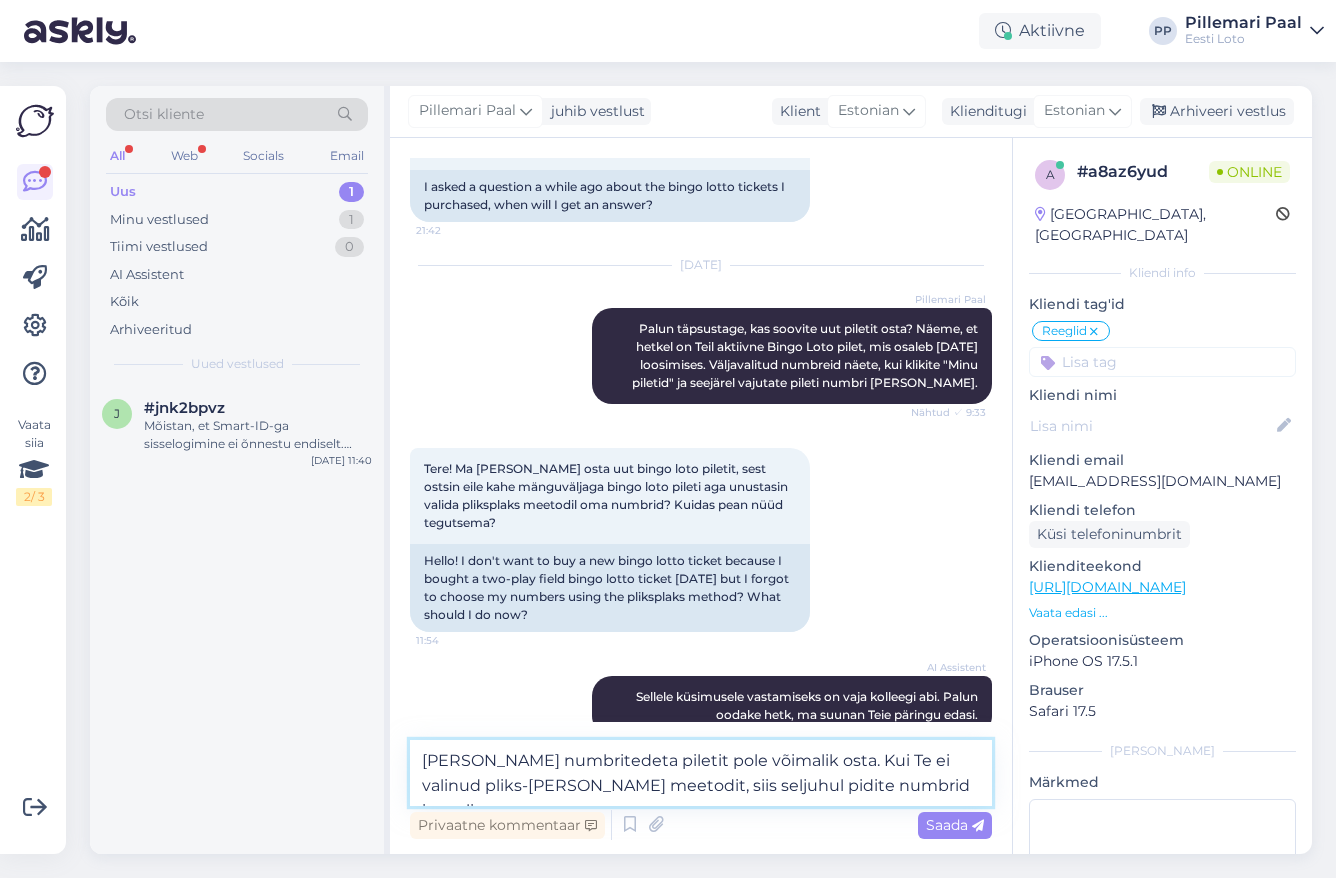 click on "Ilma numbritedeta piletit pole võimalik osta. Kui Te ei valinud pliks-plaks meetodit, siis seljuhul pidite numbrid ise valima." at bounding box center (701, 773) 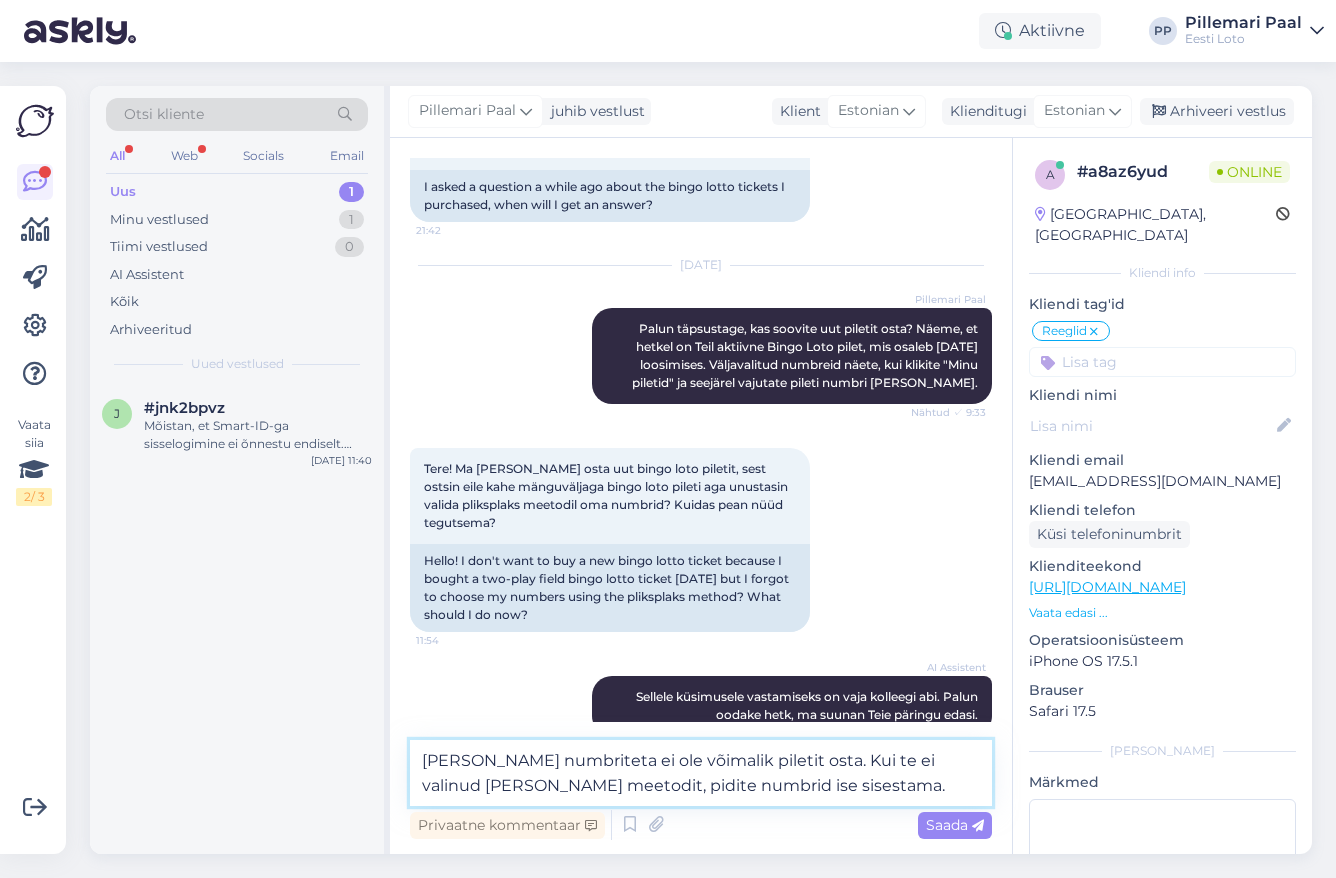 click on "Ilma numbriteta ei ole võimalik piletit osta. Kui te ei valinud Pliks-Plaks meetodit, pidite numbrid ise sisestama." at bounding box center (701, 773) 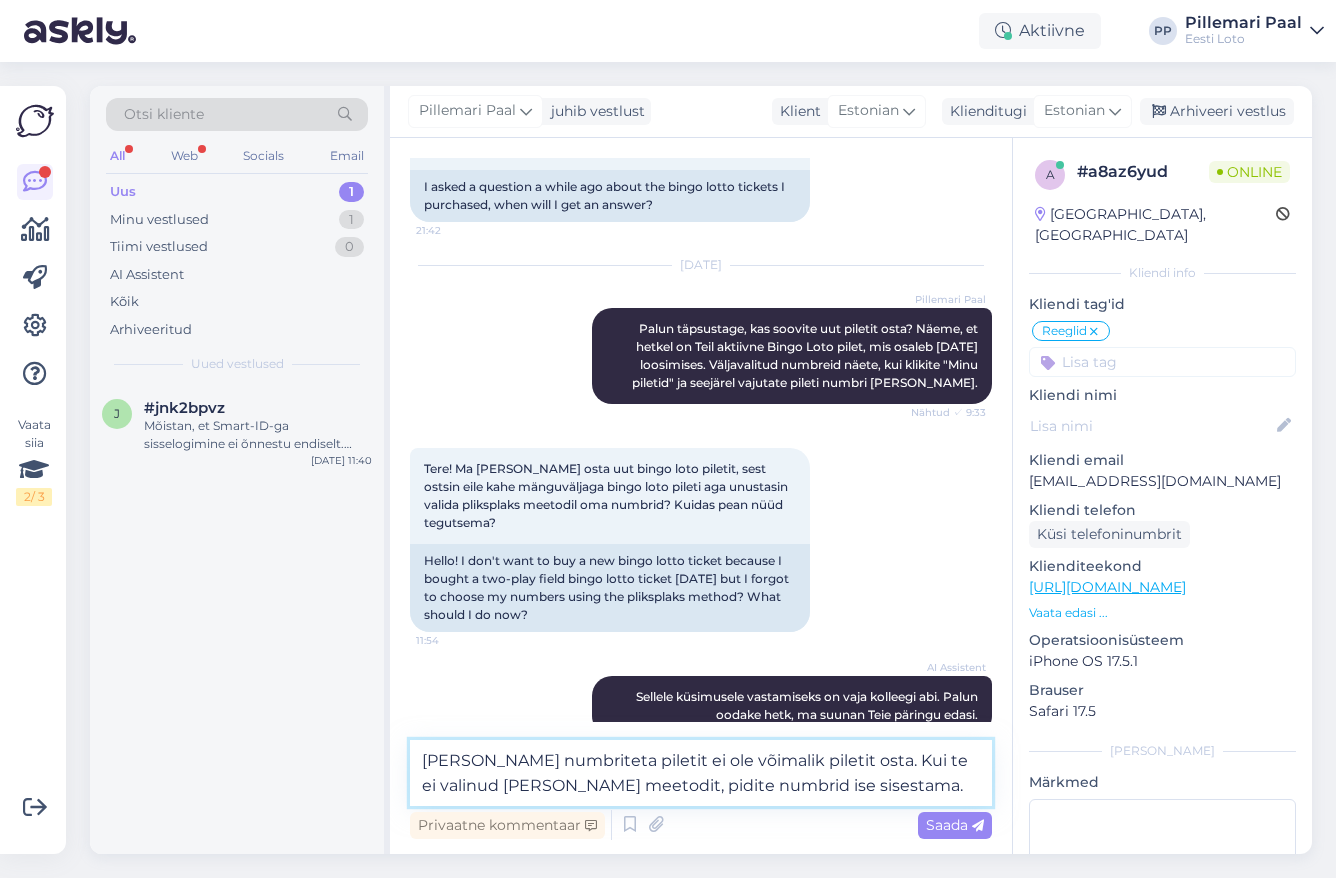 click on "Ilma numbriteta piletit ei ole võimalik piletit osta. Kui te ei valinud Pliks-Plaks meetodit, pidite numbrid ise sisestama." at bounding box center [701, 773] 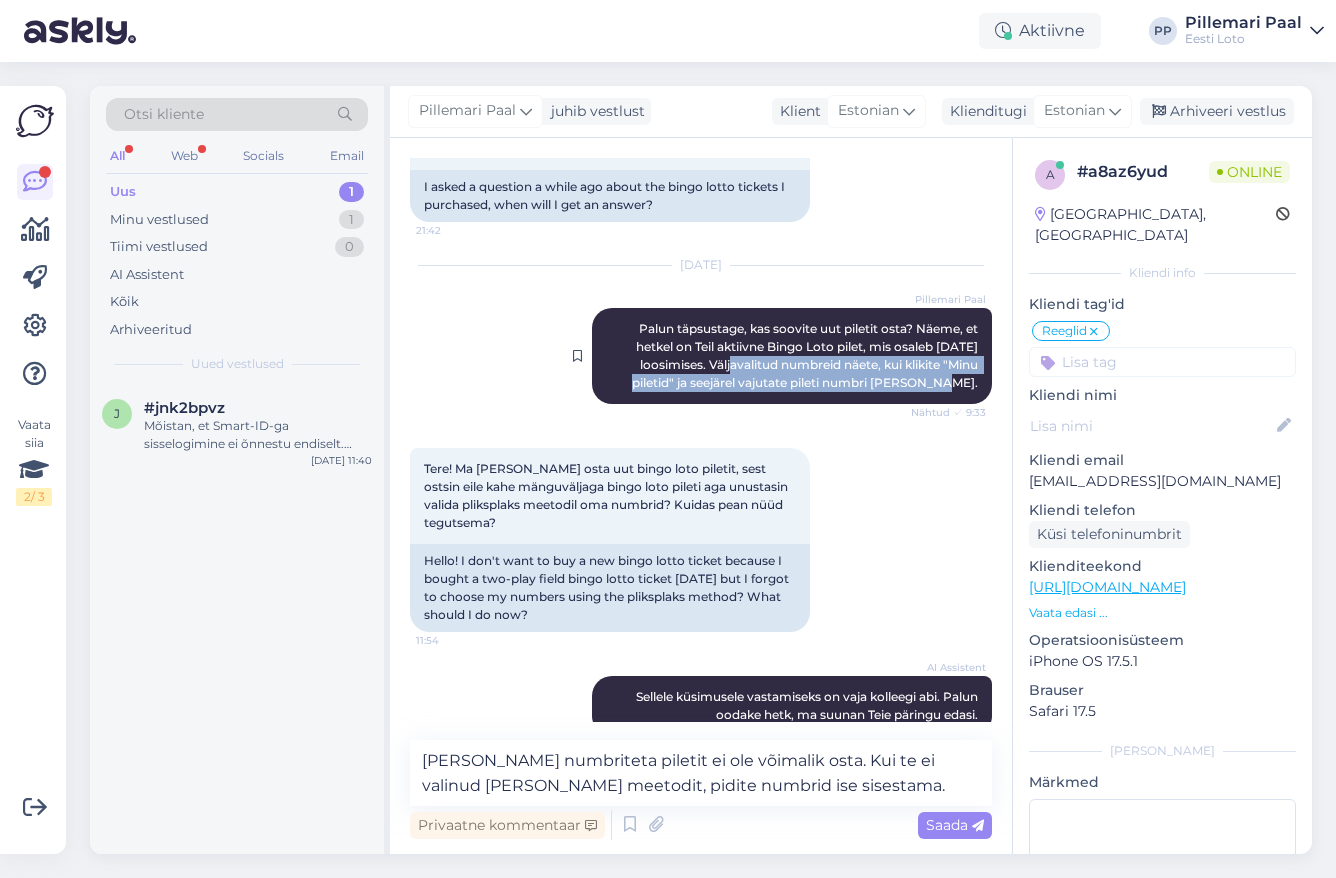 drag, startPoint x: 704, startPoint y: 327, endPoint x: 987, endPoint y: 348, distance: 283.77808 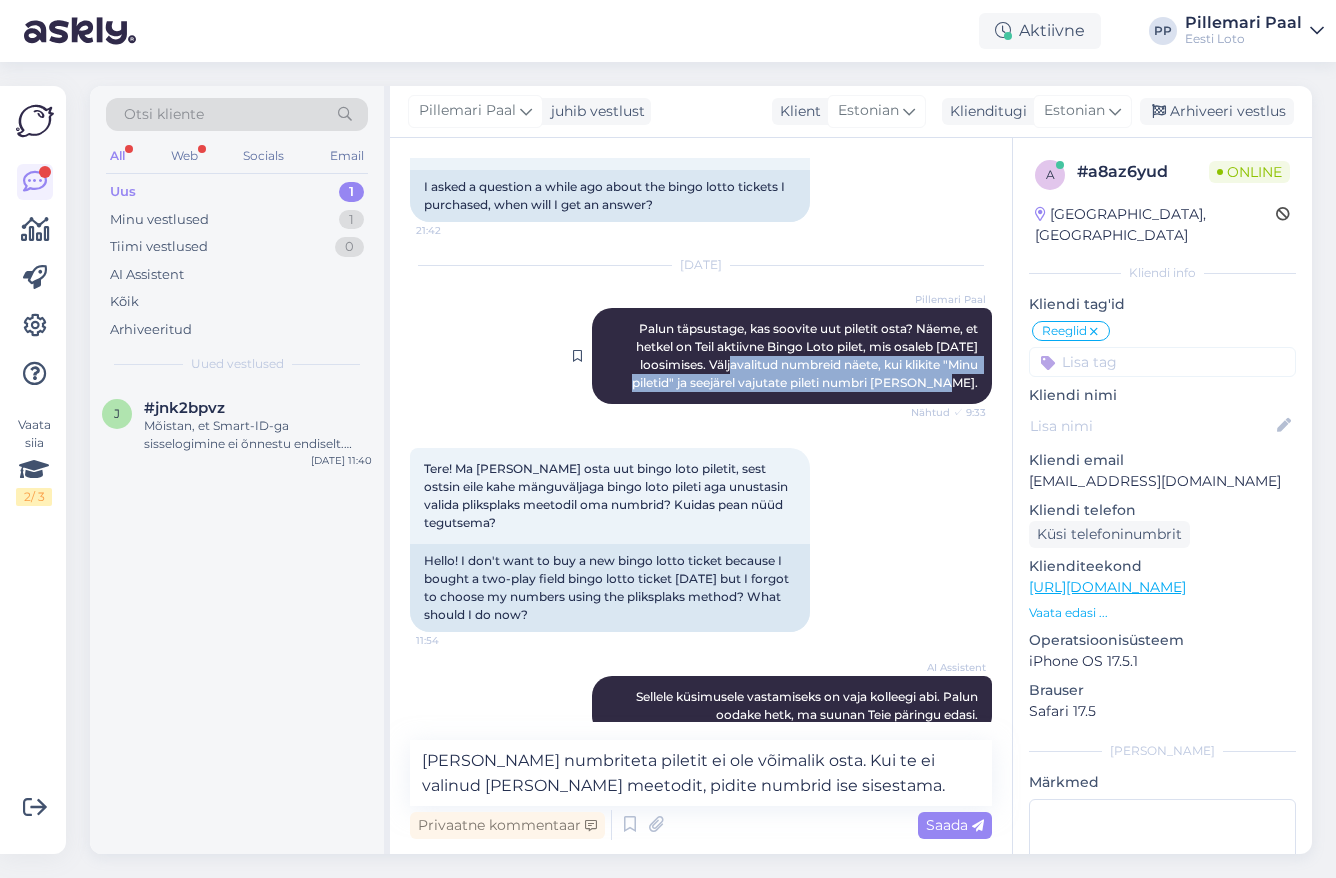 click on "Pillemari Paal Palun täpsustage, kas soovite uut piletit osta? Näeme, et hetkel on Teil aktiivne Bingo Loto pilet, mis osaleb 30.07.2025 loosimises. Väljavalitud numbreid näete, kui klikite "Minu piletid" ja seejärel vajutate pileti numbri peale. Nähtud ✓ 9:33" at bounding box center (792, 356) 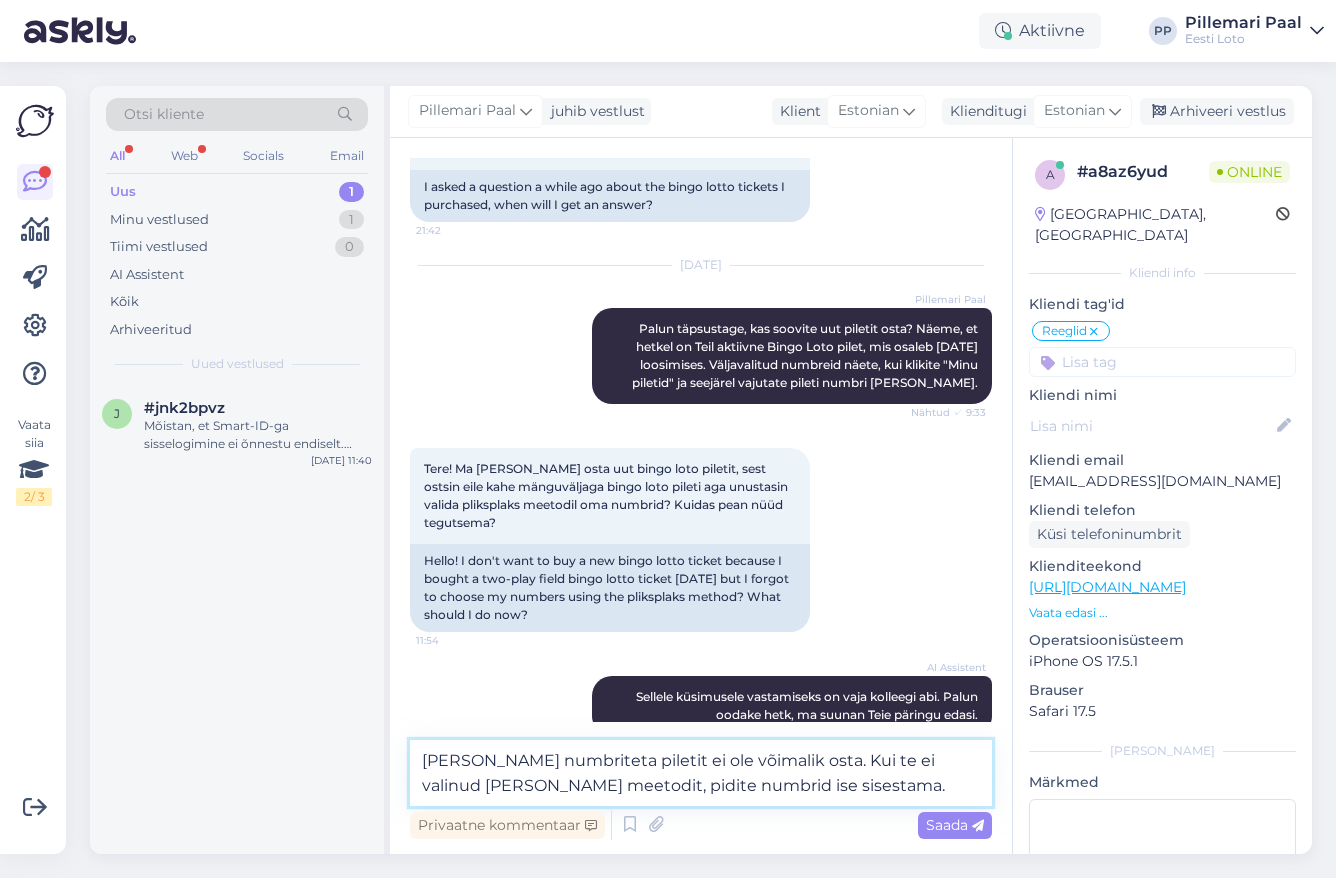 click on "Ilma numbriteta piletit ei ole võimalik osta. Kui te ei valinud Pliks-Plaks meetodit, pidite numbrid ise sisestama." at bounding box center [701, 773] 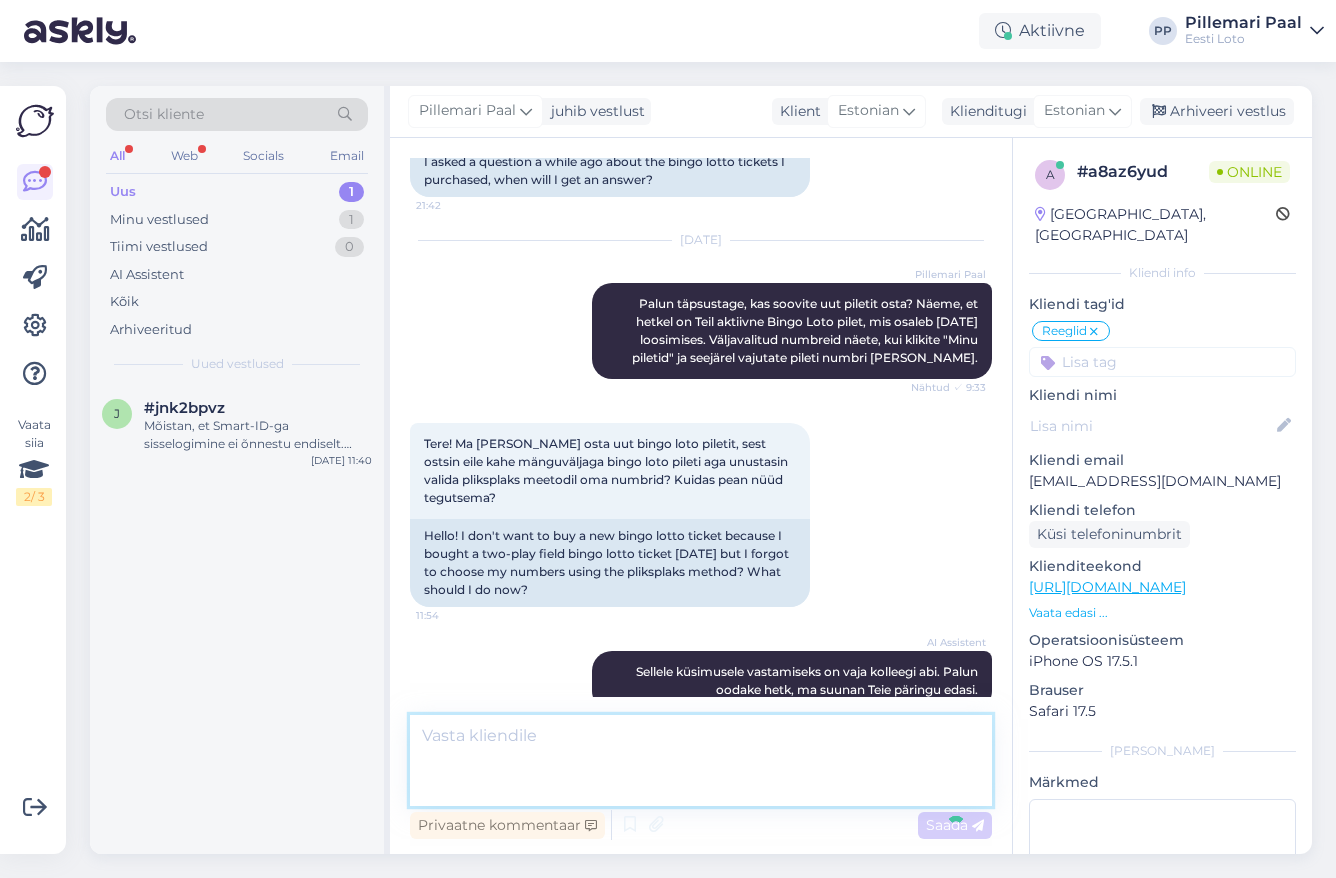 scroll, scrollTop: 1440, scrollLeft: 0, axis: vertical 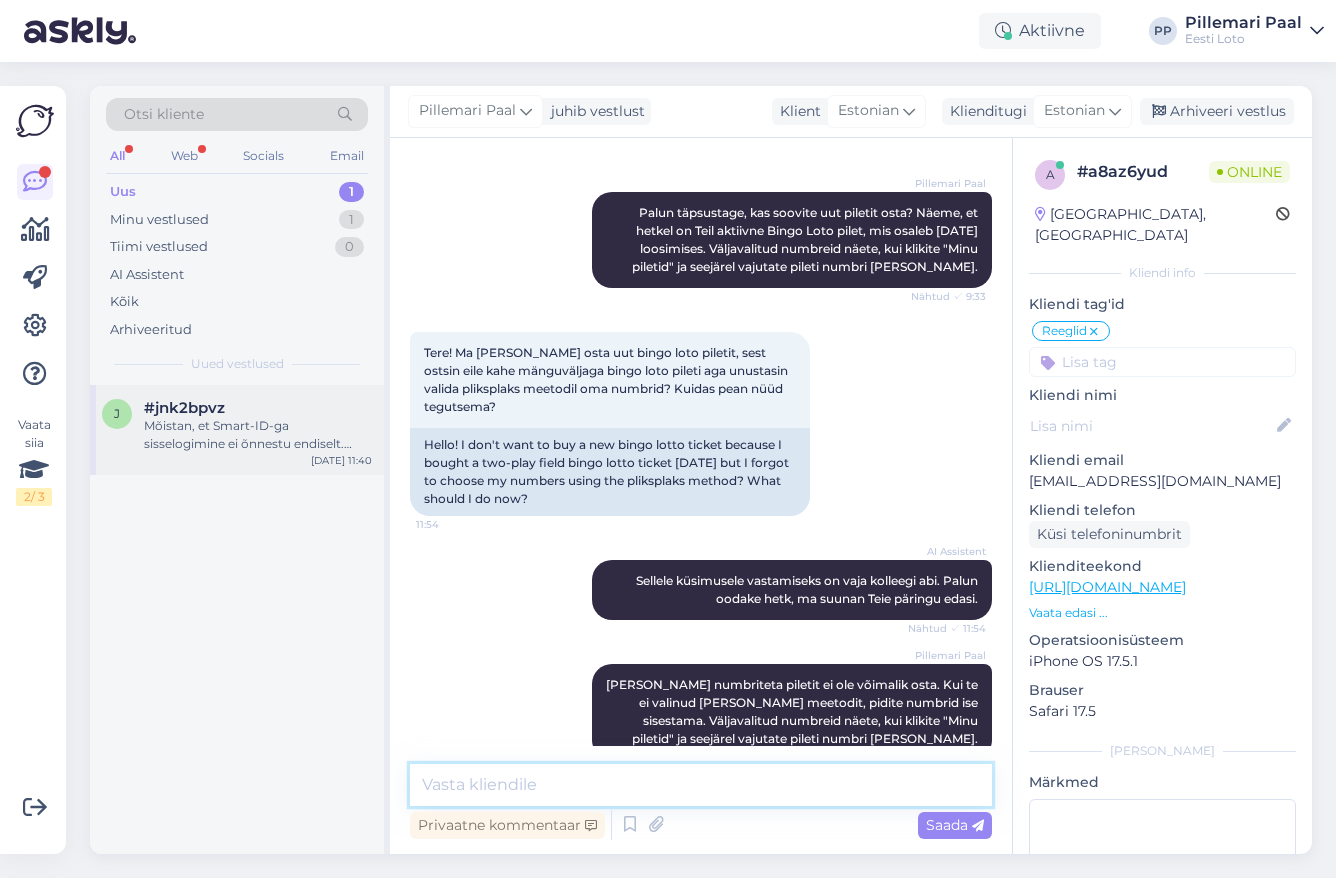 type 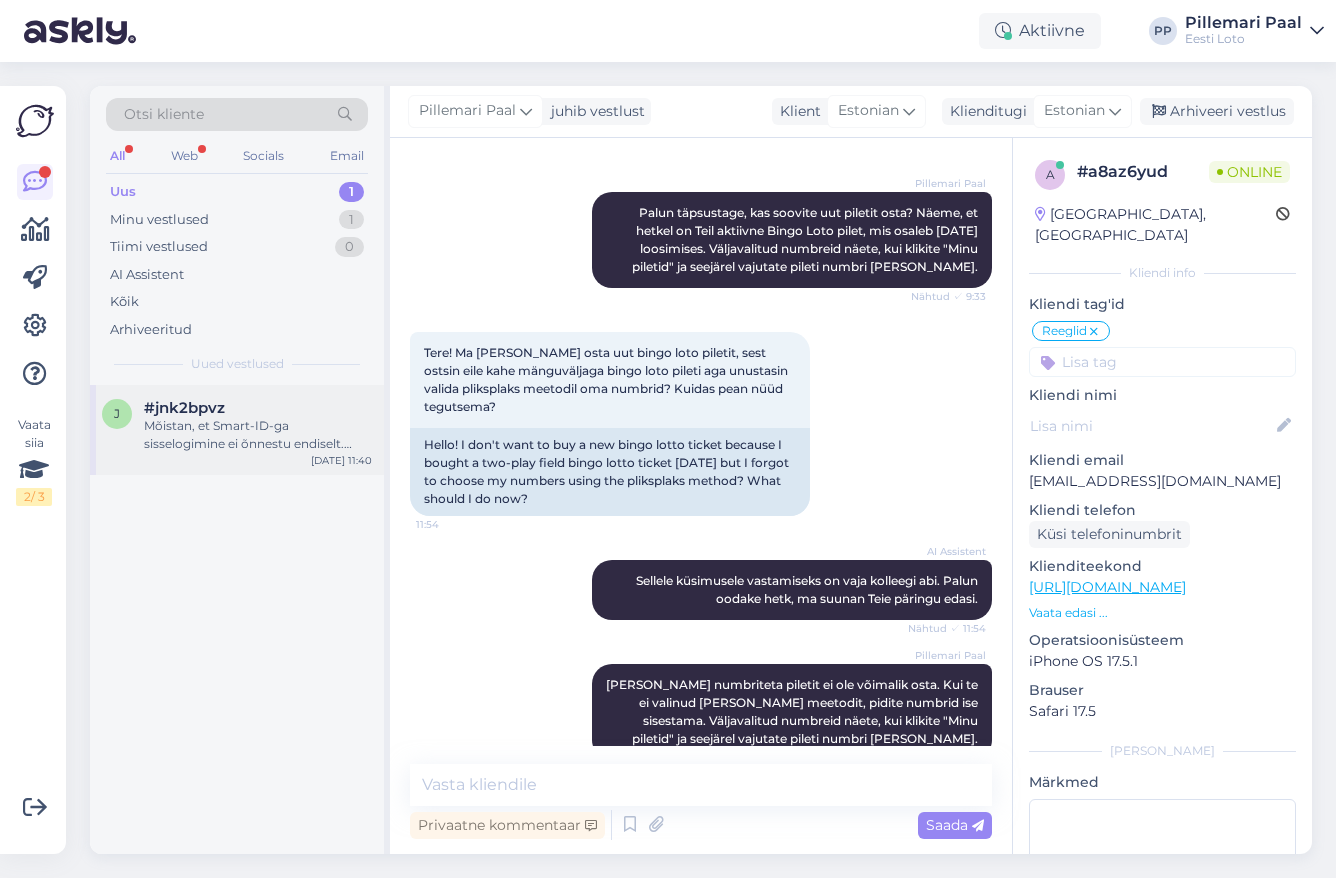 click on "#jnk2bpvz" at bounding box center (258, 408) 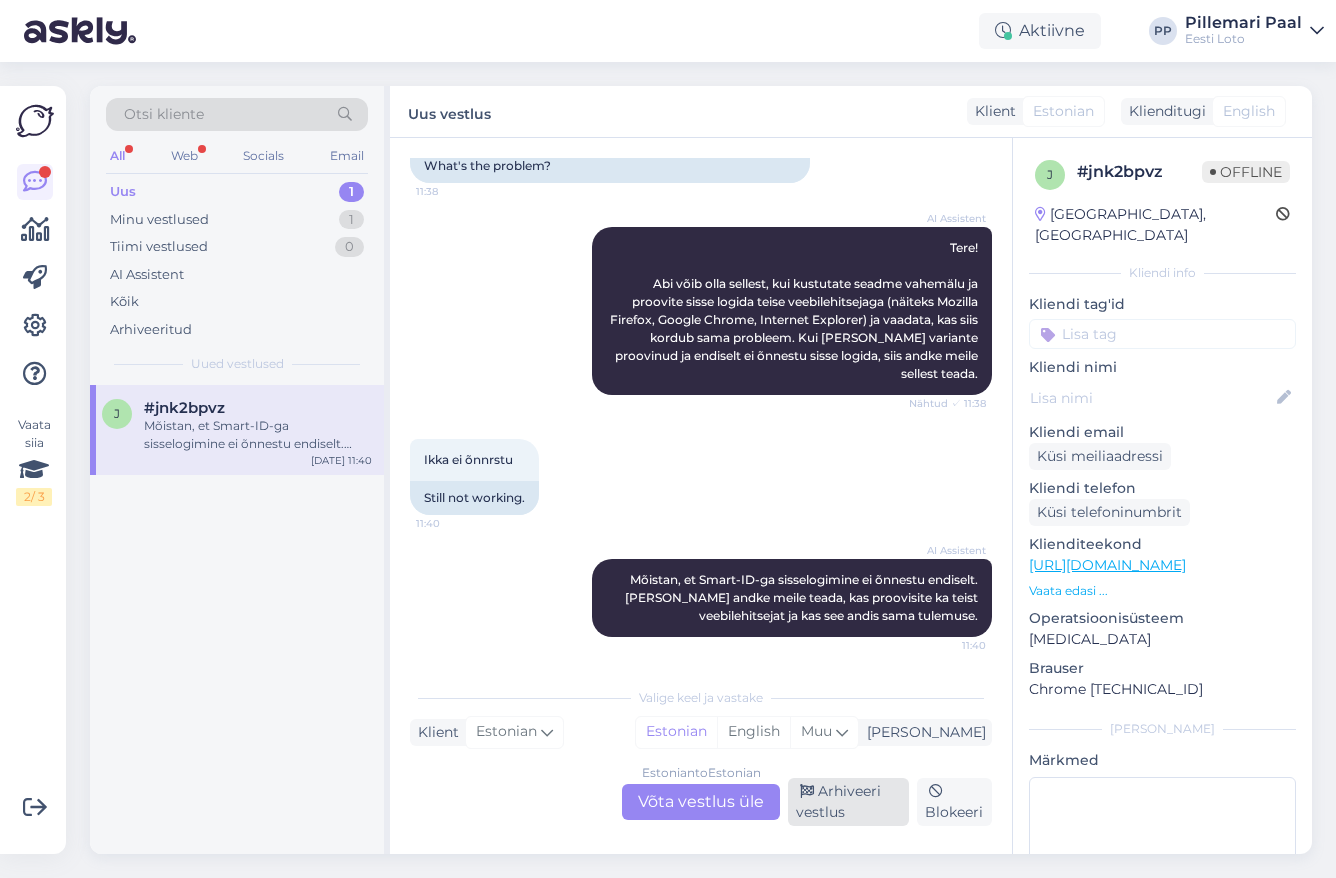 click on "Arhiveeri vestlus" at bounding box center [848, 802] 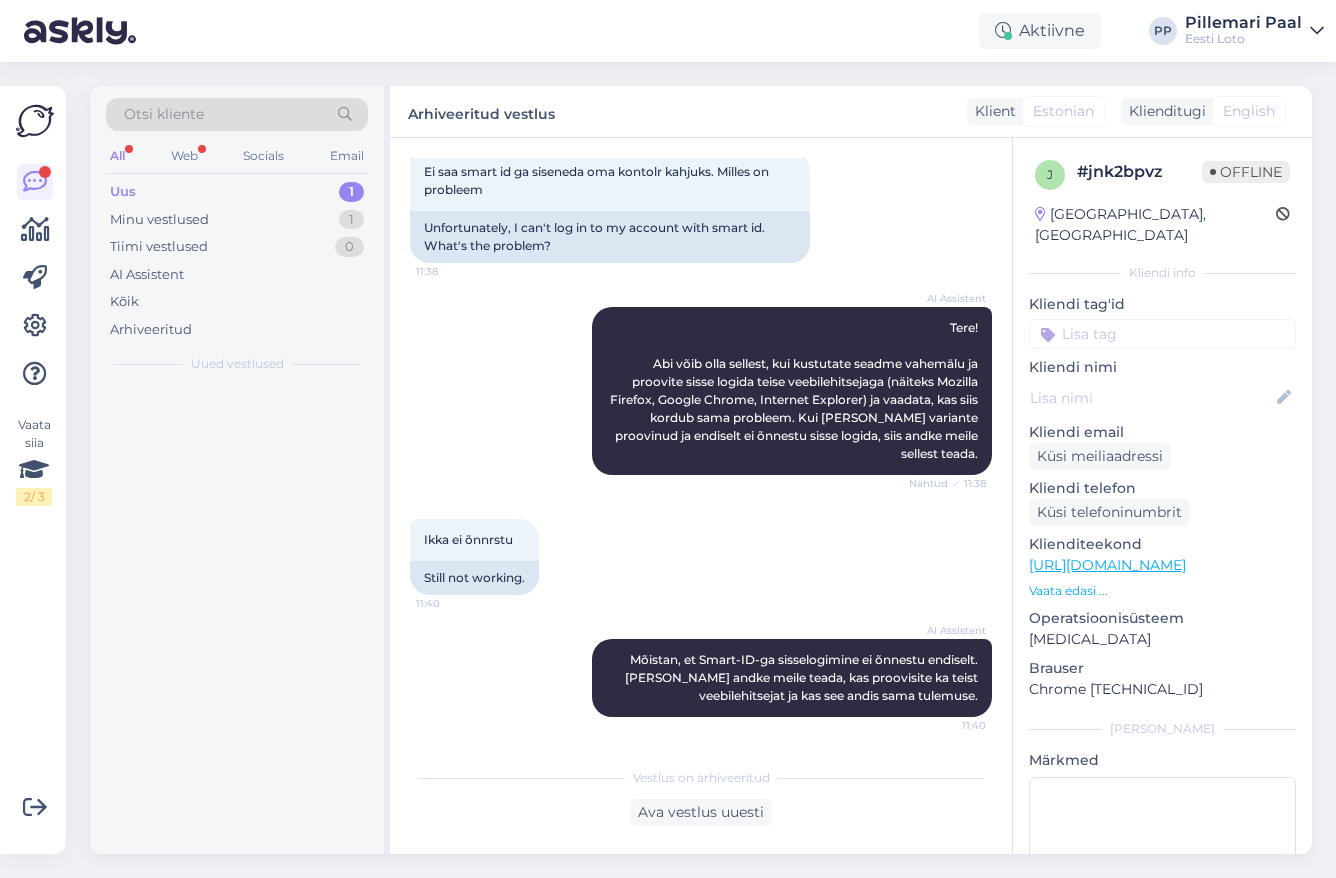 scroll, scrollTop: 113, scrollLeft: 0, axis: vertical 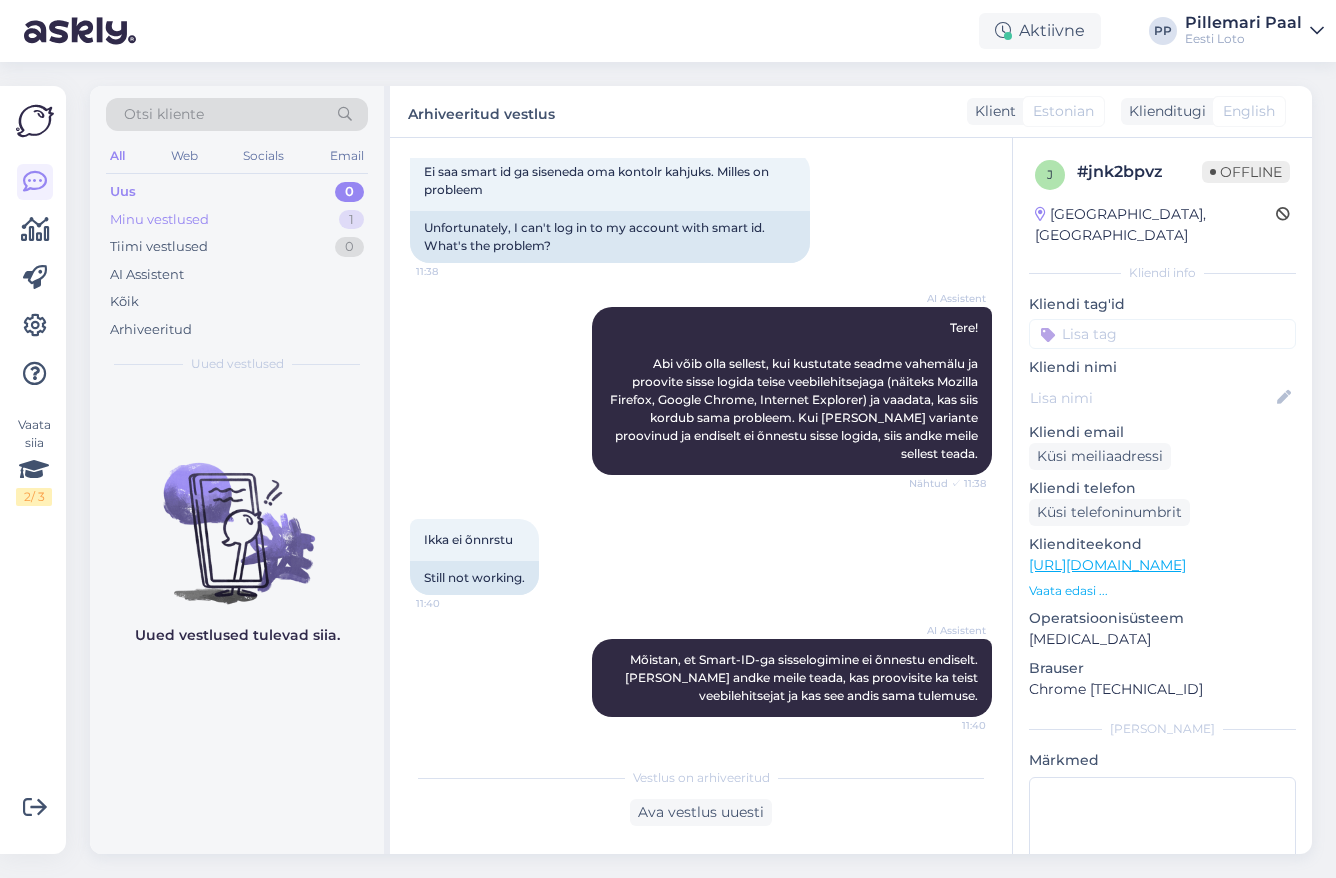 click on "Minu vestlused" at bounding box center [159, 220] 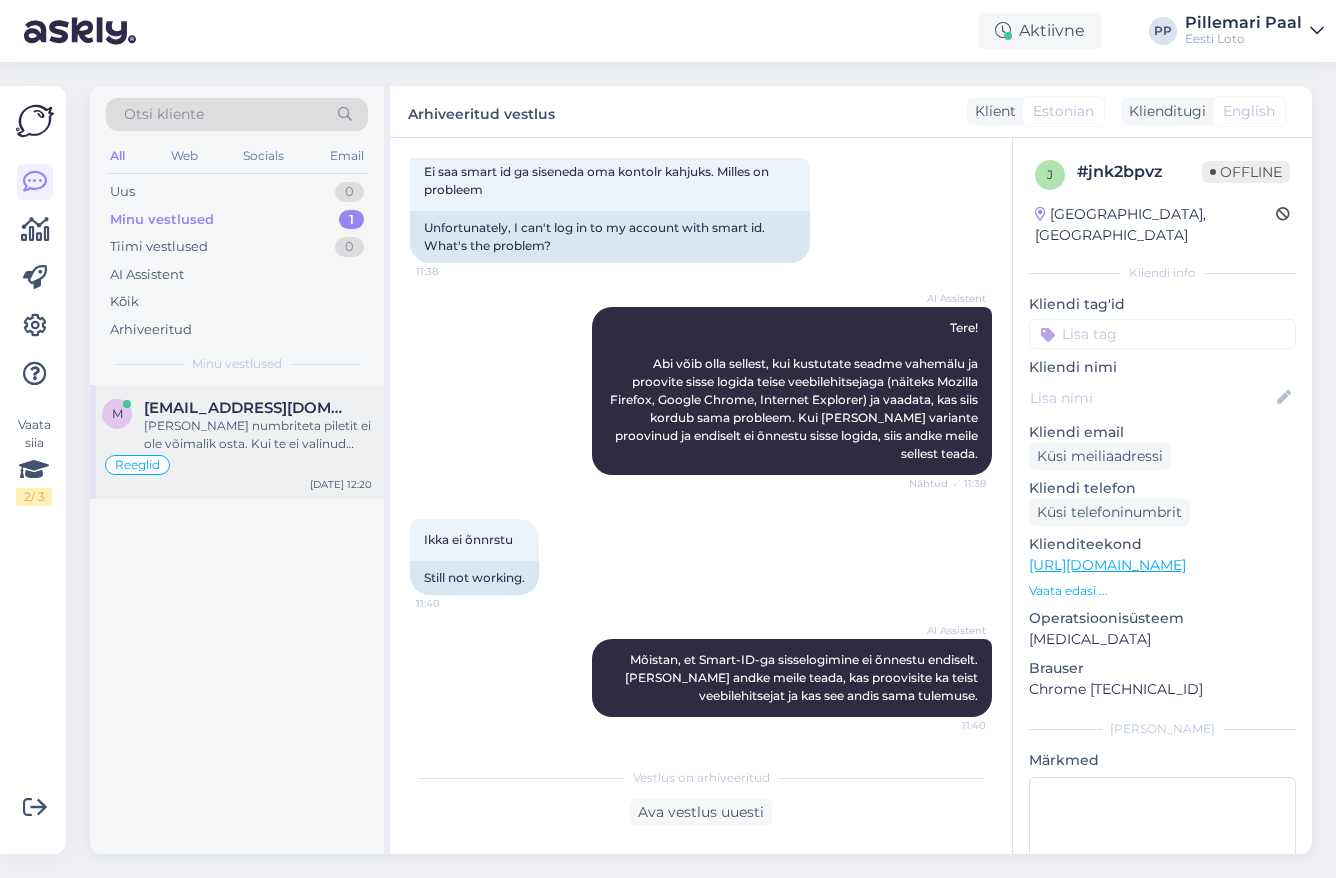 click on "Ilma numbriteta piletit ei ole võimalik osta. Kui te ei valinud Pliks-Plaks meetodit, pidite numbrid ise sisestama. Väljavalitud numbreid näete, kui klikite "Minu piletid" ja seejärel vajutate pileti numbri peale." at bounding box center [258, 435] 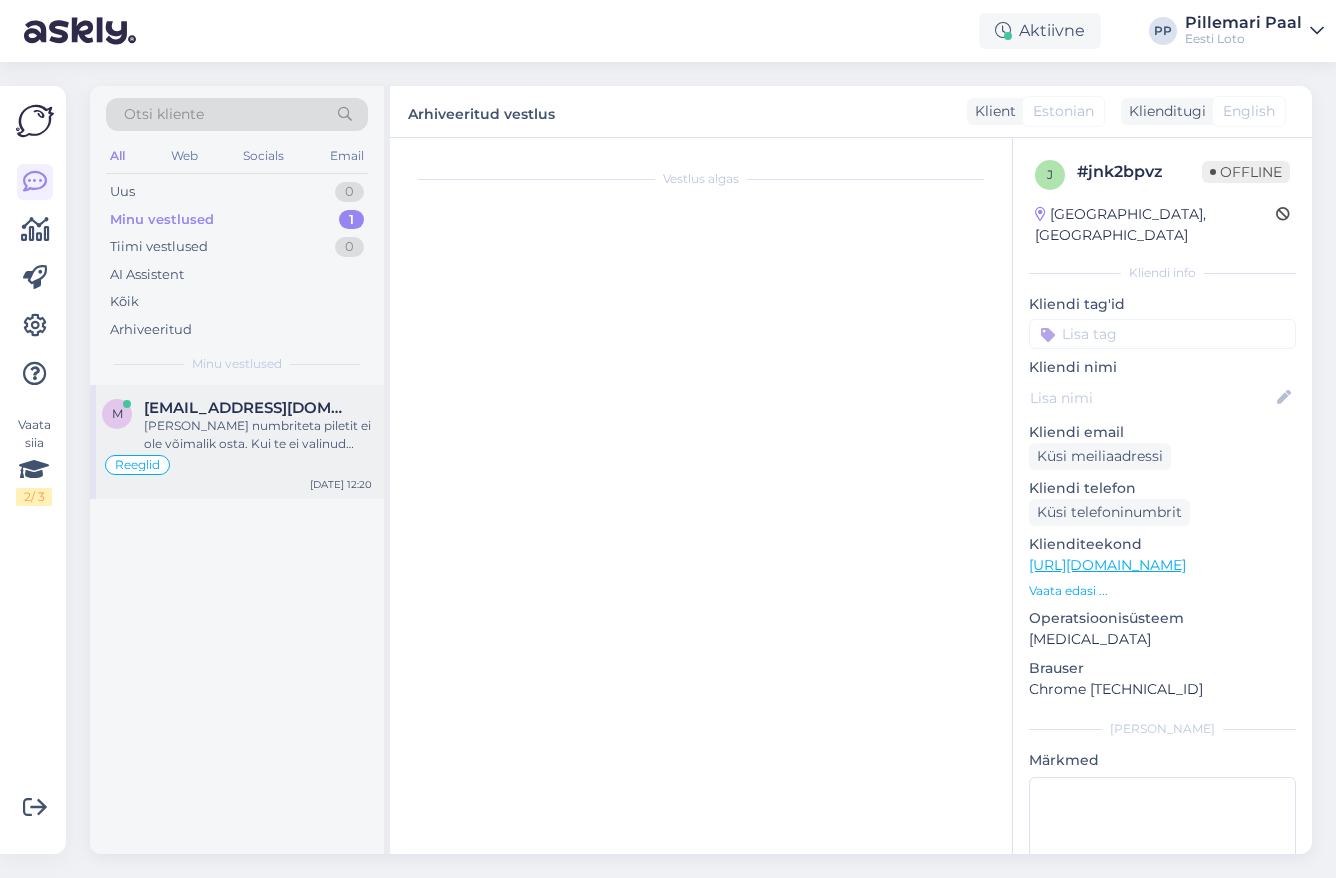 scroll, scrollTop: 1440, scrollLeft: 0, axis: vertical 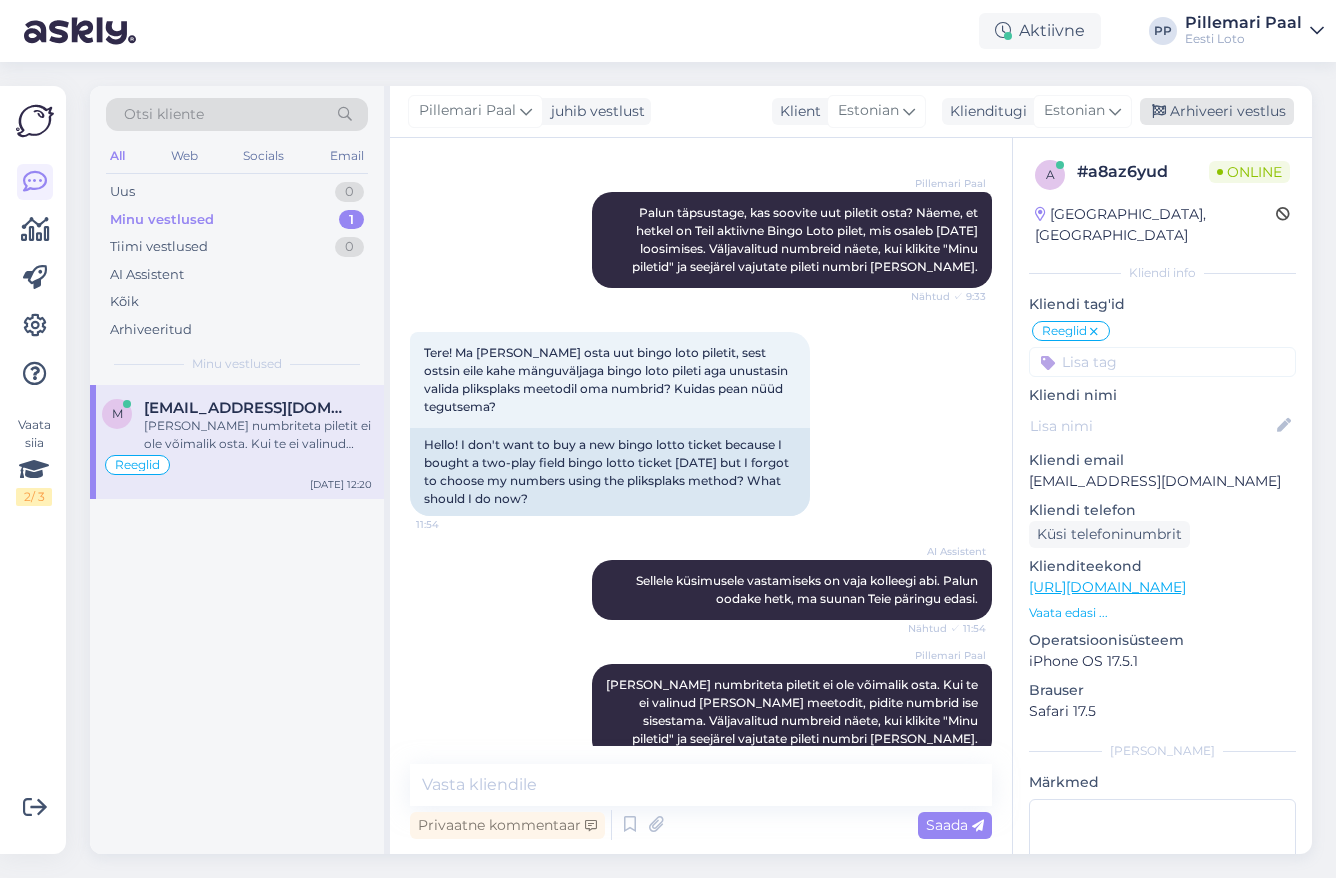 click on "Arhiveeri vestlus" at bounding box center [1217, 111] 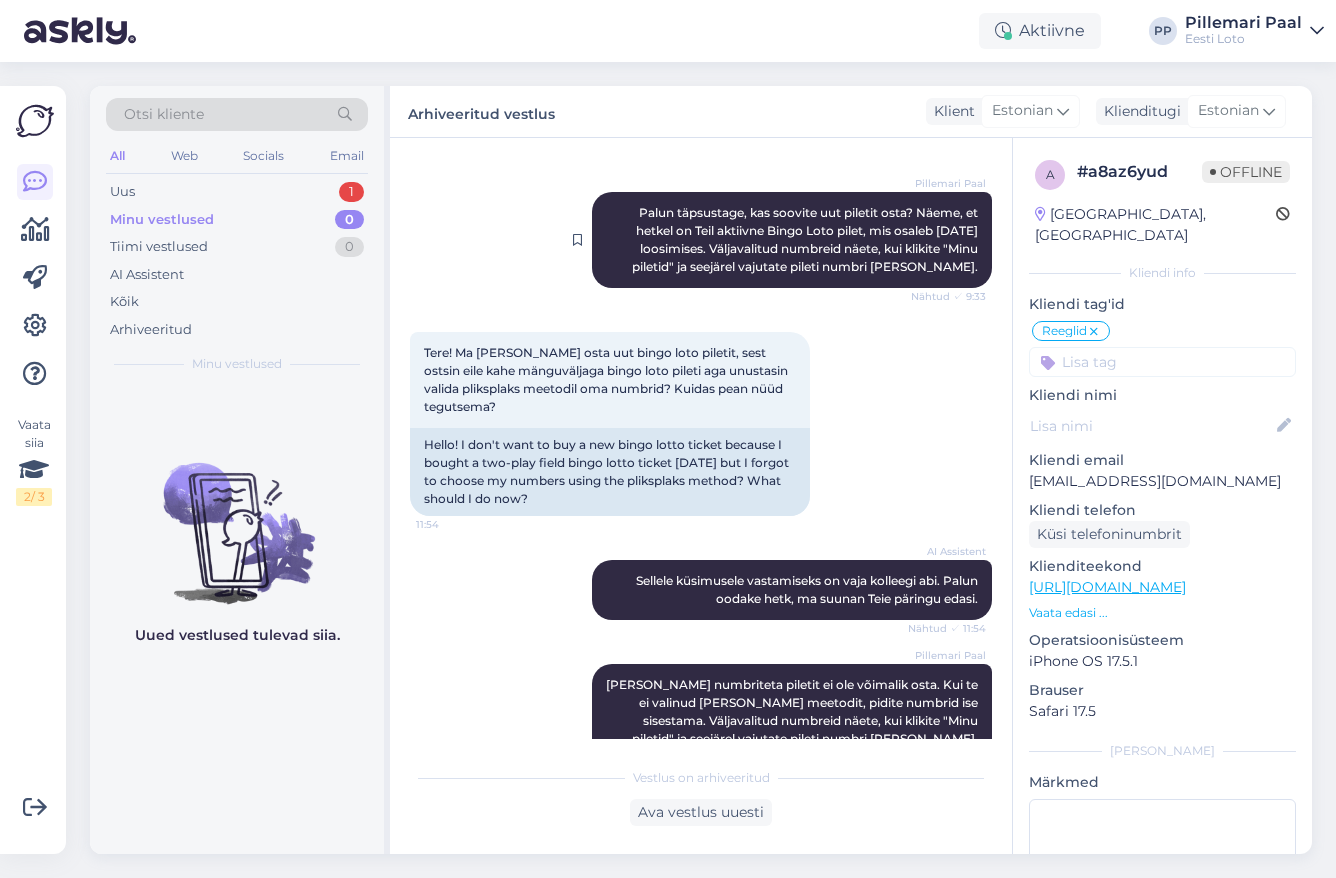 scroll, scrollTop: 1671, scrollLeft: 0, axis: vertical 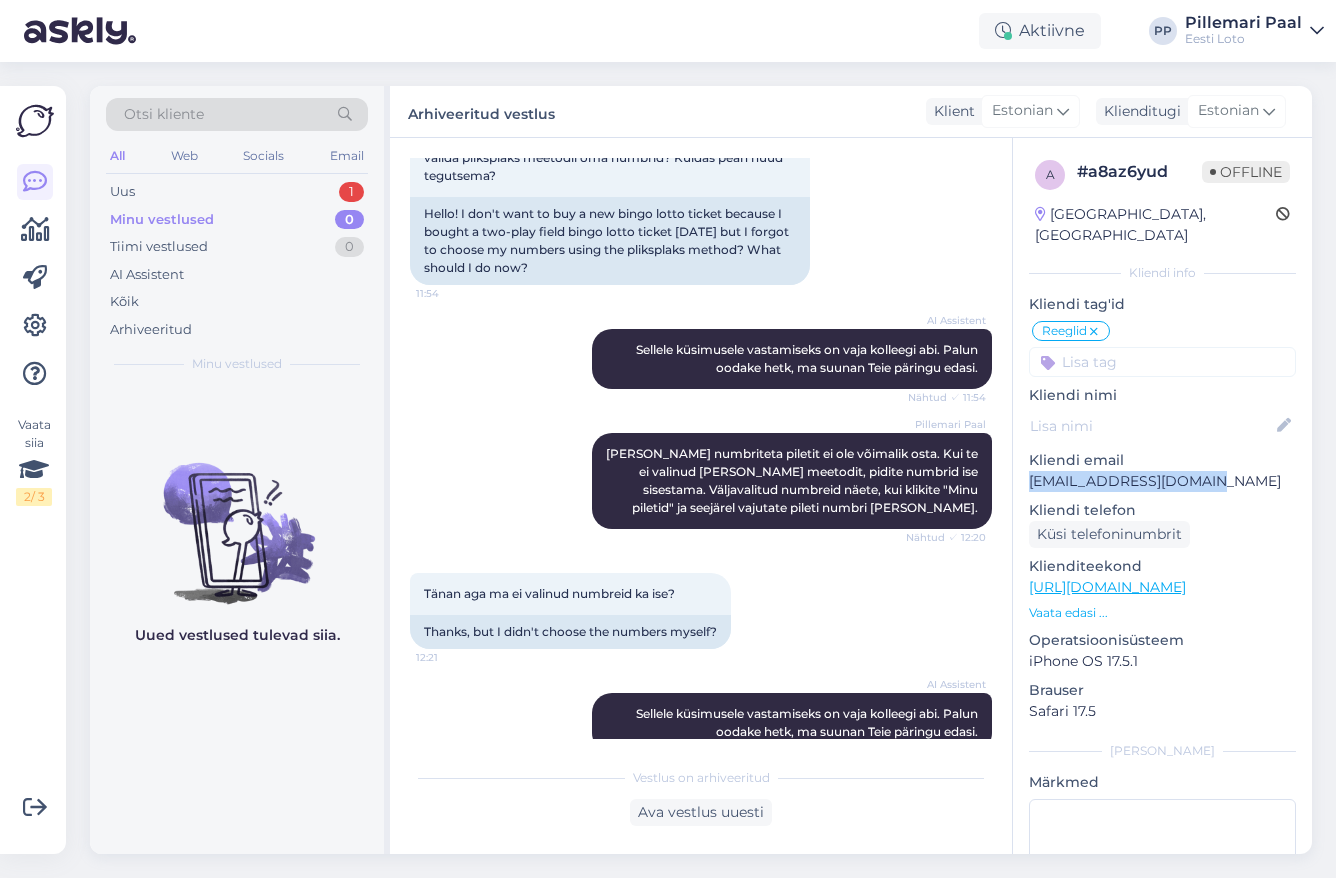 drag, startPoint x: 1233, startPoint y: 460, endPoint x: 1028, endPoint y: 466, distance: 205.08778 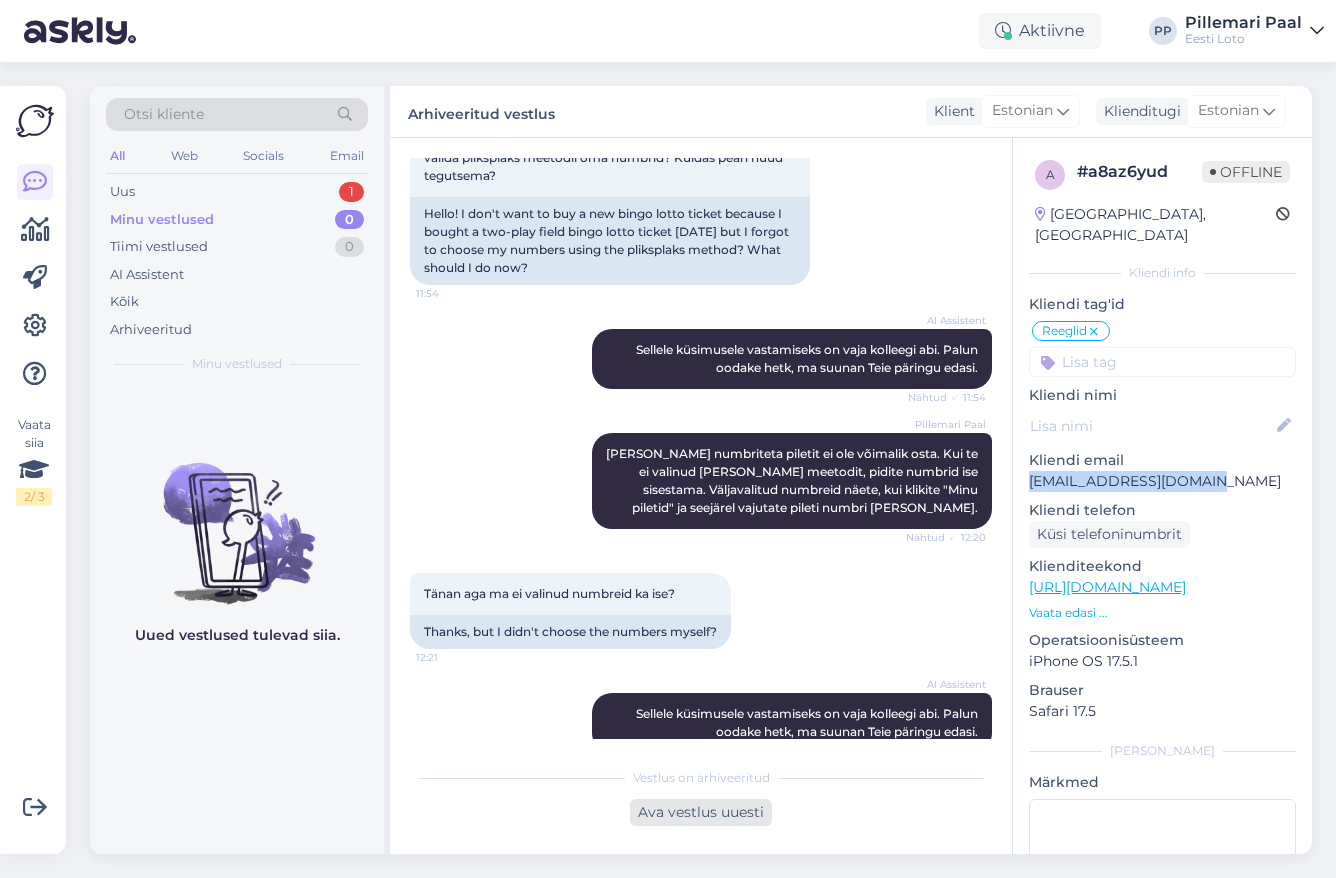 click on "Ava vestlus uuesti" at bounding box center [701, 812] 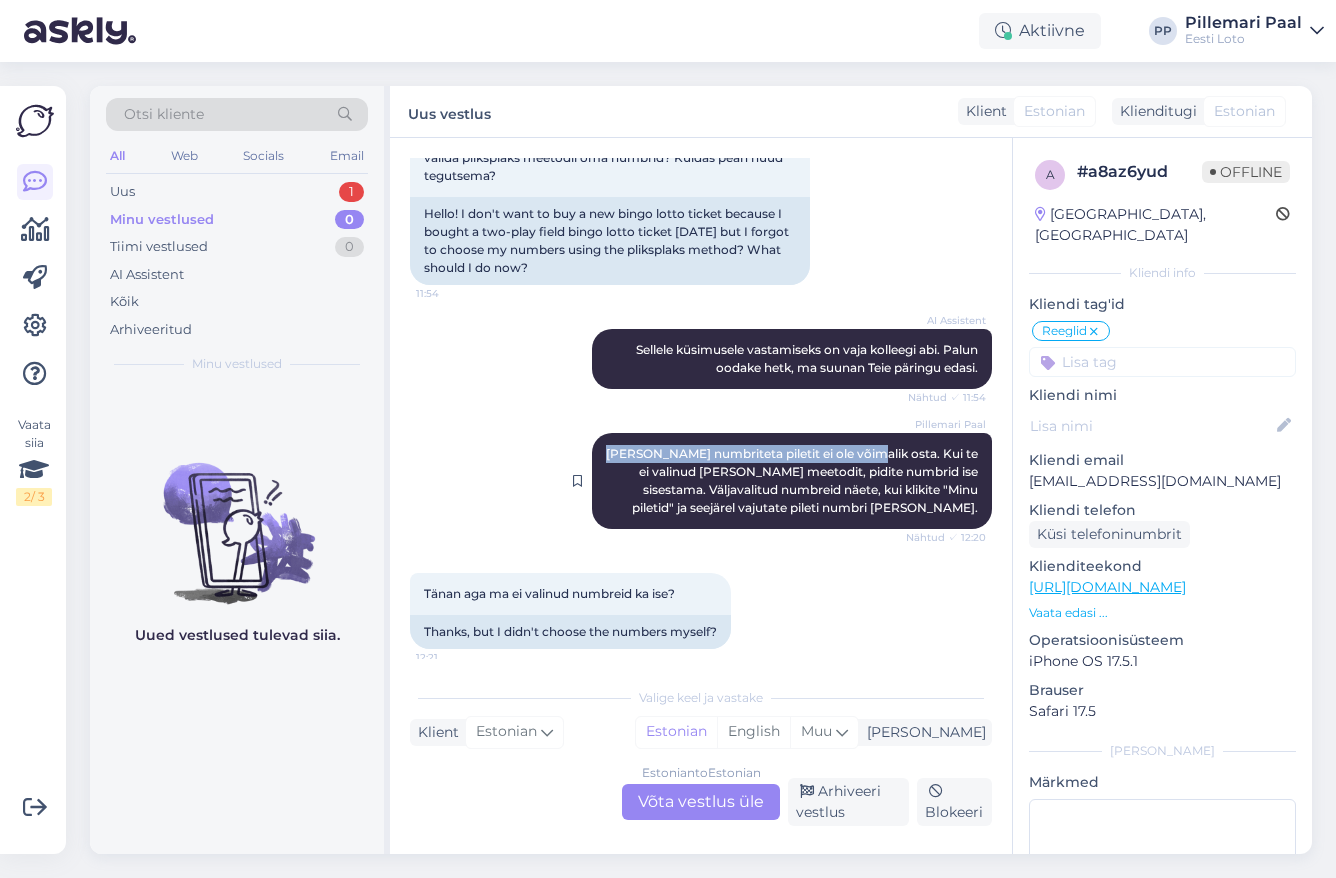drag, startPoint x: 617, startPoint y: 416, endPoint x: 876, endPoint y: 421, distance: 259.04825 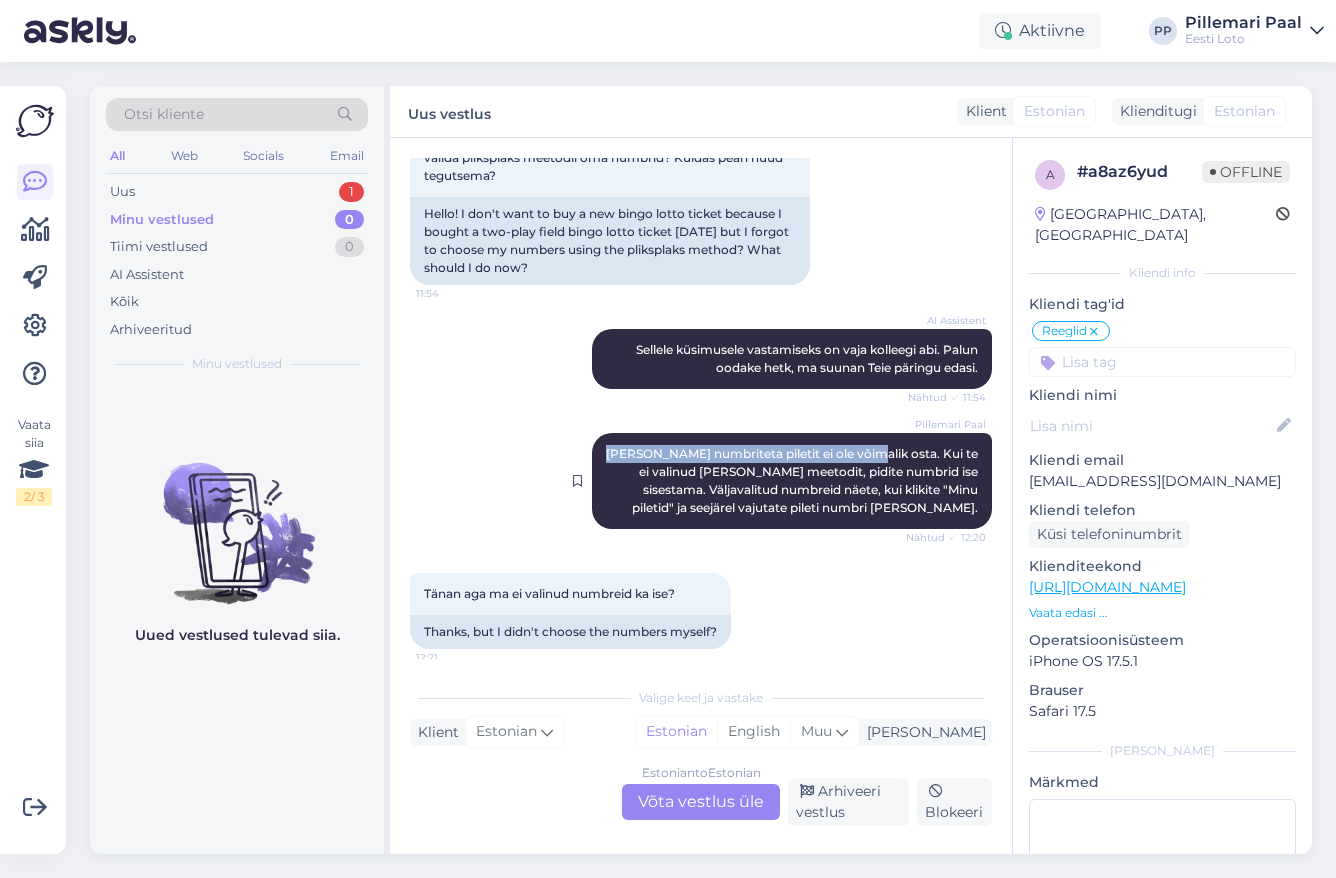 click on "Pillemari Paal Ilma numbriteta piletit ei ole võimalik osta. Kui te ei valinud Pliks-Plaks meetodit, pidite numbrid ise sisestama. Väljavalitud numbreid näete, kui klikite "Minu piletid" ja seejärel vajutate pileti numbri peale. Nähtud ✓ 12:20" at bounding box center (792, 481) 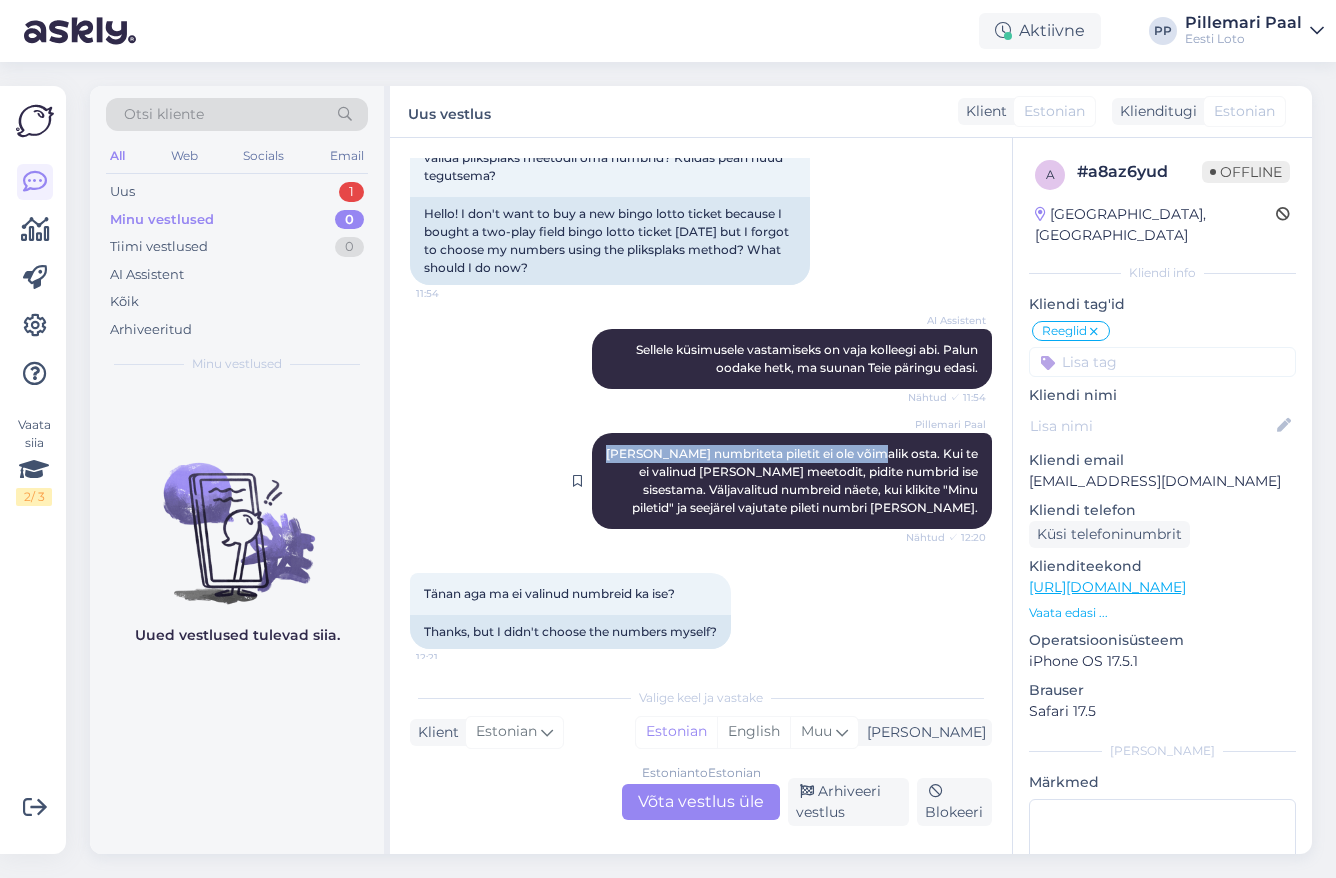 copy on "Ilma numbriteta piletit ei ole võimalik osta" 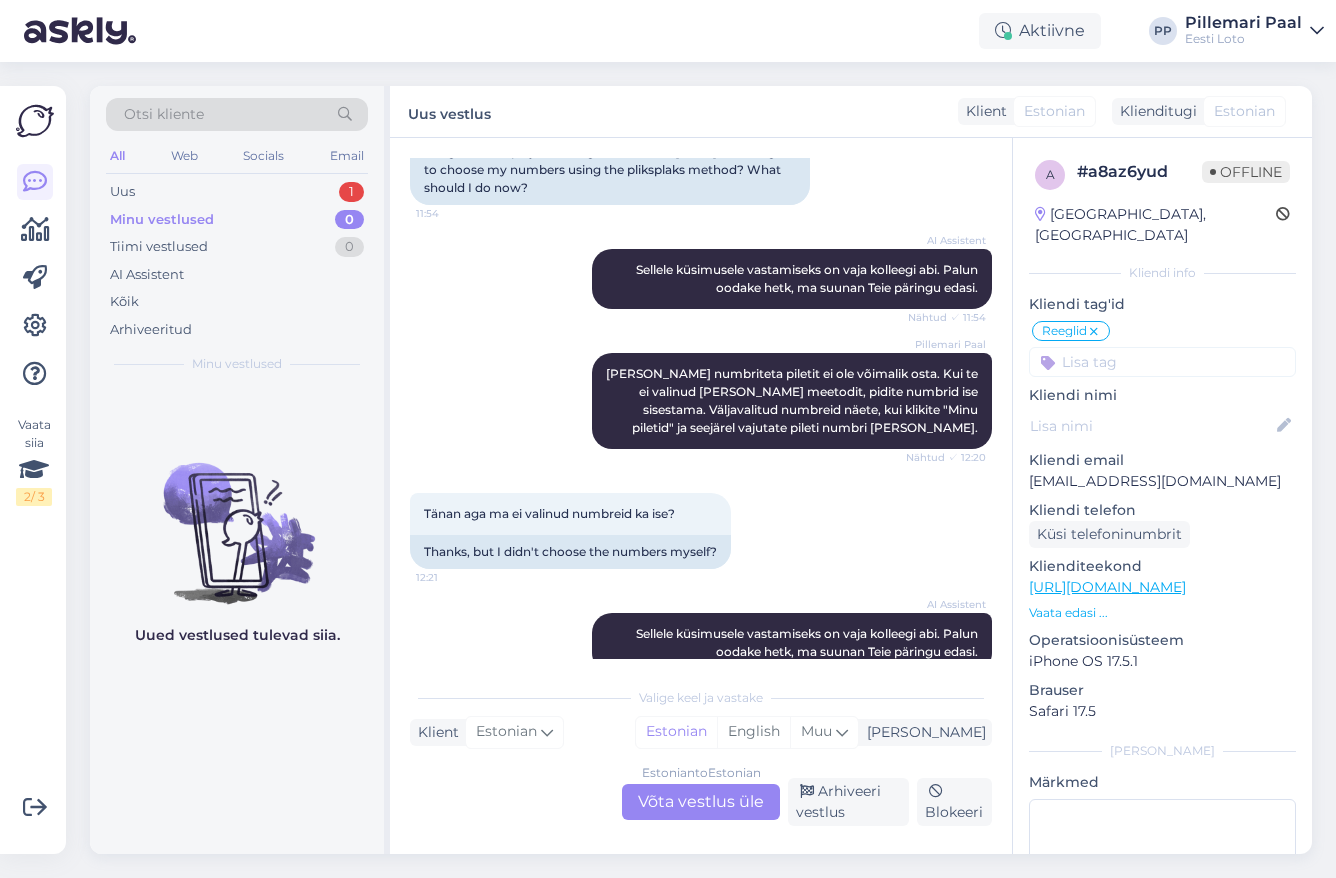 click on "Estonian  to  Estonian Võta vestlus üle" at bounding box center (701, 802) 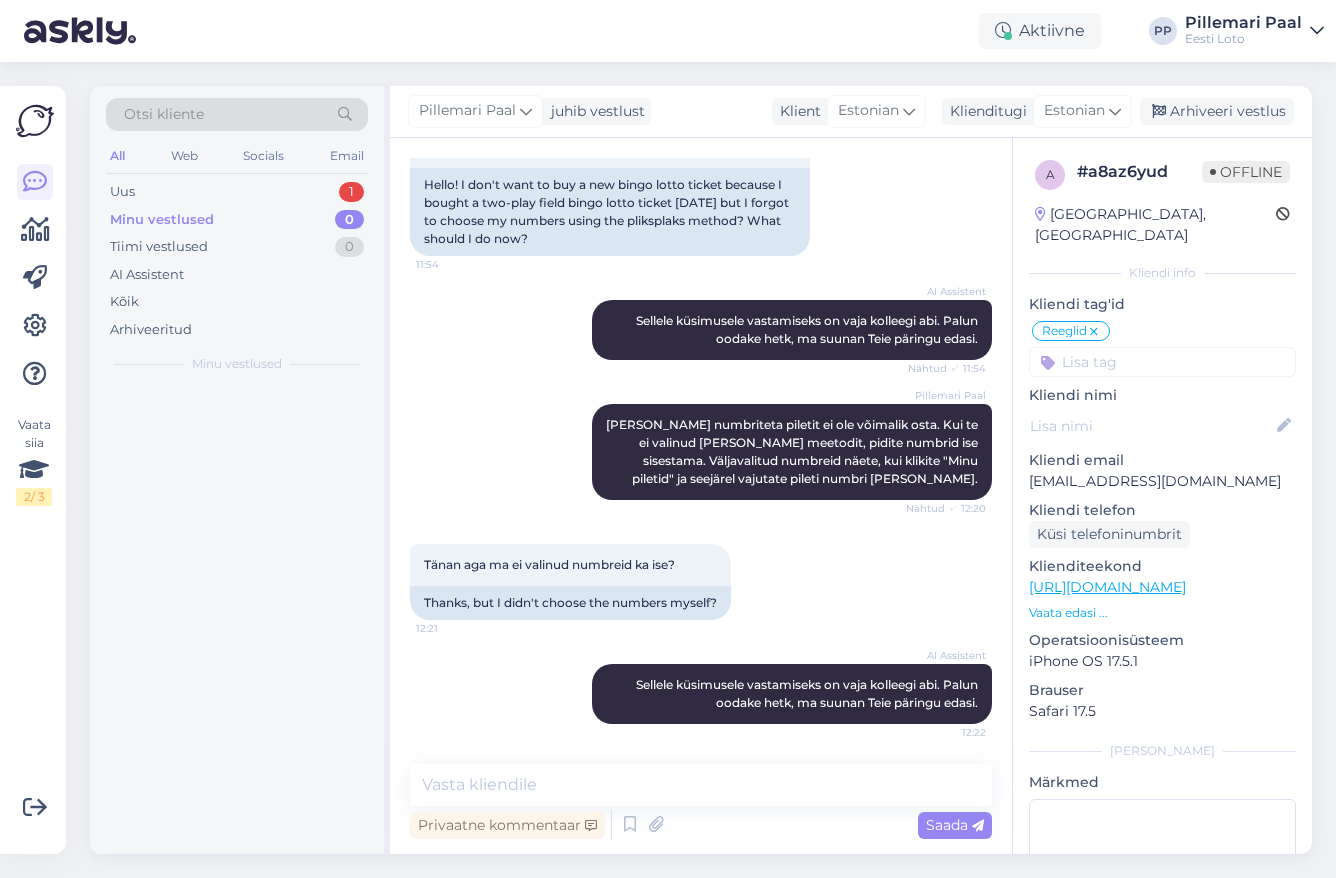 scroll, scrollTop: 1664, scrollLeft: 0, axis: vertical 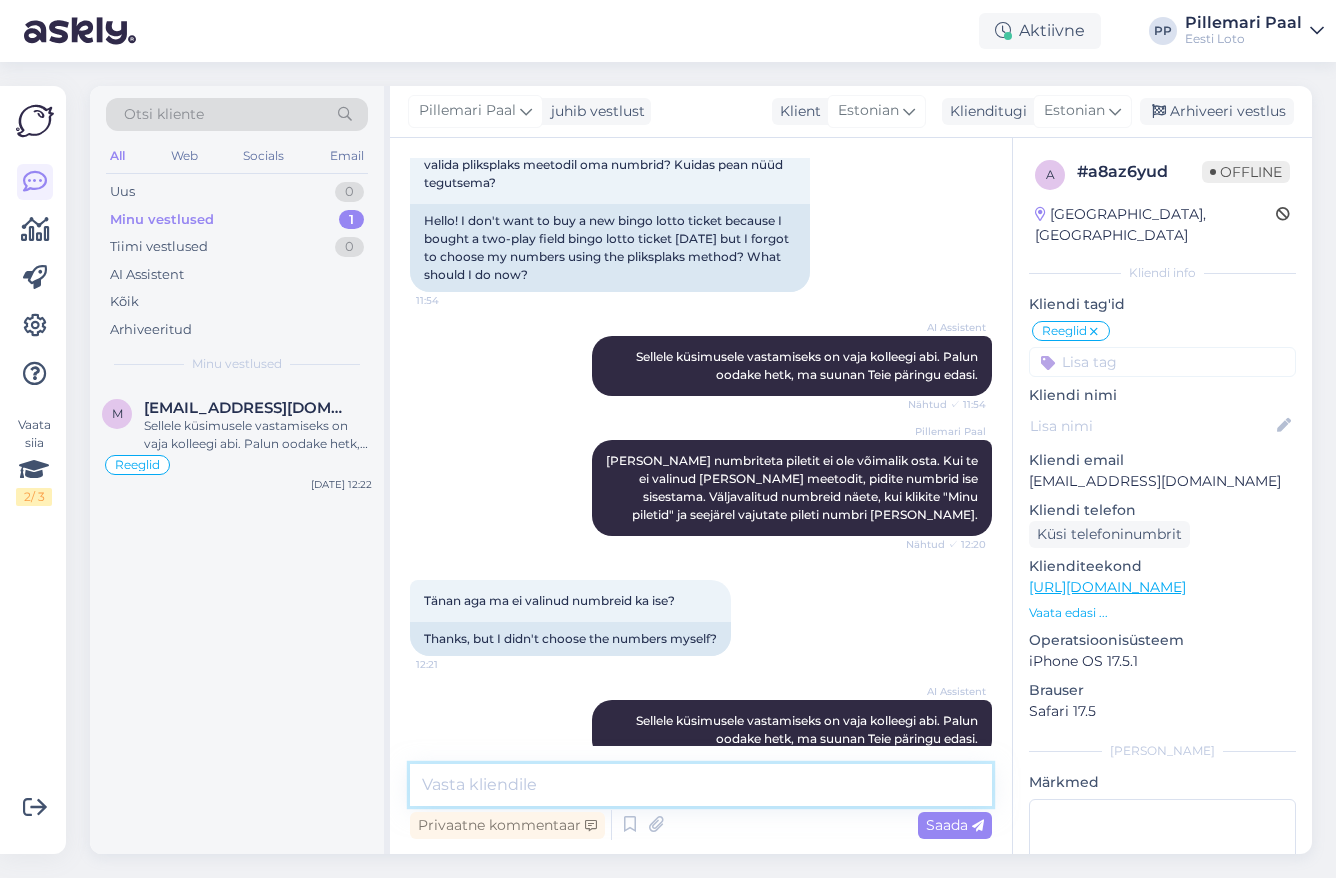 click at bounding box center [701, 785] 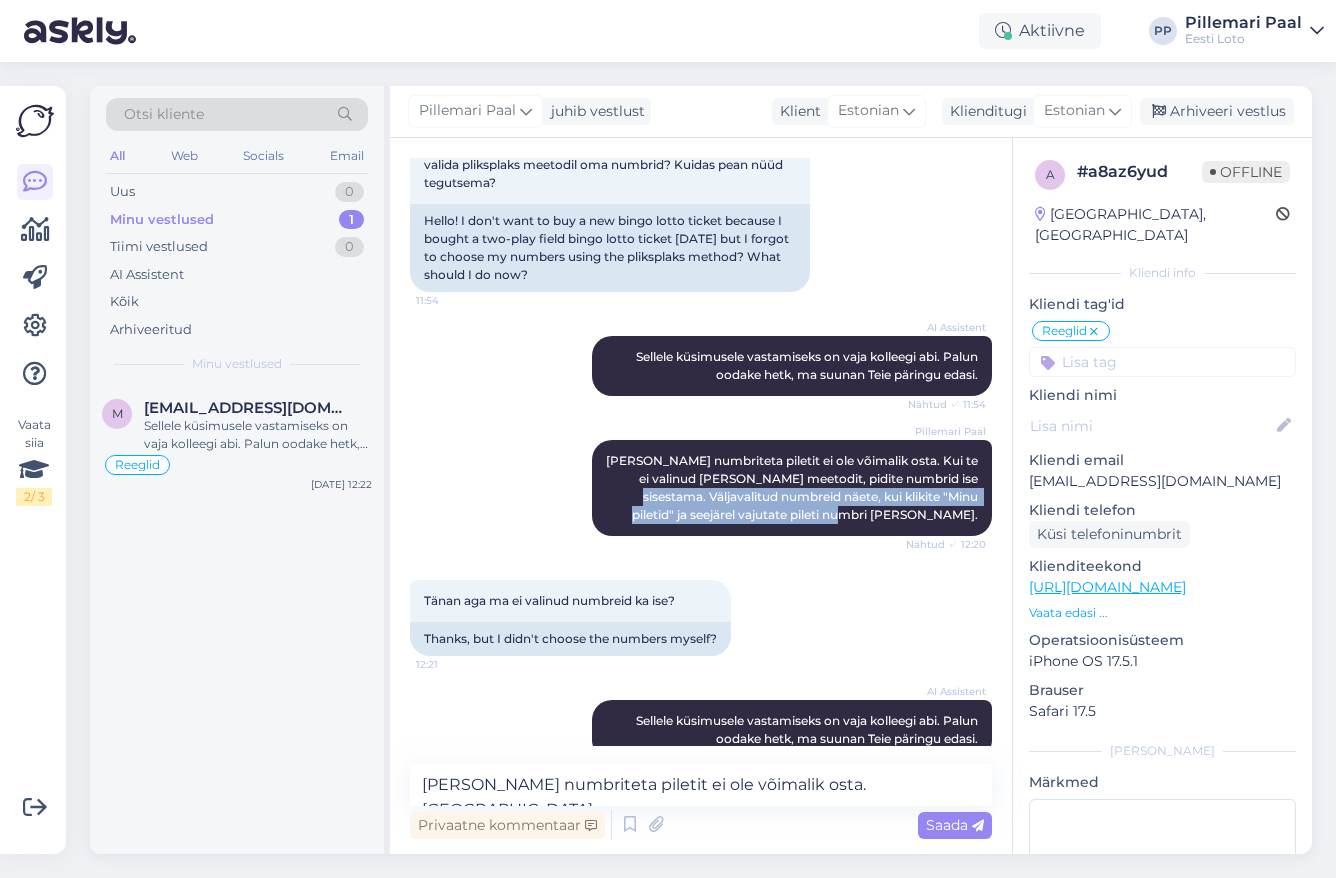 drag, startPoint x: 642, startPoint y: 460, endPoint x: 992, endPoint y: 478, distance: 350.46255 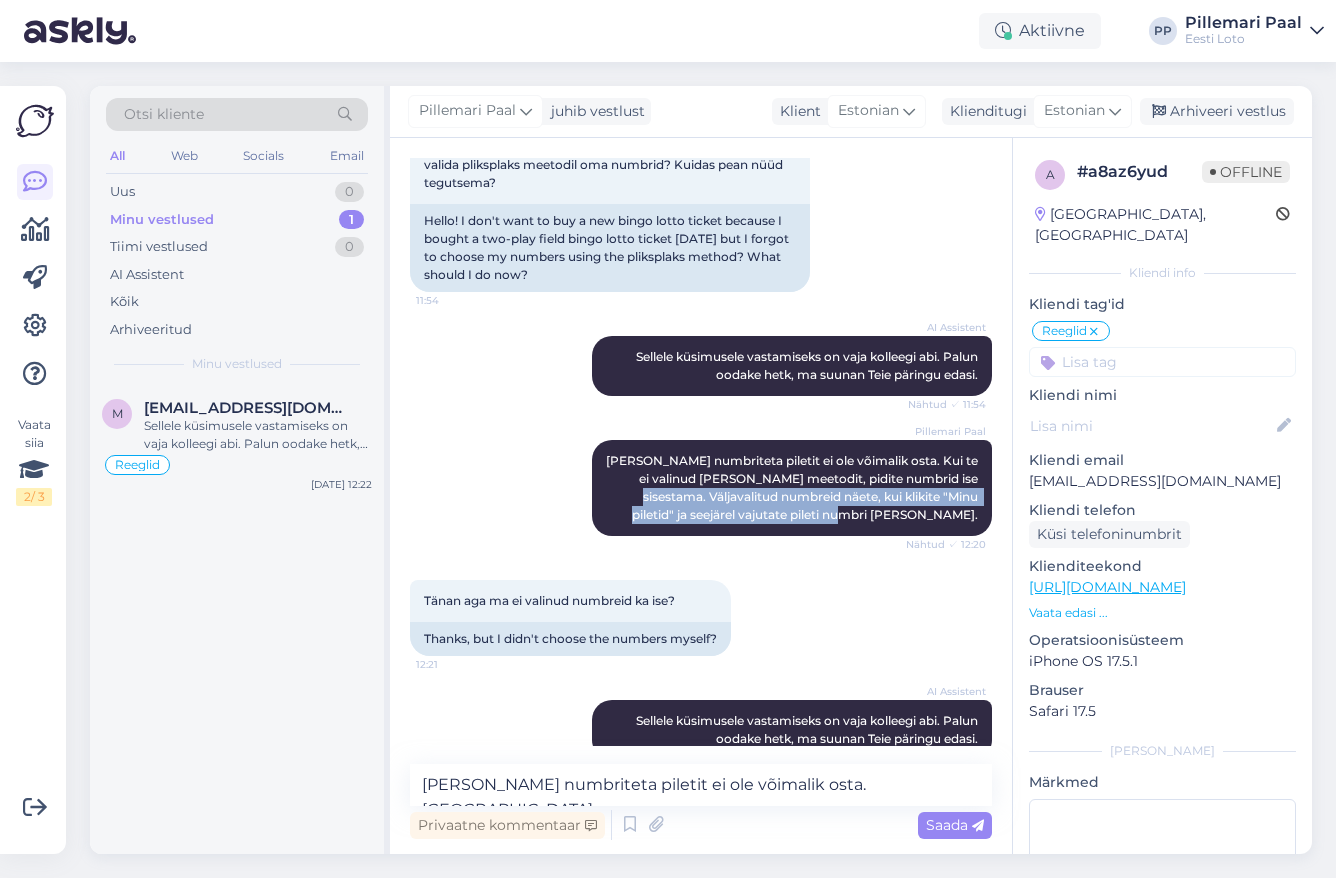 click on "Vestlus algas Jul 7 2025 Küsimus tänase Jokkeri loosinumbrite kohta , minul on valitud numbrite hulgas ka nr 2 ja 5. Miks neid minu piletil ära pole märgitud? 21:22  Question about today's Joker lottery numbers, I have numbers 2 and 5 among my chosen numbers. Why aren't they marked on my ticket? AI Assistent Tere!
Selleks, et saaksime Teie piletit ja valitud numbreid täpsemalt kontrollida, on vaja kolleegi abi. Palun oodake hetk, ma suunan Teie päringu edasi. Nähtud ✓ 21:22  Kas ma saan vastuse veel täna vôi homme? 21:28  Will I get an answer today or tomorrow? Jul 8 2025 Kristiina Ilsis Laur https://www.eestiloto.ee/et/jokker/how-to-play . Nähtud ✓ 8:00  Jul 28 2025 Tere, ostsin praegu bingo loti 2 piletit aga unustasin pliks plaks numbrid valida? Mis nüüd tegema pean? 21:16  Hello, I just bought 2 tickets for the bingo lottery but I forgot to choose the numbers, Pliks Plaks? What should I do now? AI Assistent Nähtud ✓ 21:16  21:42  Jul 29 2025 Pillemari Paal Nähtud ✓ 9:33  11:54" at bounding box center (710, 452) 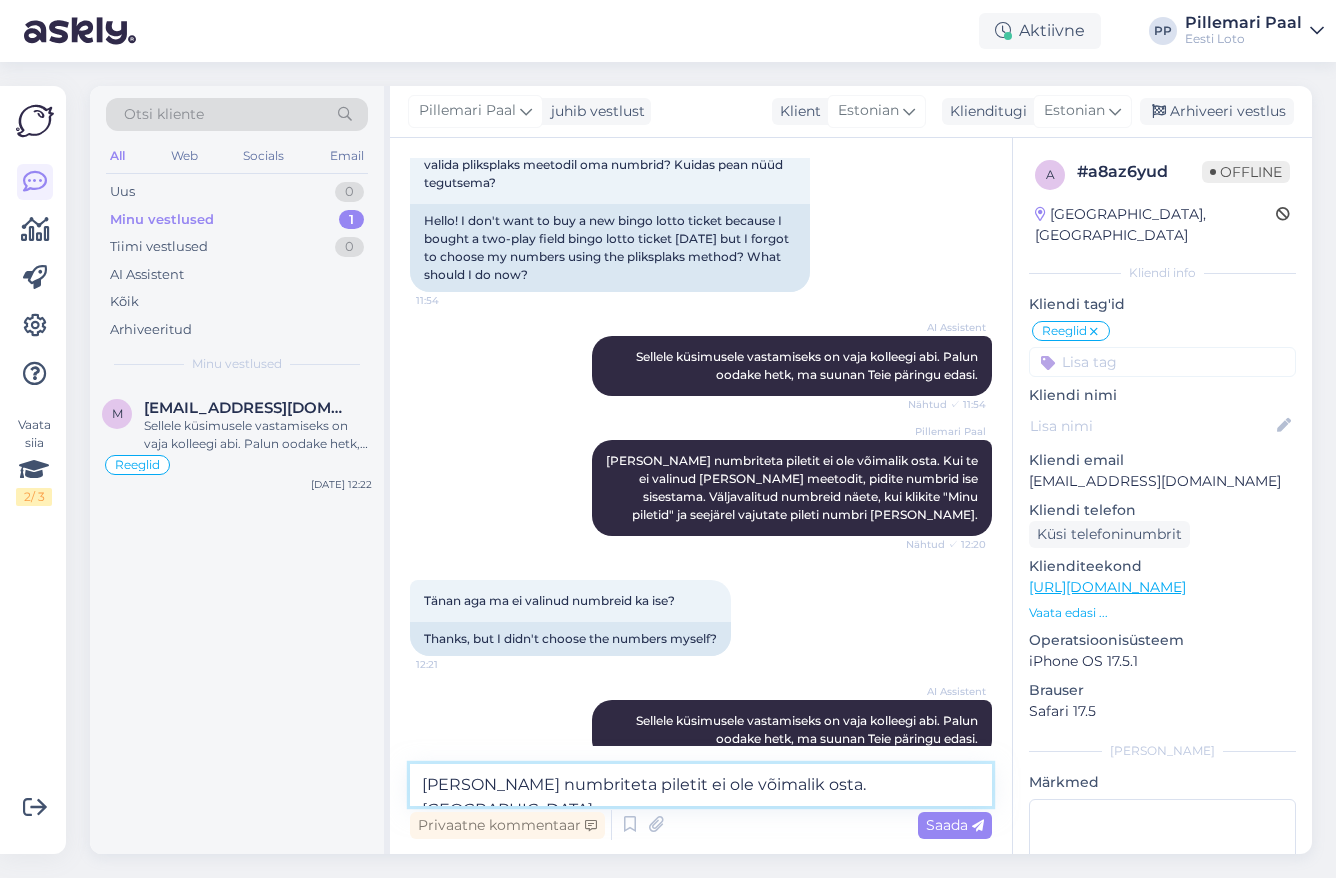 click on "Ilma numbriteta piletit ei ole võimalik osta. Oma" at bounding box center (701, 785) 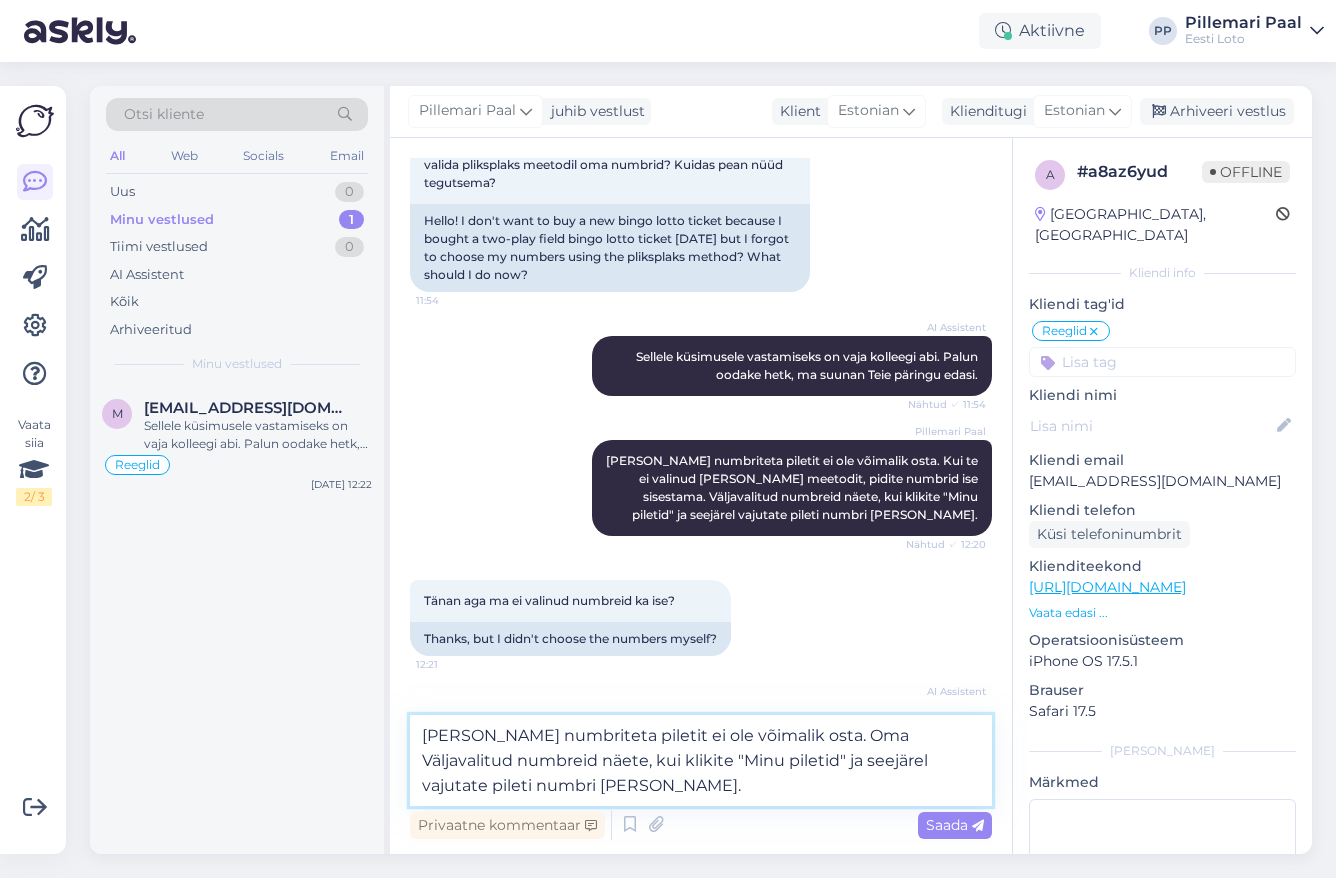 scroll, scrollTop: 1713, scrollLeft: 0, axis: vertical 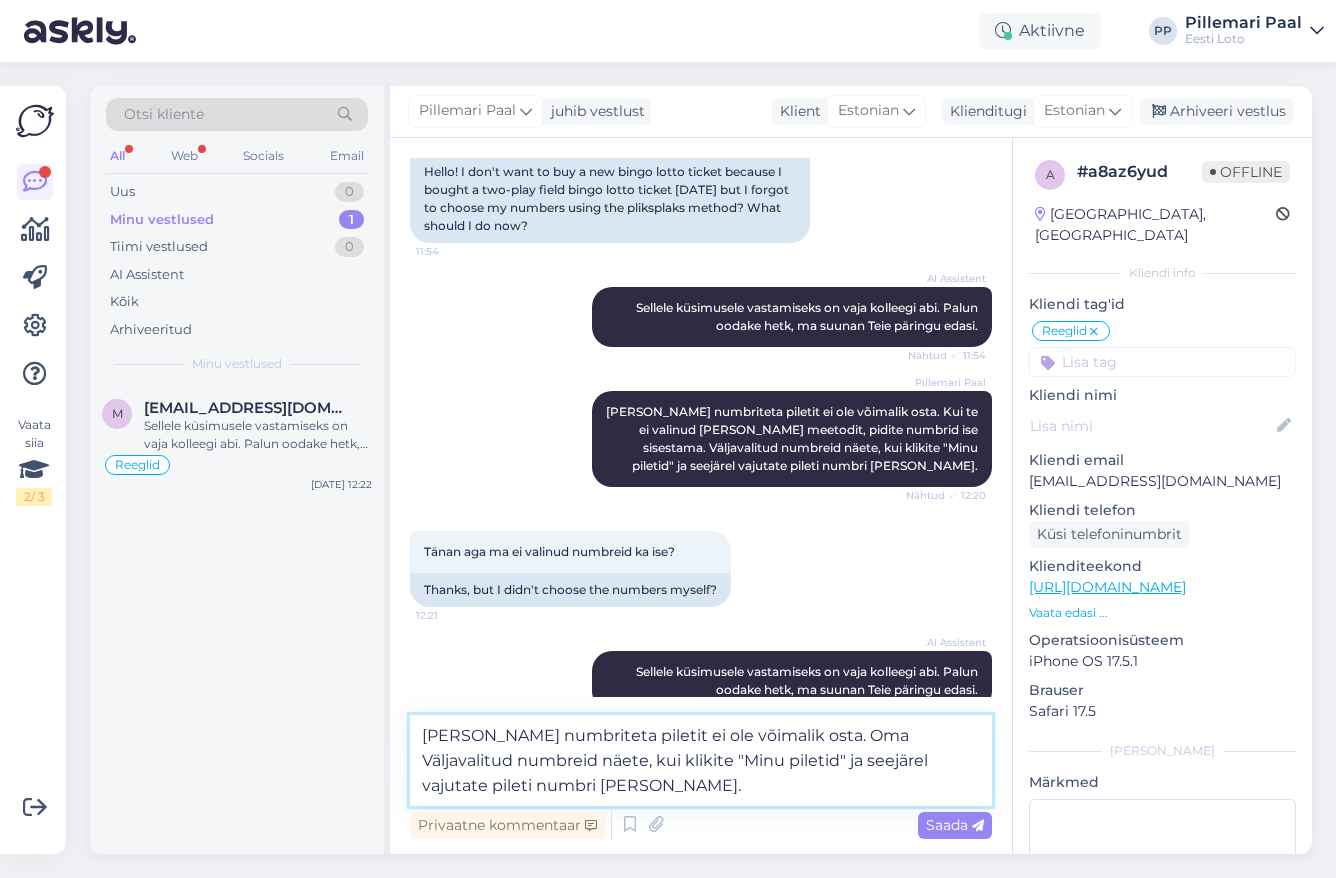 click on "Ilma numbriteta piletit ei ole võimalik osta. Oma Väljavalitud numbreid näete, kui klikite "Minu piletid" ja seejärel vajutate pileti numbri peale." at bounding box center [701, 760] 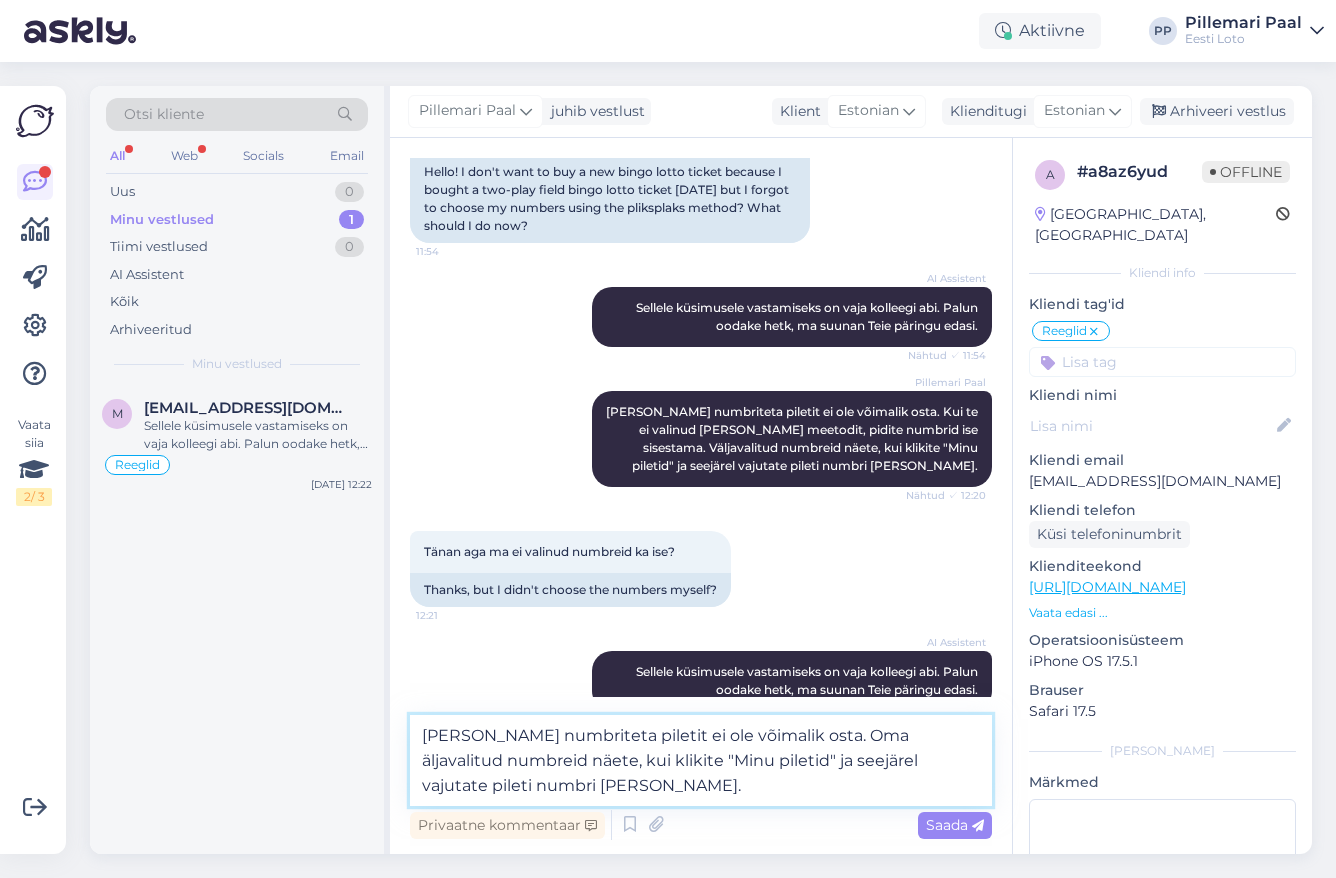 scroll, scrollTop: 1713, scrollLeft: 0, axis: vertical 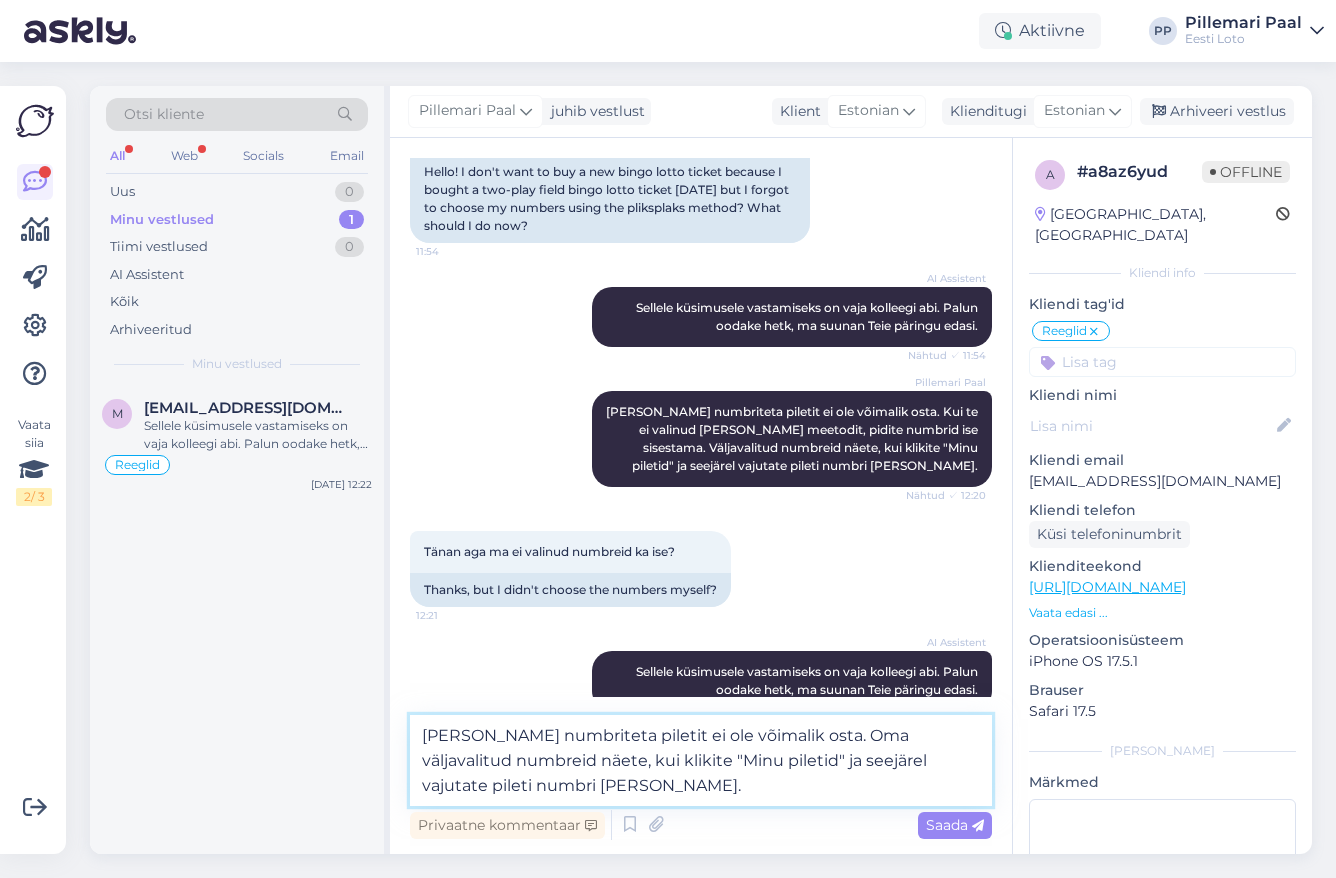 click on "Ilma numbriteta piletit ei ole võimalik osta. Oma väljavalitud numbreid näete, kui klikite "Minu piletid" ja seejärel vajutate pileti numbri peale." at bounding box center [701, 760] 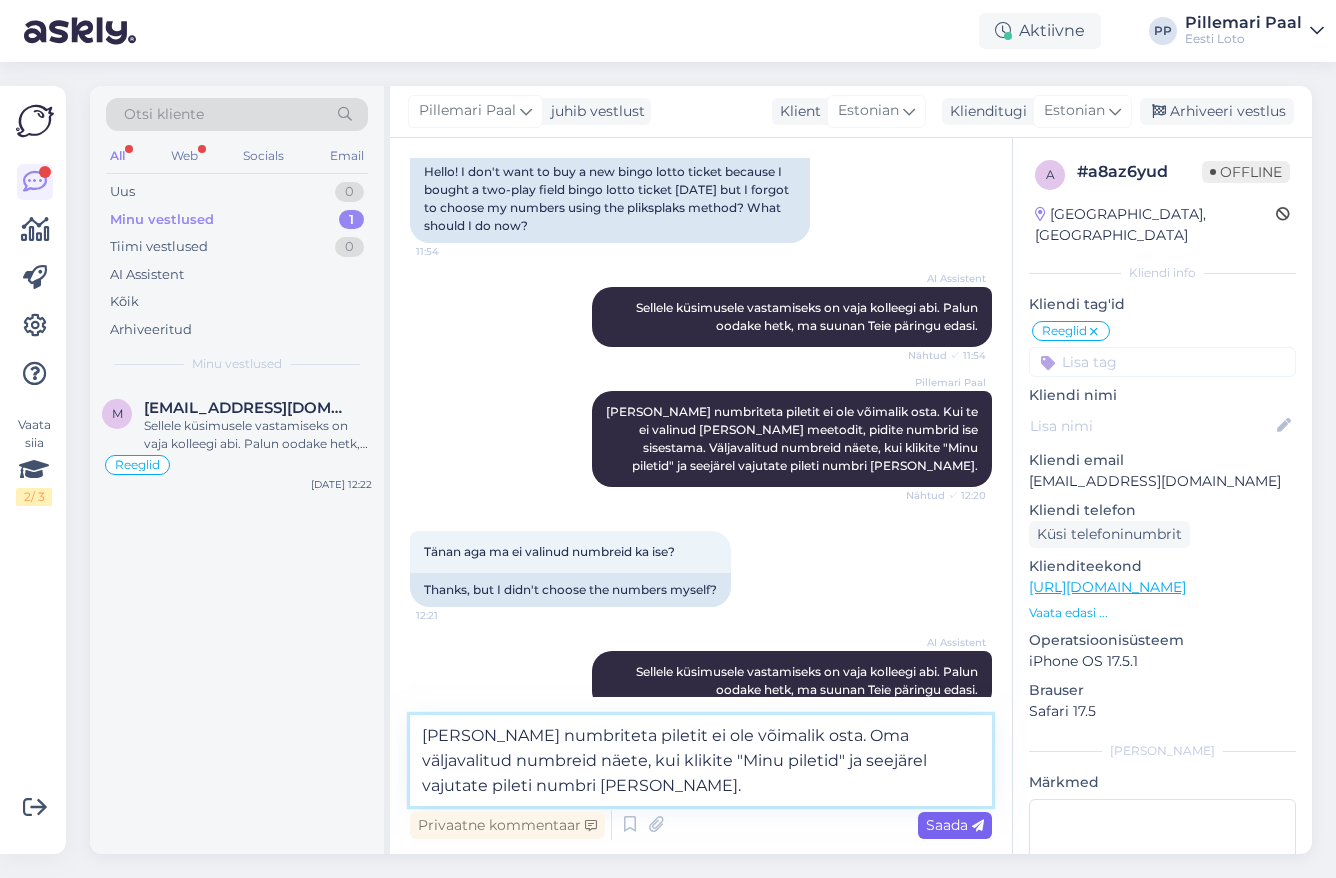 type on "Ilma numbriteta piletit ei ole võimalik osta. Oma väljavalitud numbreid näete, kui klikite "Minu piletid" ja seejärel vajutate pileti numbri peale." 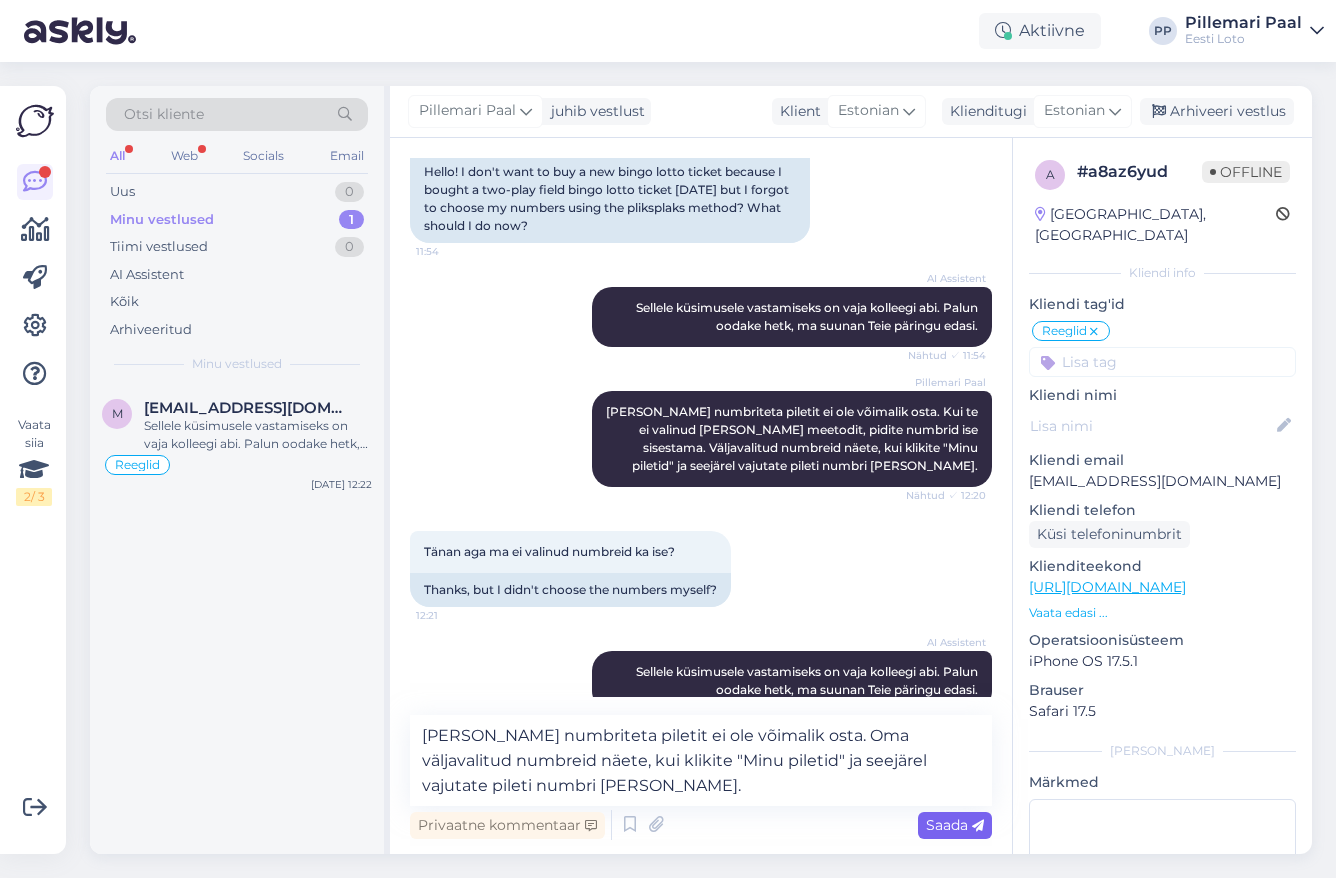 click on "Saada" at bounding box center (955, 825) 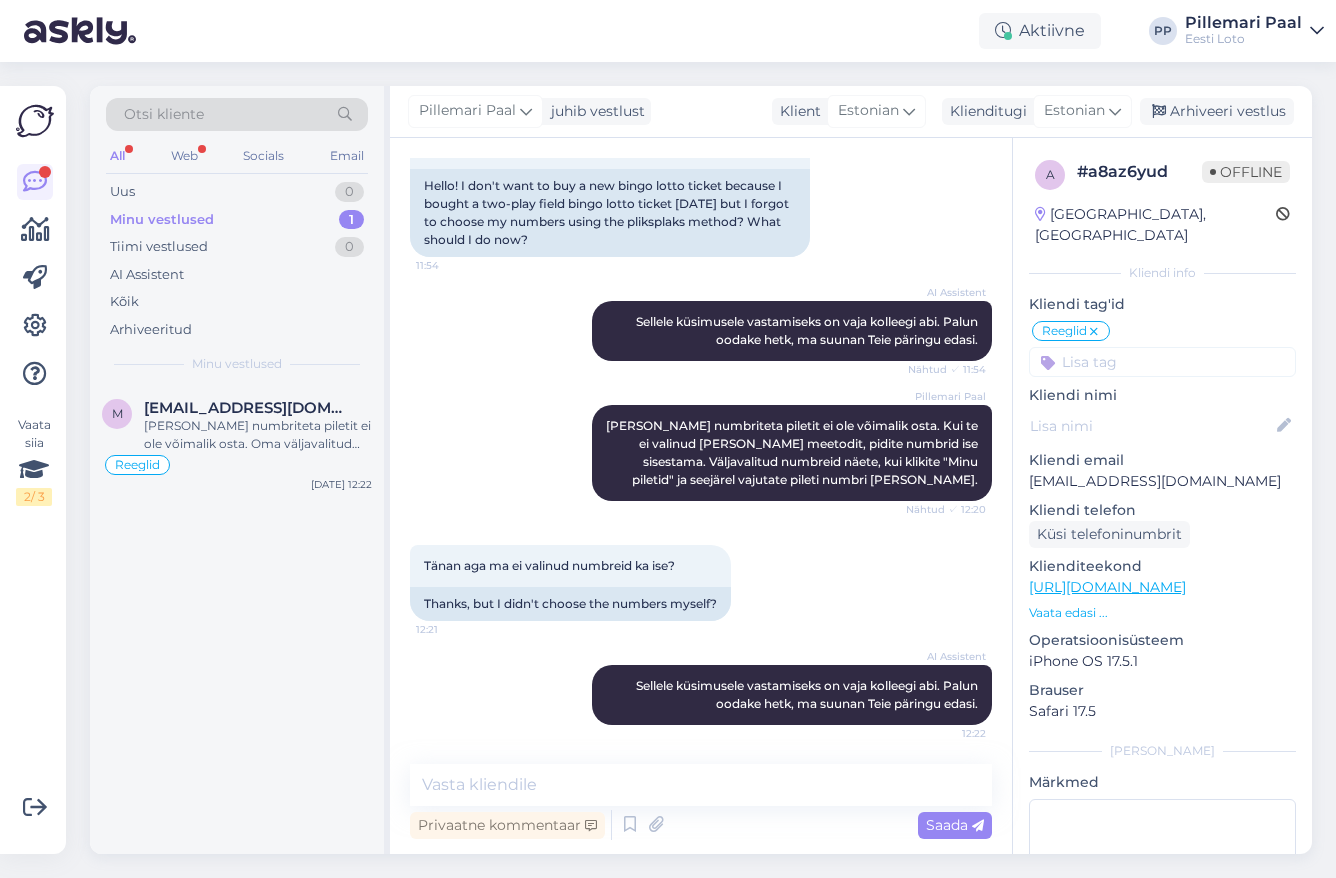 scroll, scrollTop: 1692, scrollLeft: 0, axis: vertical 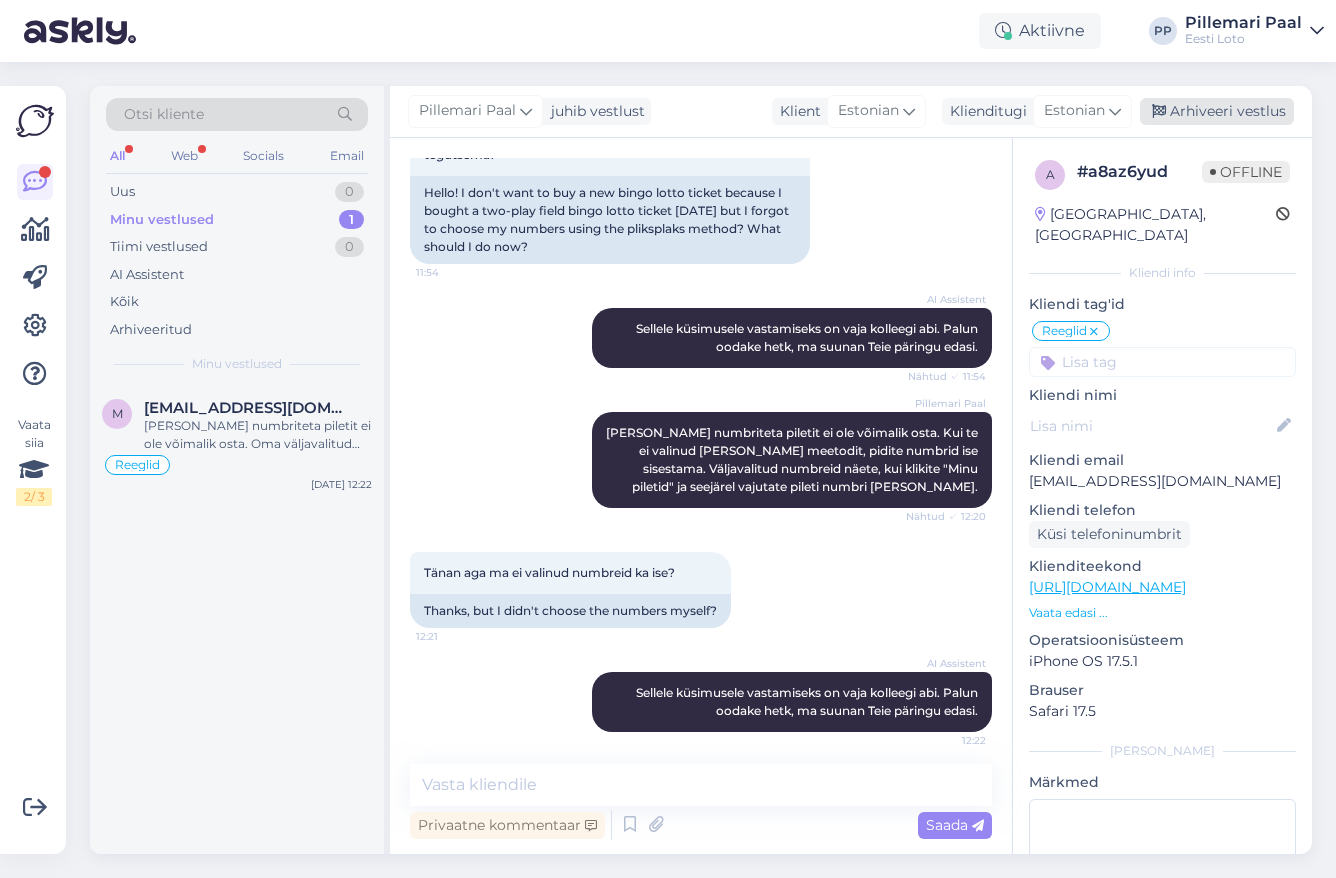 click on "Arhiveeri vestlus" at bounding box center (1217, 111) 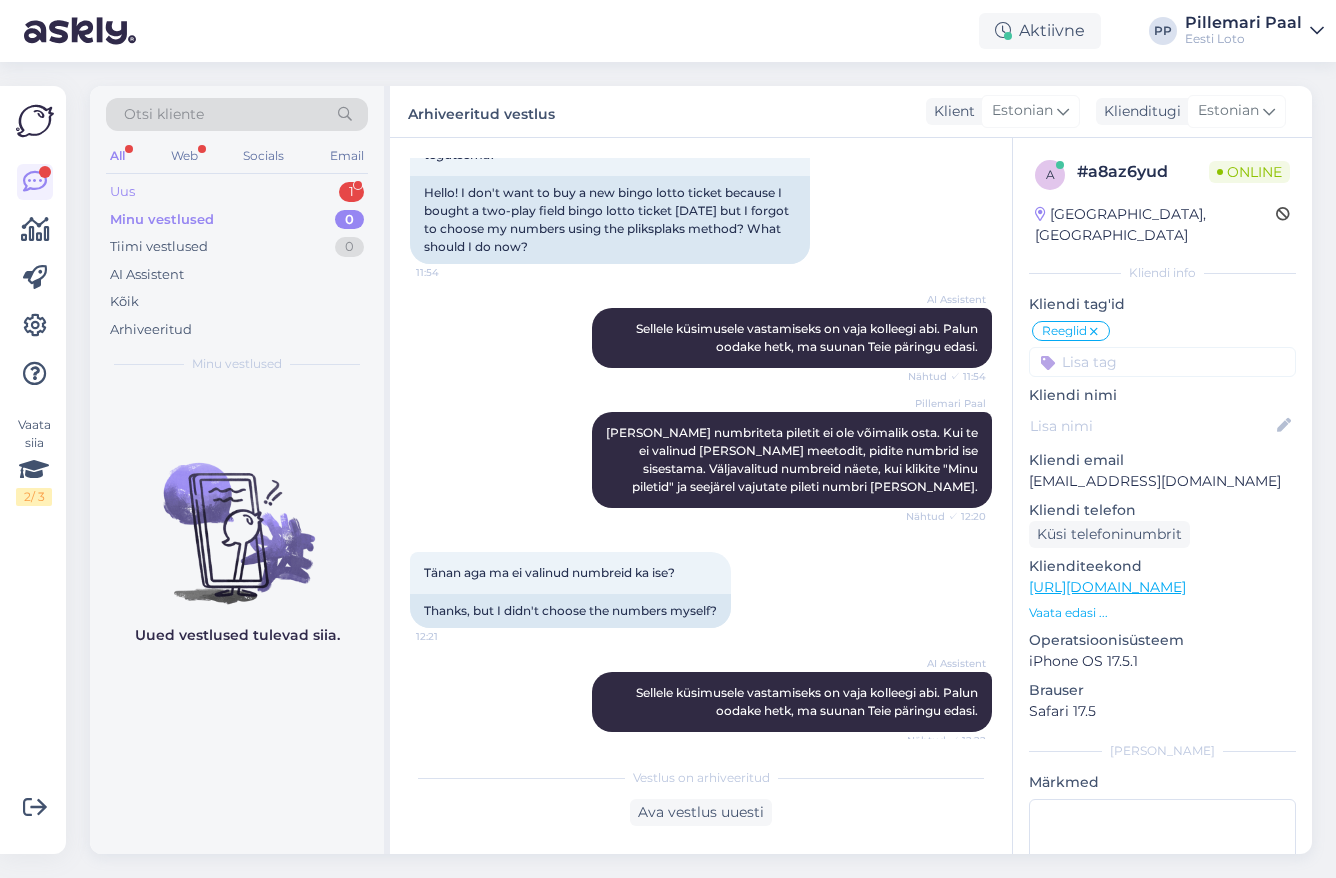 click on "Uus 1" at bounding box center (237, 192) 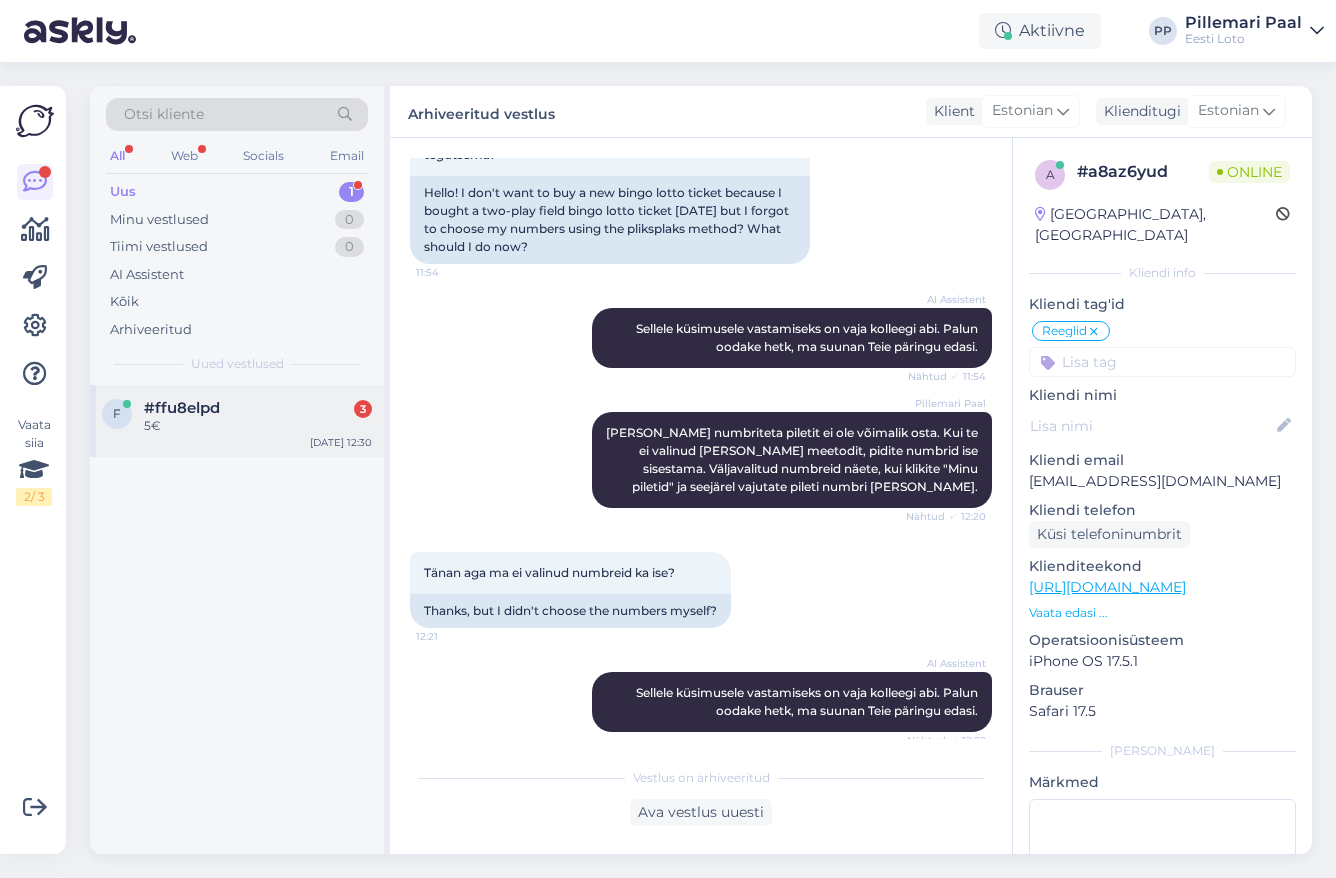 click on "f #ffu8elpd 3 5€ Jul 29 12:30" at bounding box center [237, 421] 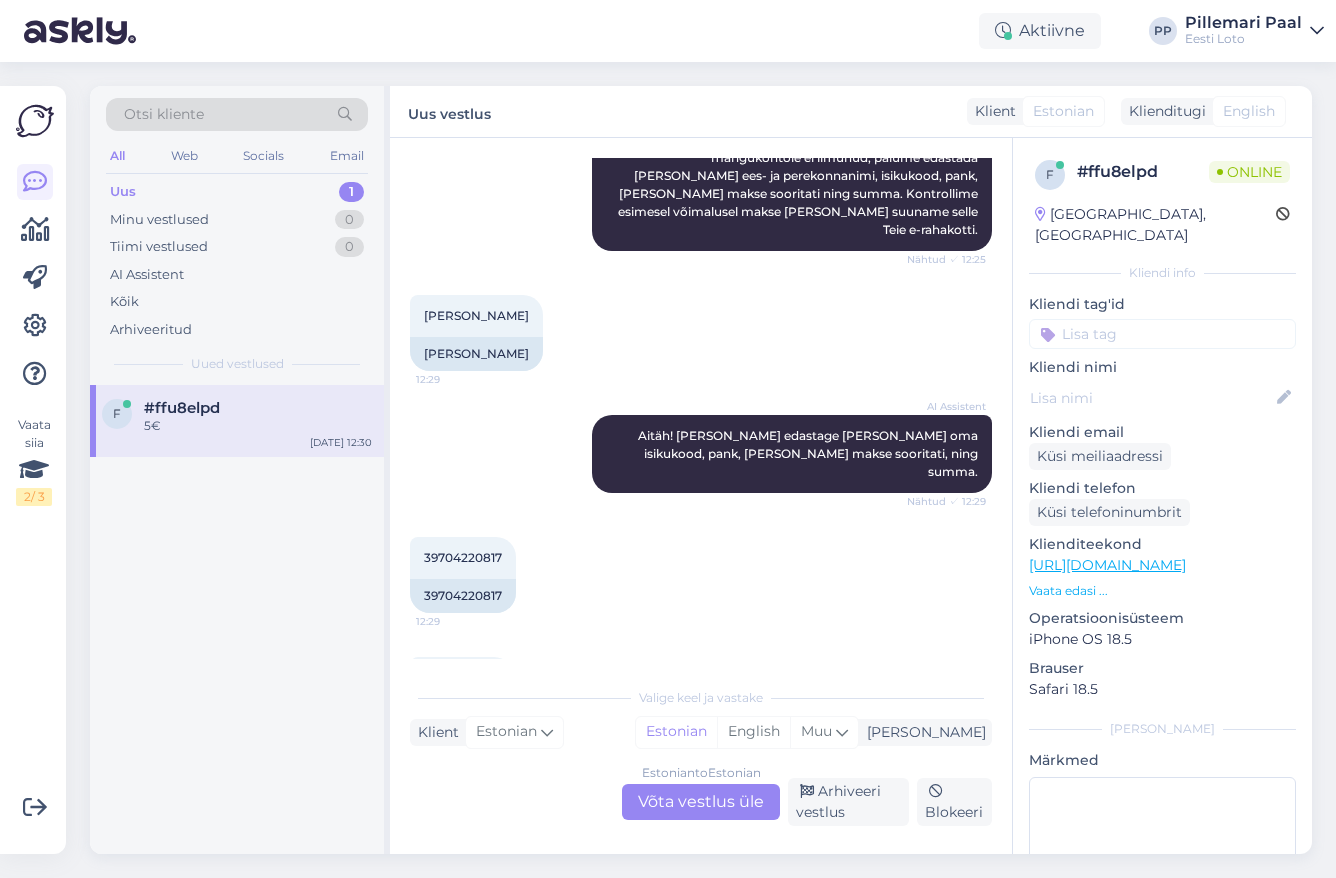 scroll, scrollTop: 321, scrollLeft: 0, axis: vertical 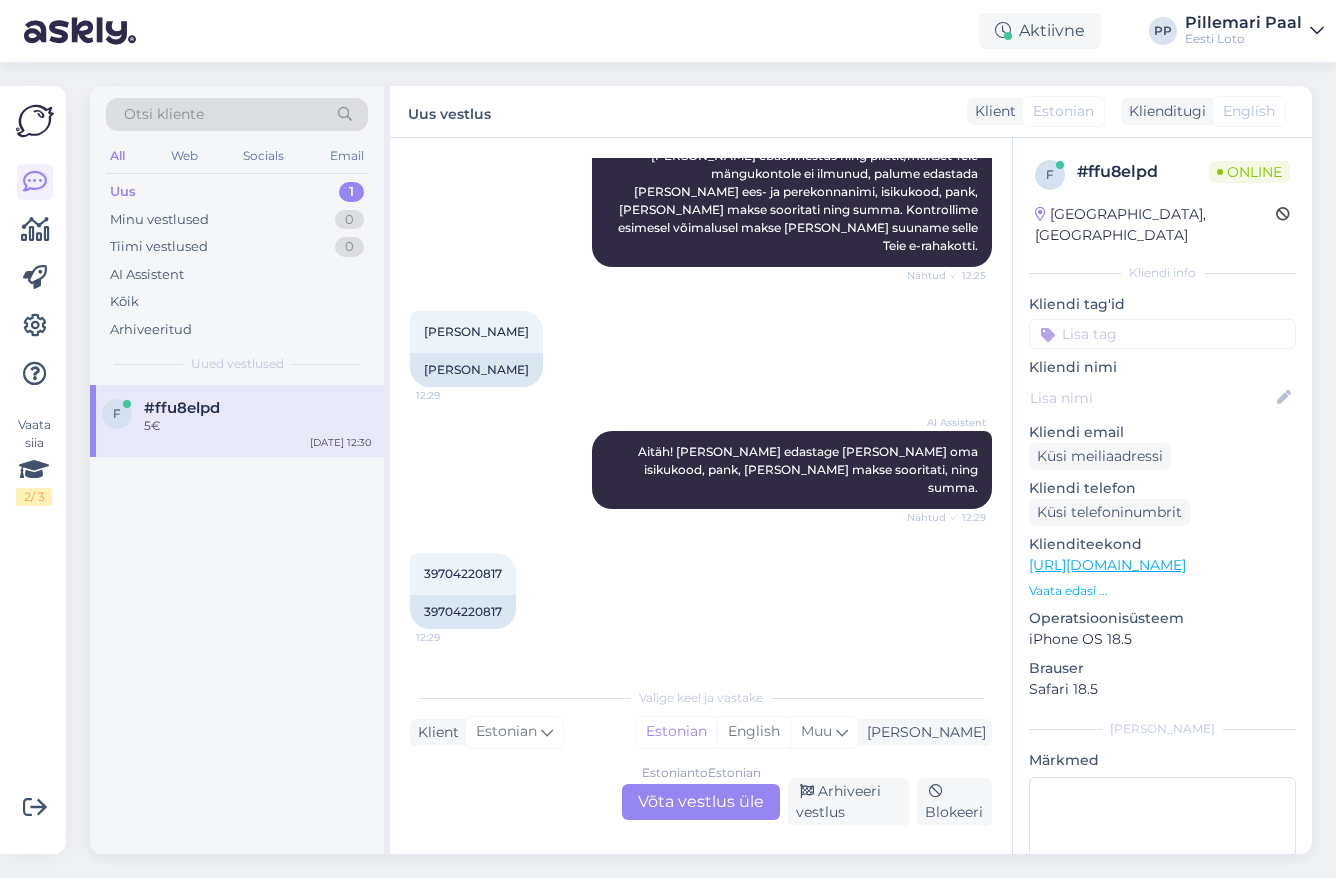 click on "Estonian  to  Estonian Võta vestlus üle" at bounding box center (701, 802) 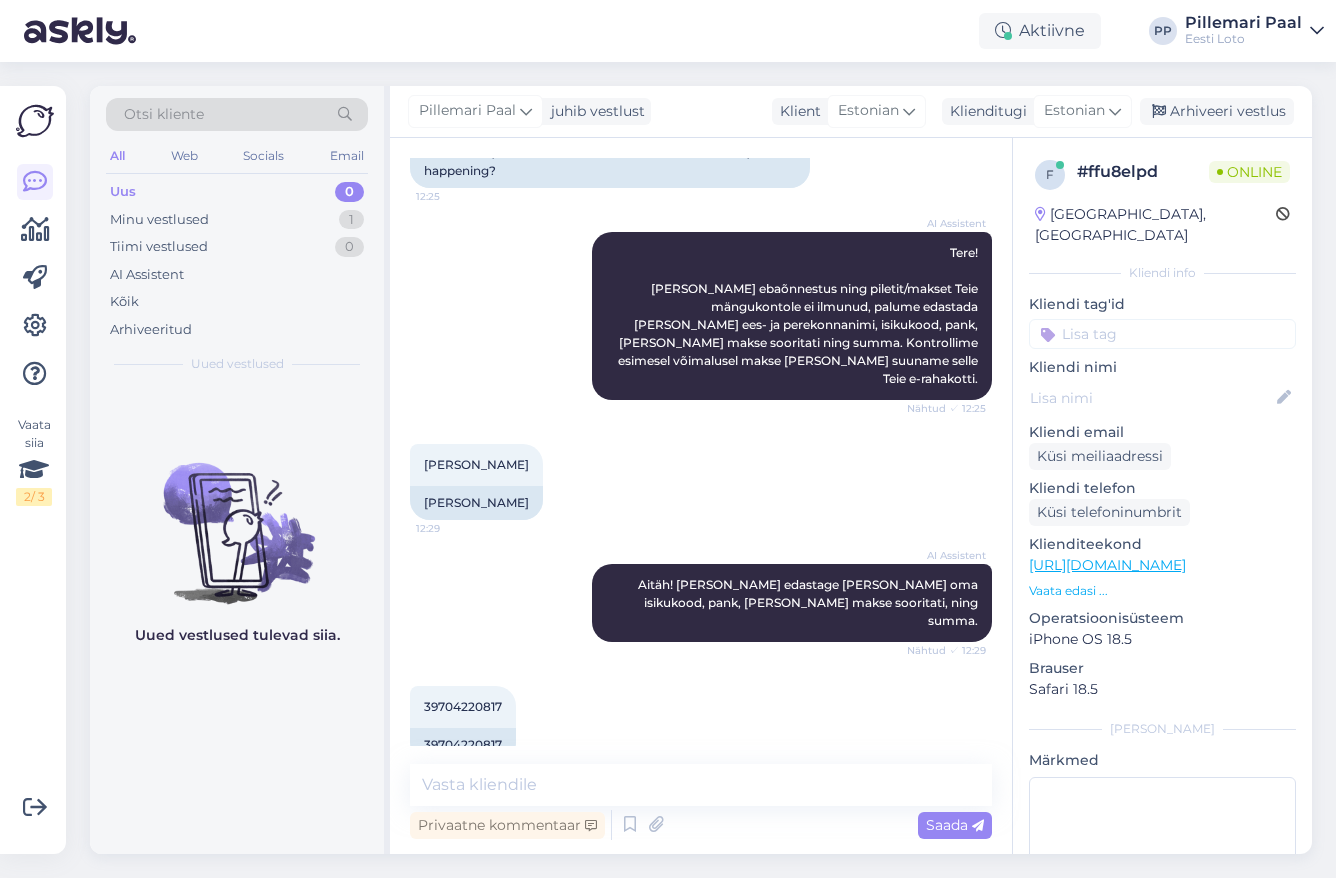 scroll, scrollTop: 430, scrollLeft: 0, axis: vertical 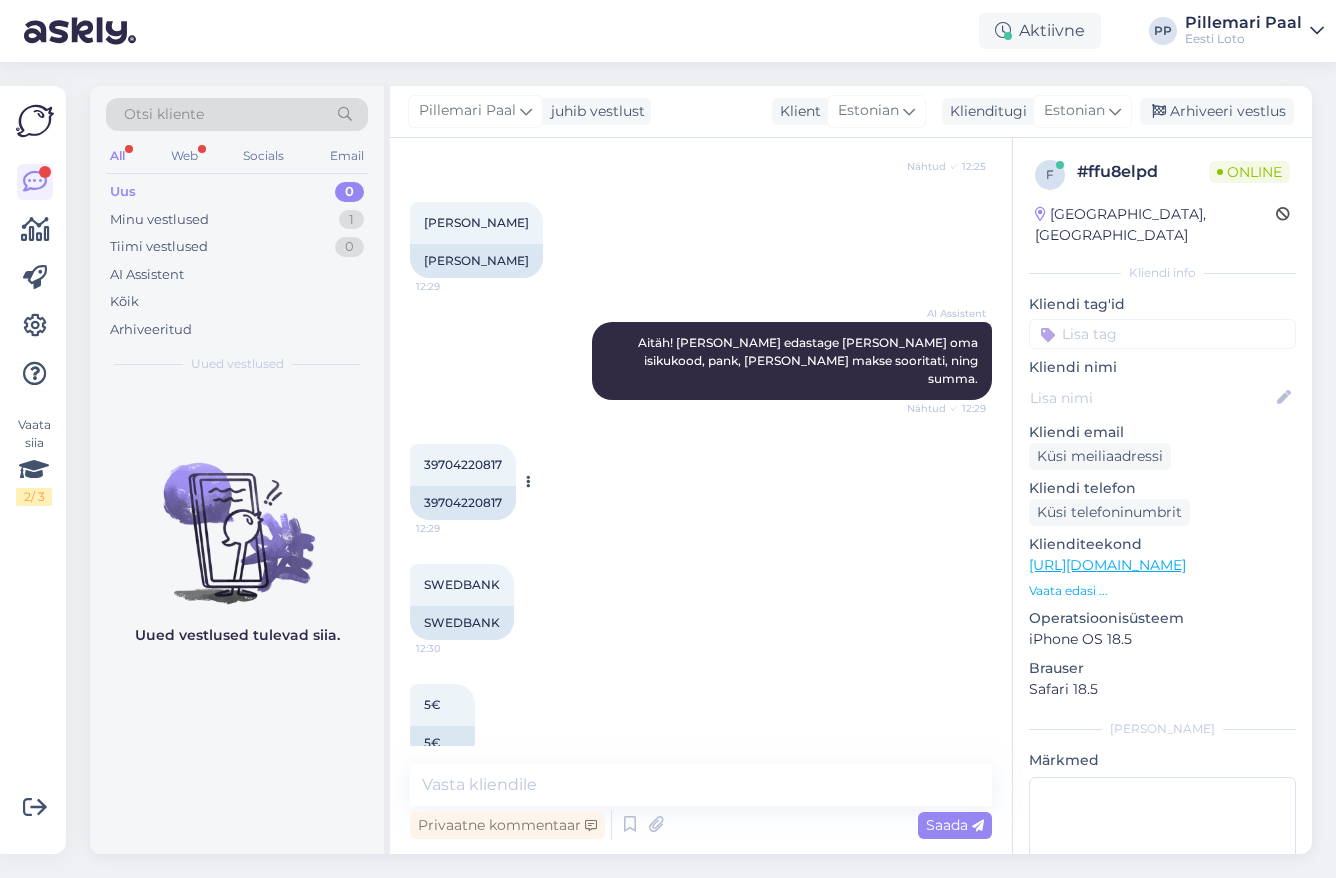 click on "39704220817" at bounding box center (463, 464) 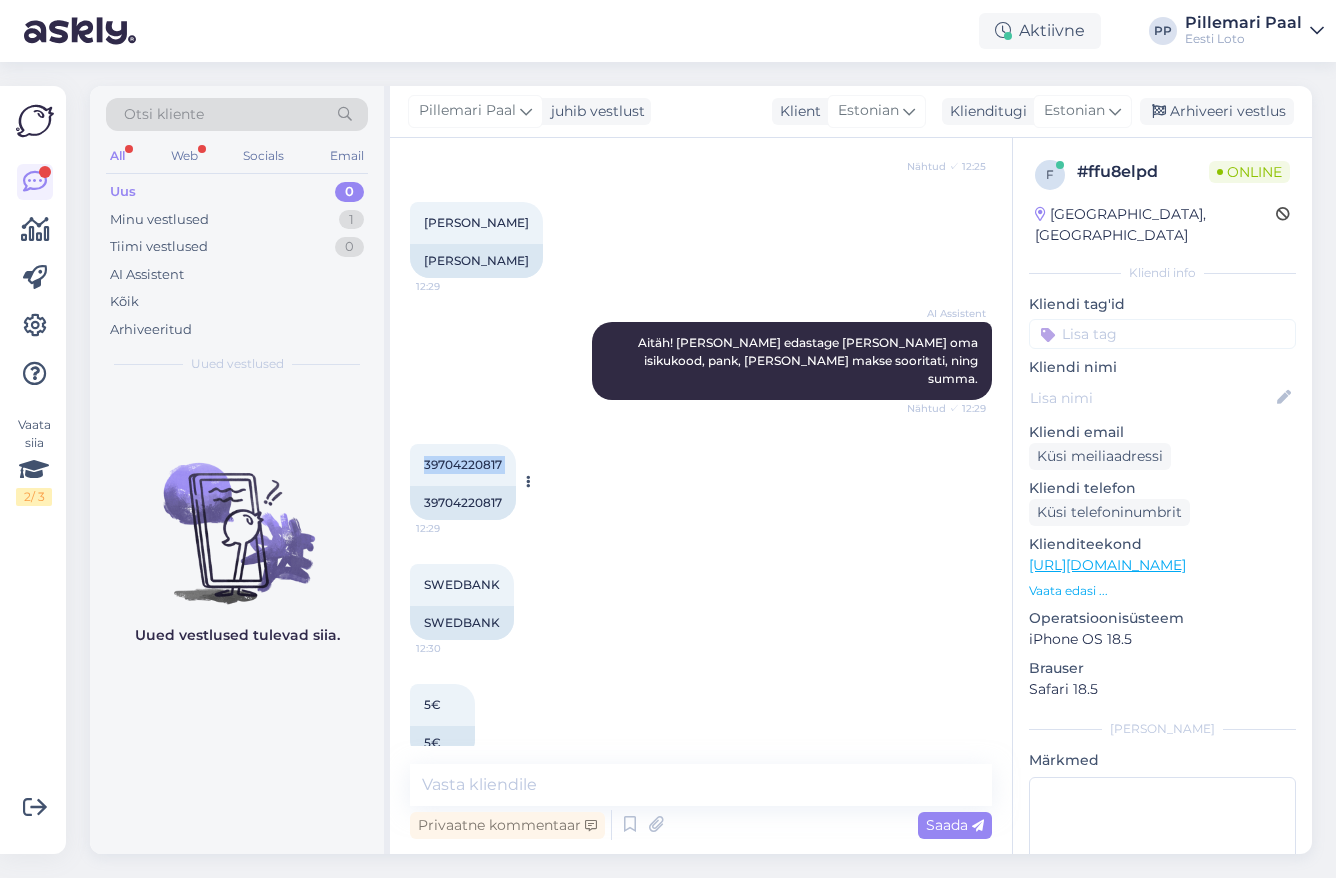 click on "39704220817" at bounding box center (463, 464) 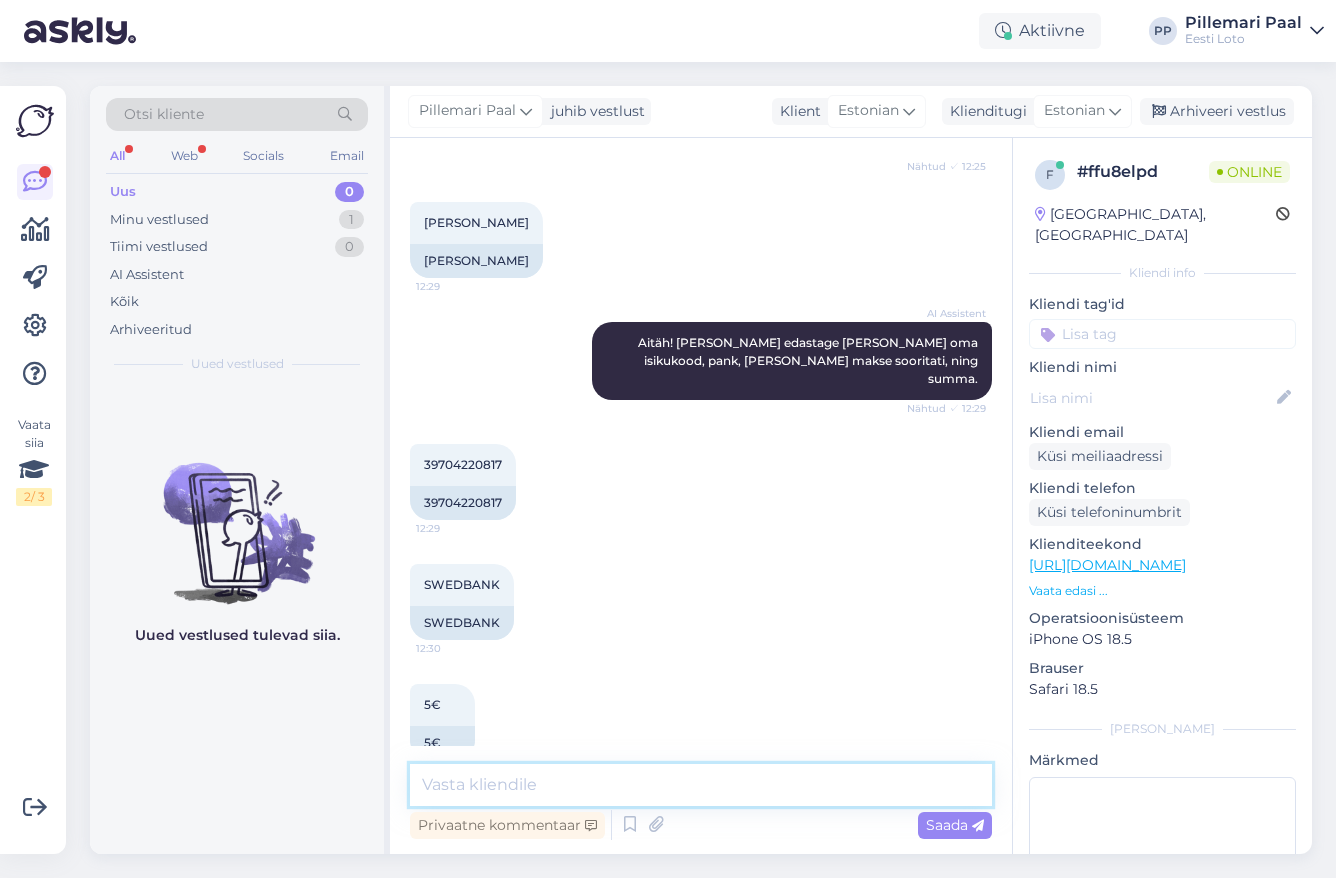 click at bounding box center [701, 785] 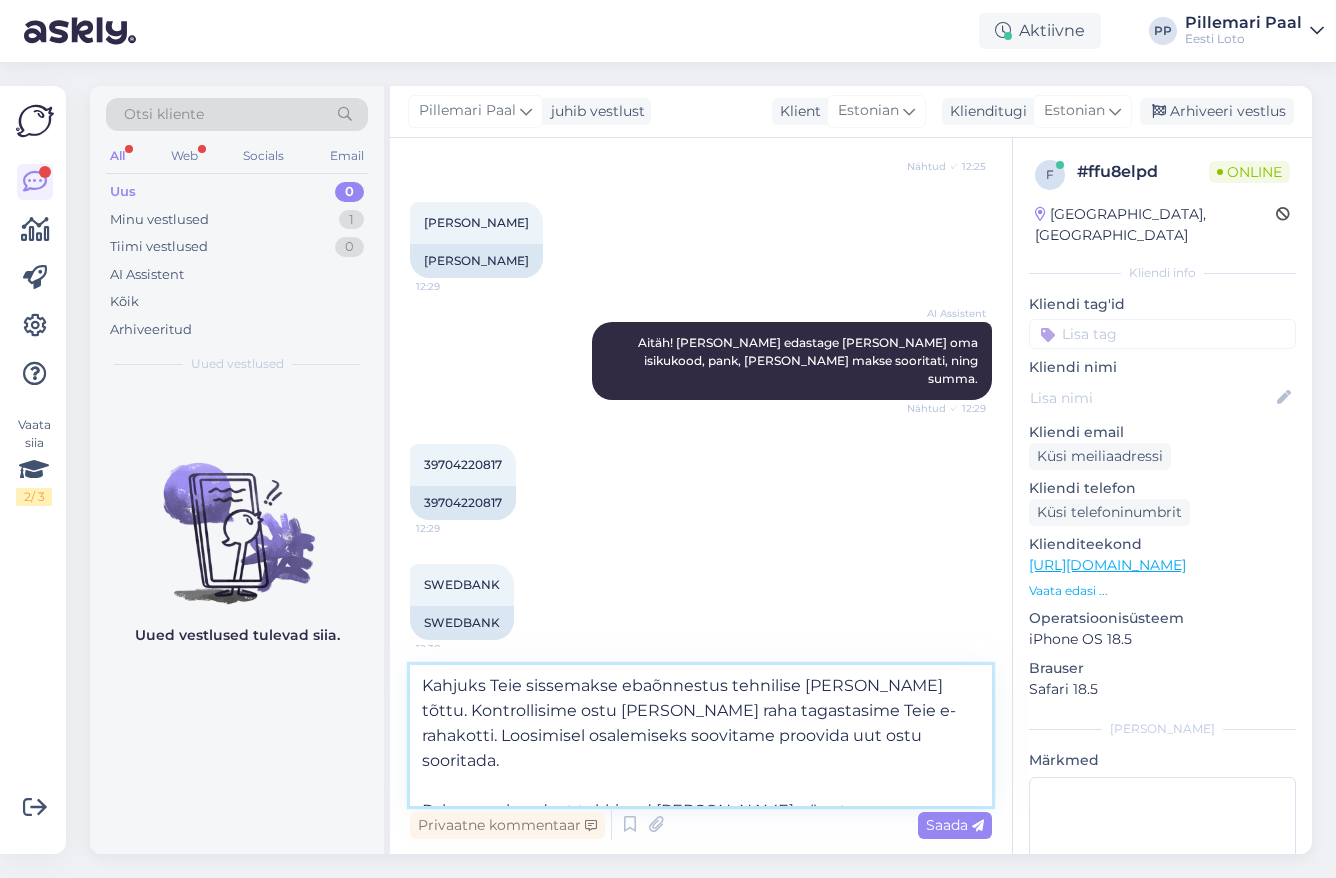 drag, startPoint x: 891, startPoint y: 716, endPoint x: 910, endPoint y: 737, distance: 28.319605 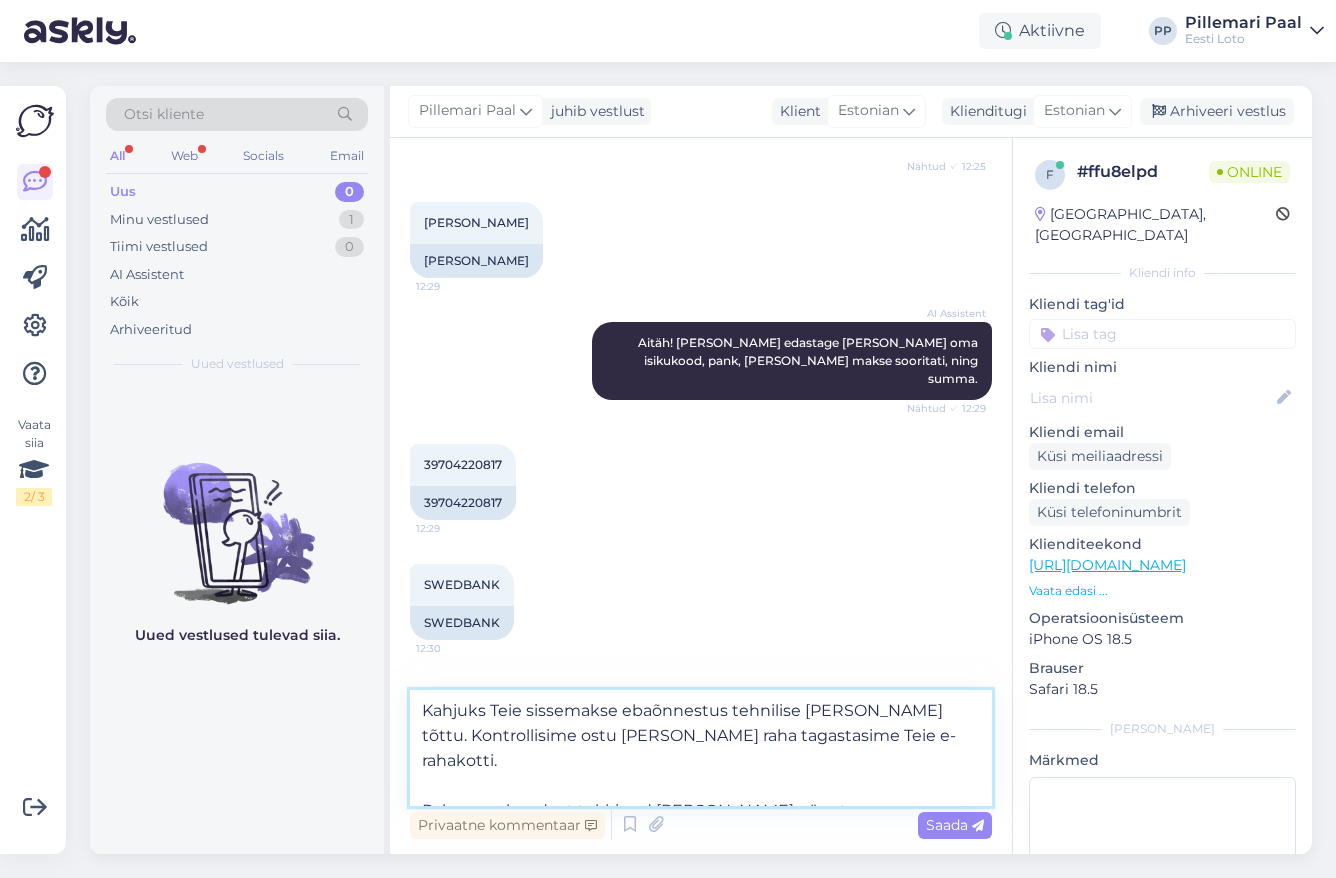 scroll, scrollTop: 504, scrollLeft: 0, axis: vertical 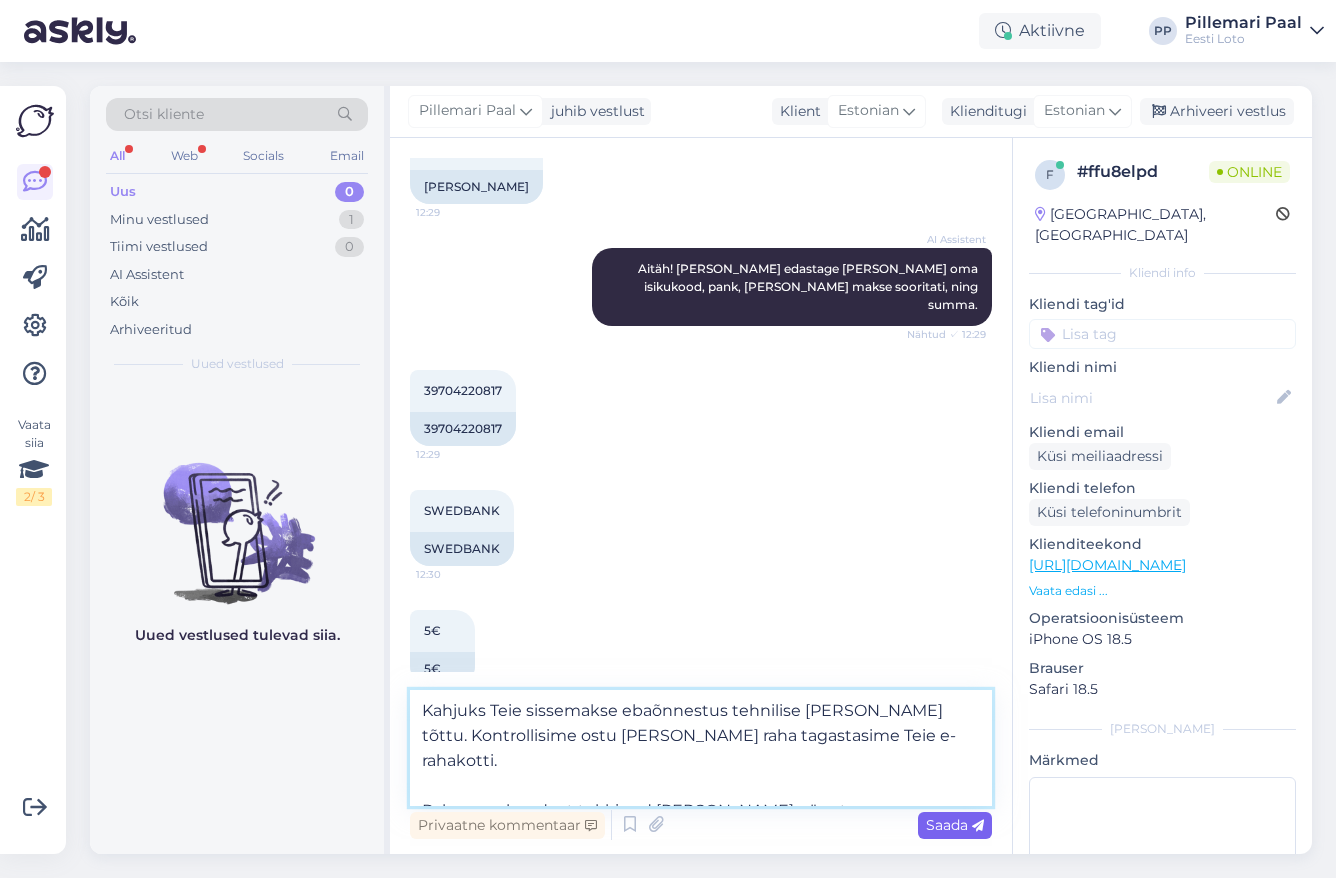 type on "Kahjuks Teie sissemakse ebaõnnestus tehnilise tõrke tõttu. Kontrollisime ostu üle ja raha tagastasime Teie e-rahakotti.
Palume vabandust tekkinud tõrke pärast." 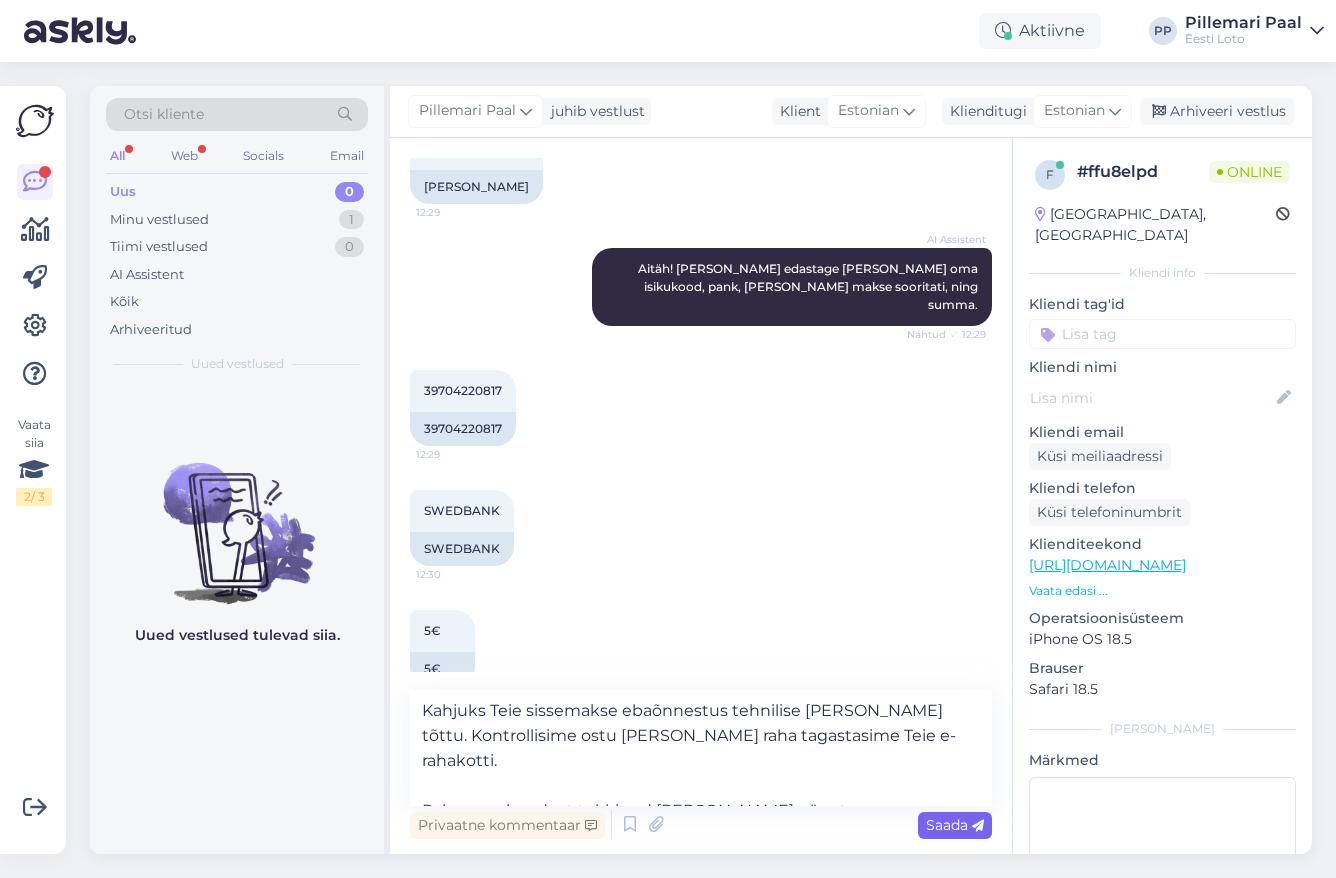 click on "Saada" at bounding box center [955, 825] 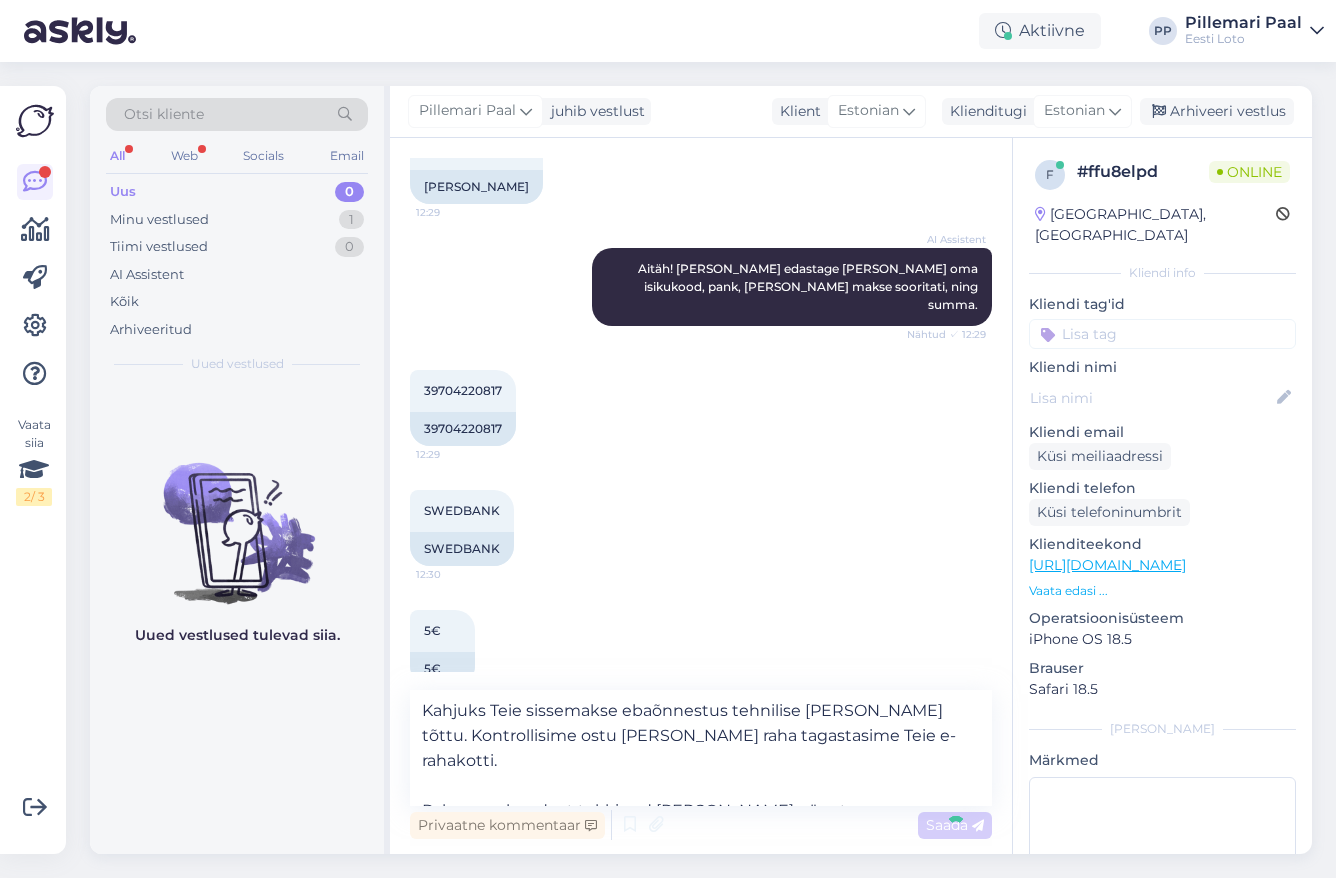 type 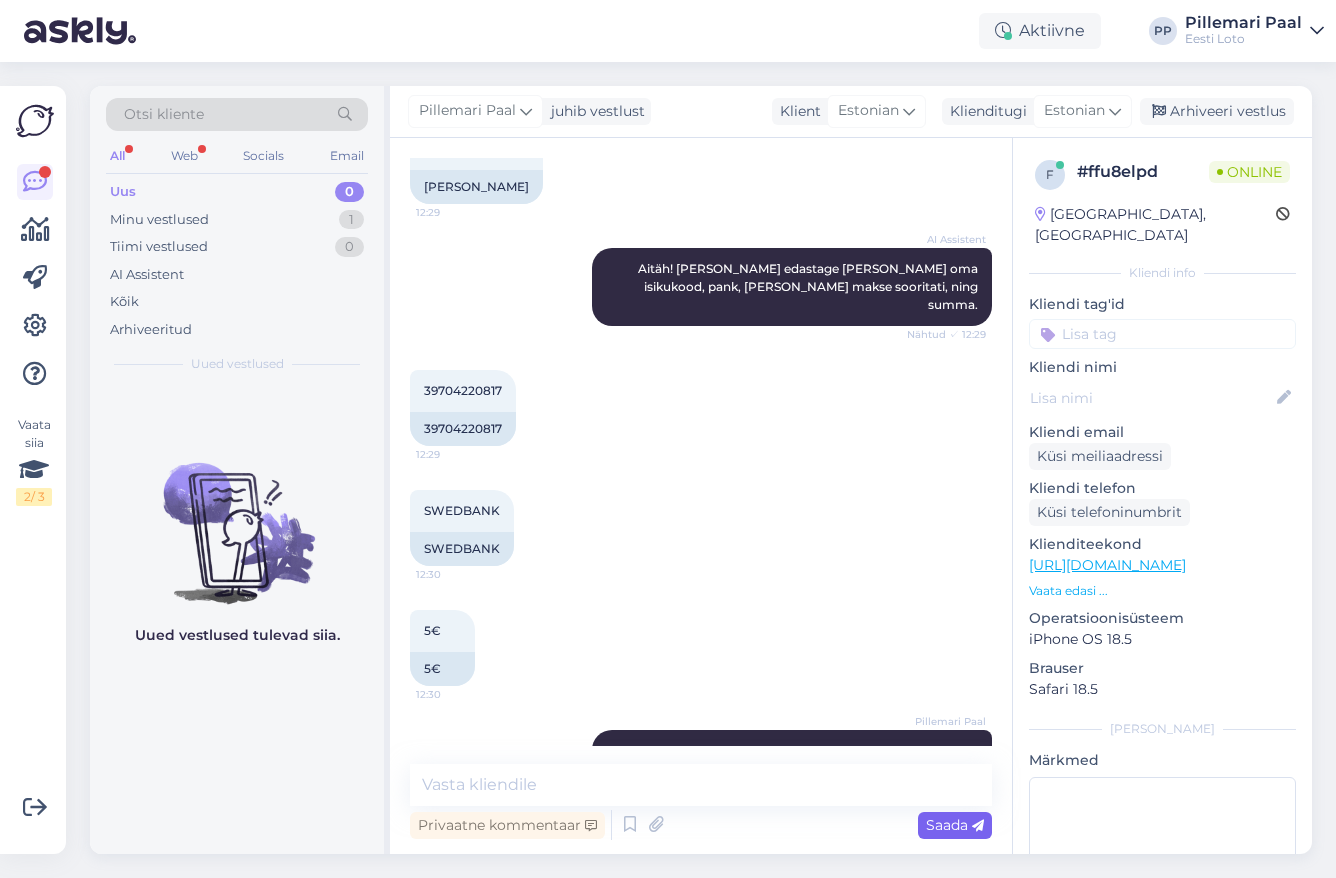 scroll, scrollTop: 570, scrollLeft: 0, axis: vertical 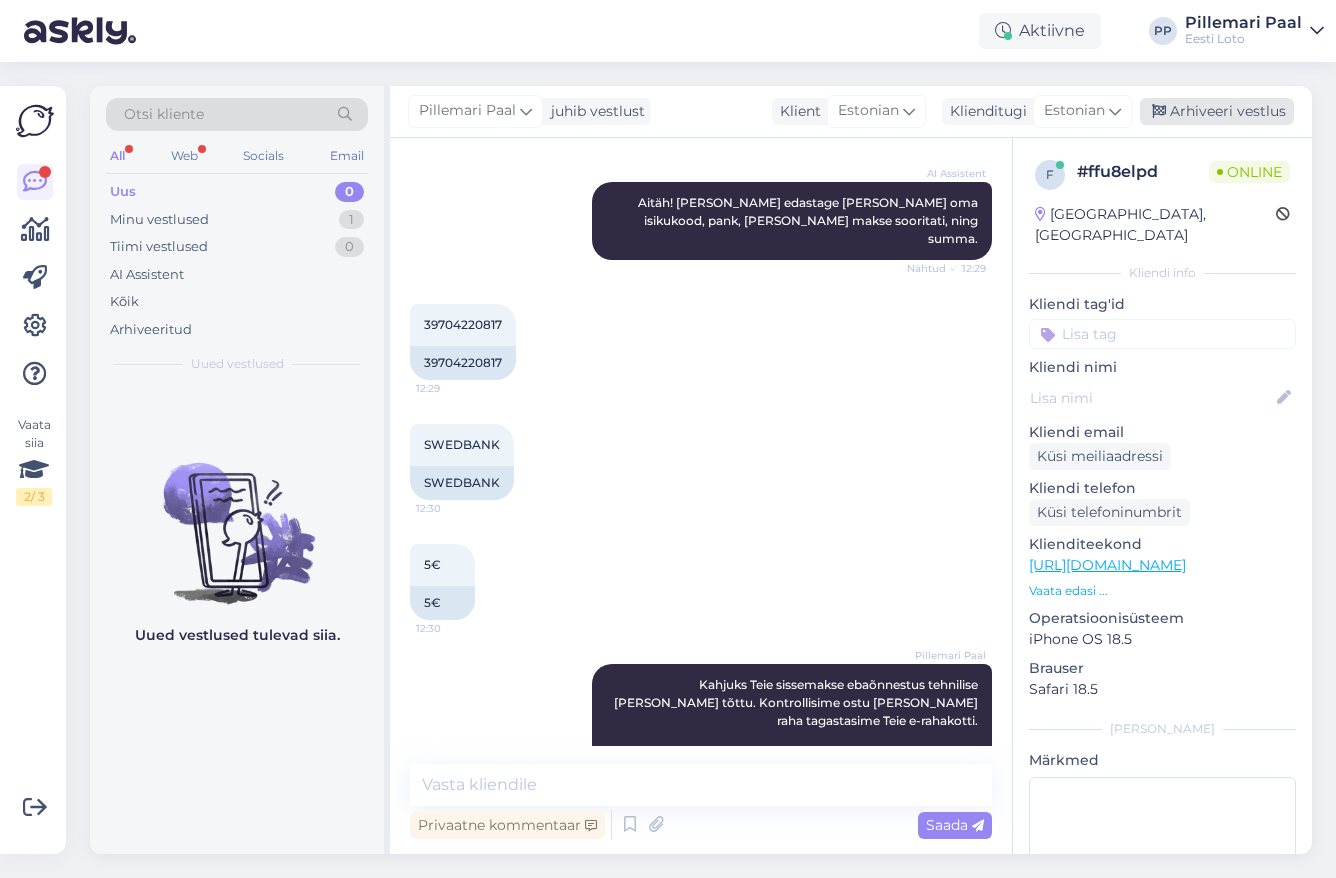 click on "Arhiveeri vestlus" at bounding box center [1217, 111] 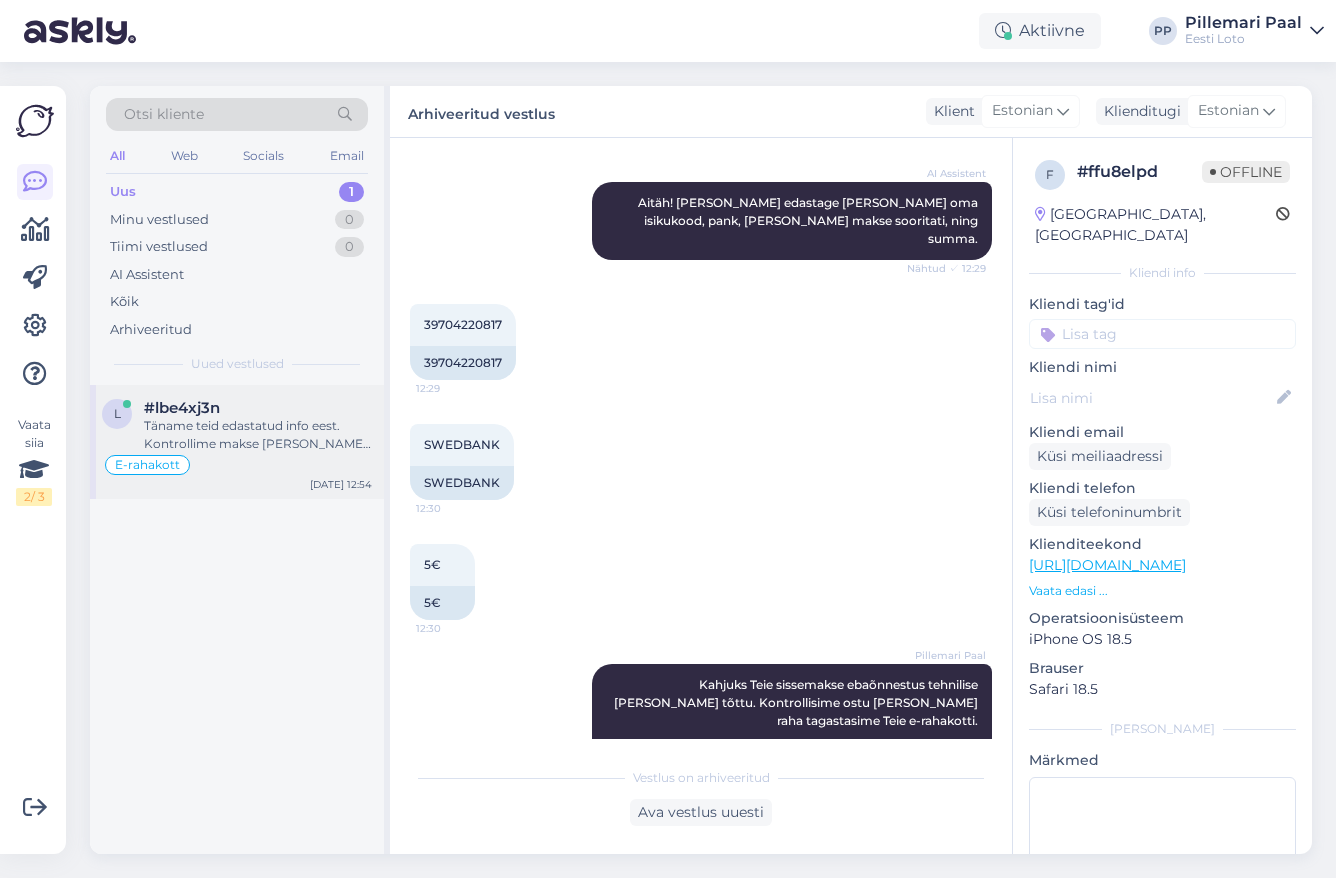 click on "Täname teid edastatud info eest. Kontrollime makse üle ja suuname selle teie e-rahakotti." at bounding box center [258, 435] 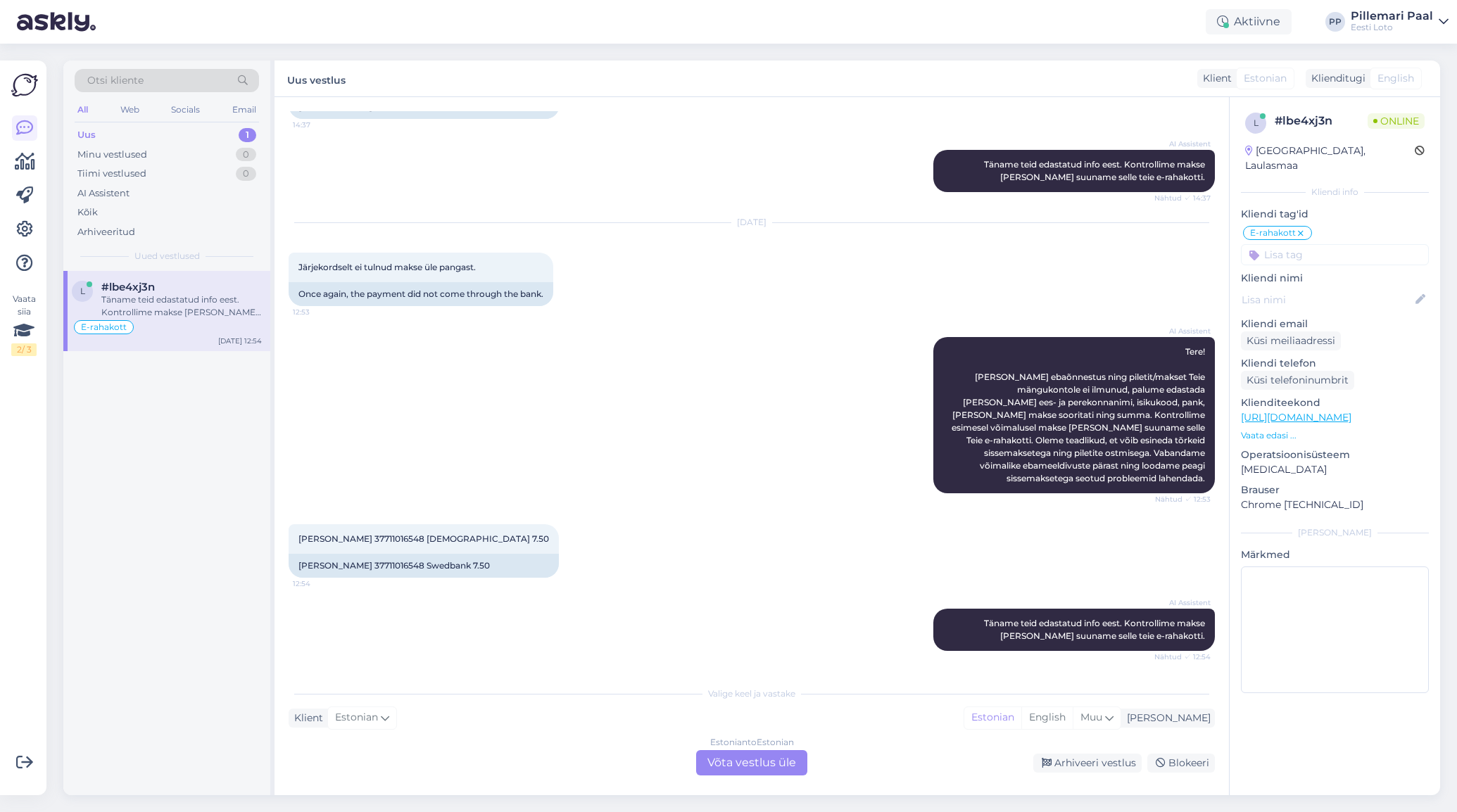 scroll, scrollTop: 987, scrollLeft: 0, axis: vertical 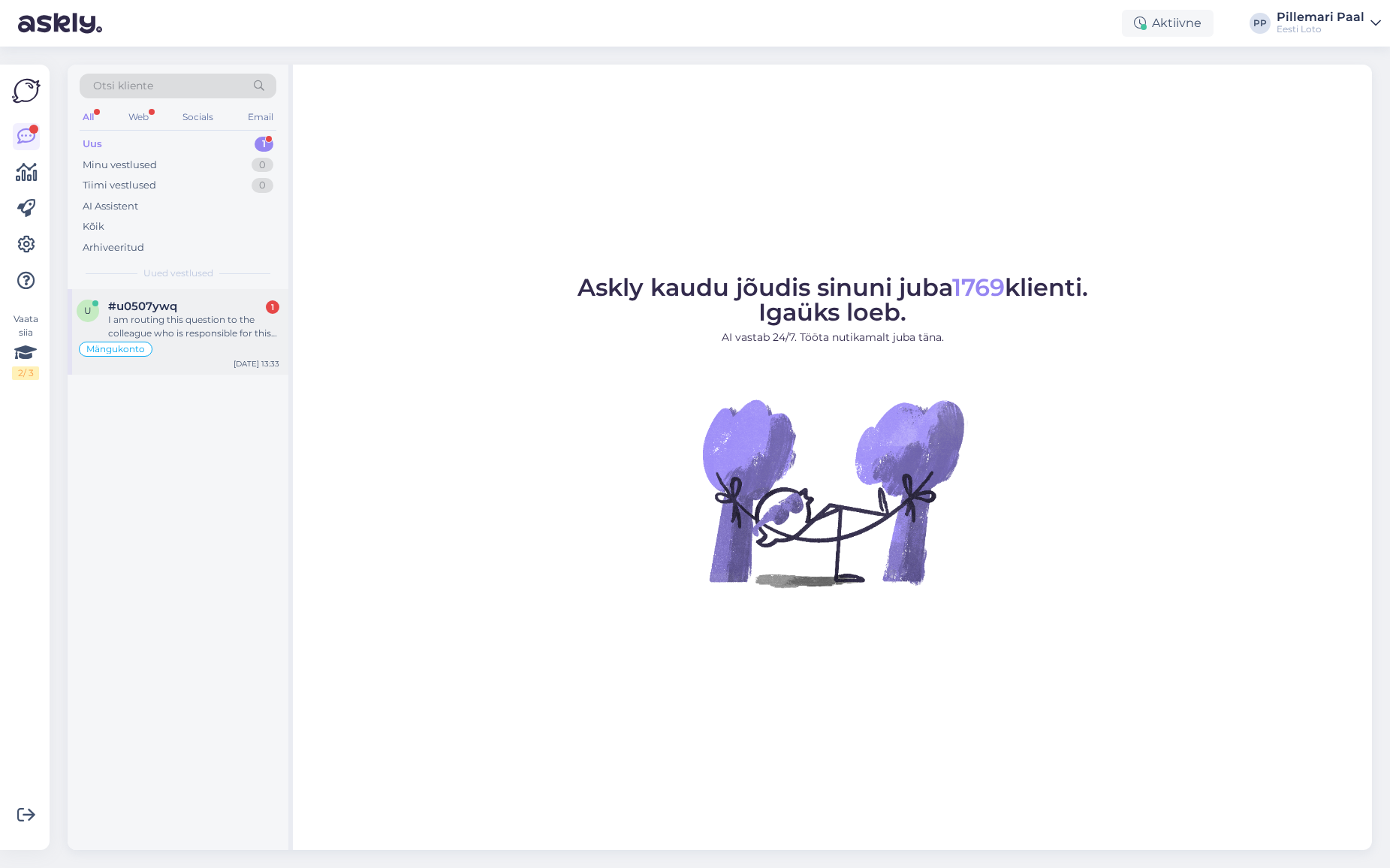 click on "I am routing this question to the colleague who is responsible for this topic. The reply might take a bit. But it’ll be saved here for you to read later." at bounding box center (194, 327) 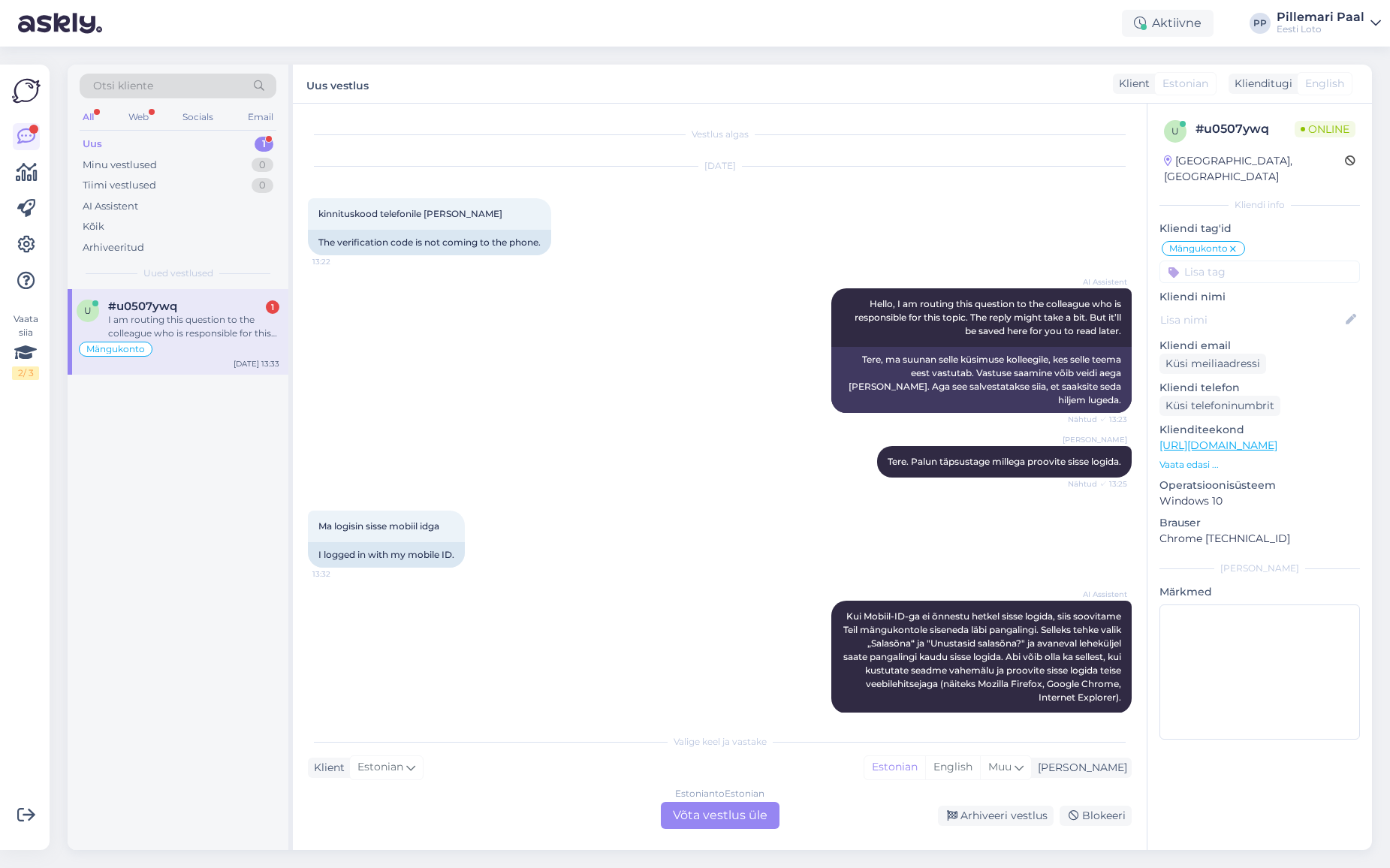 scroll, scrollTop: 696, scrollLeft: 0, axis: vertical 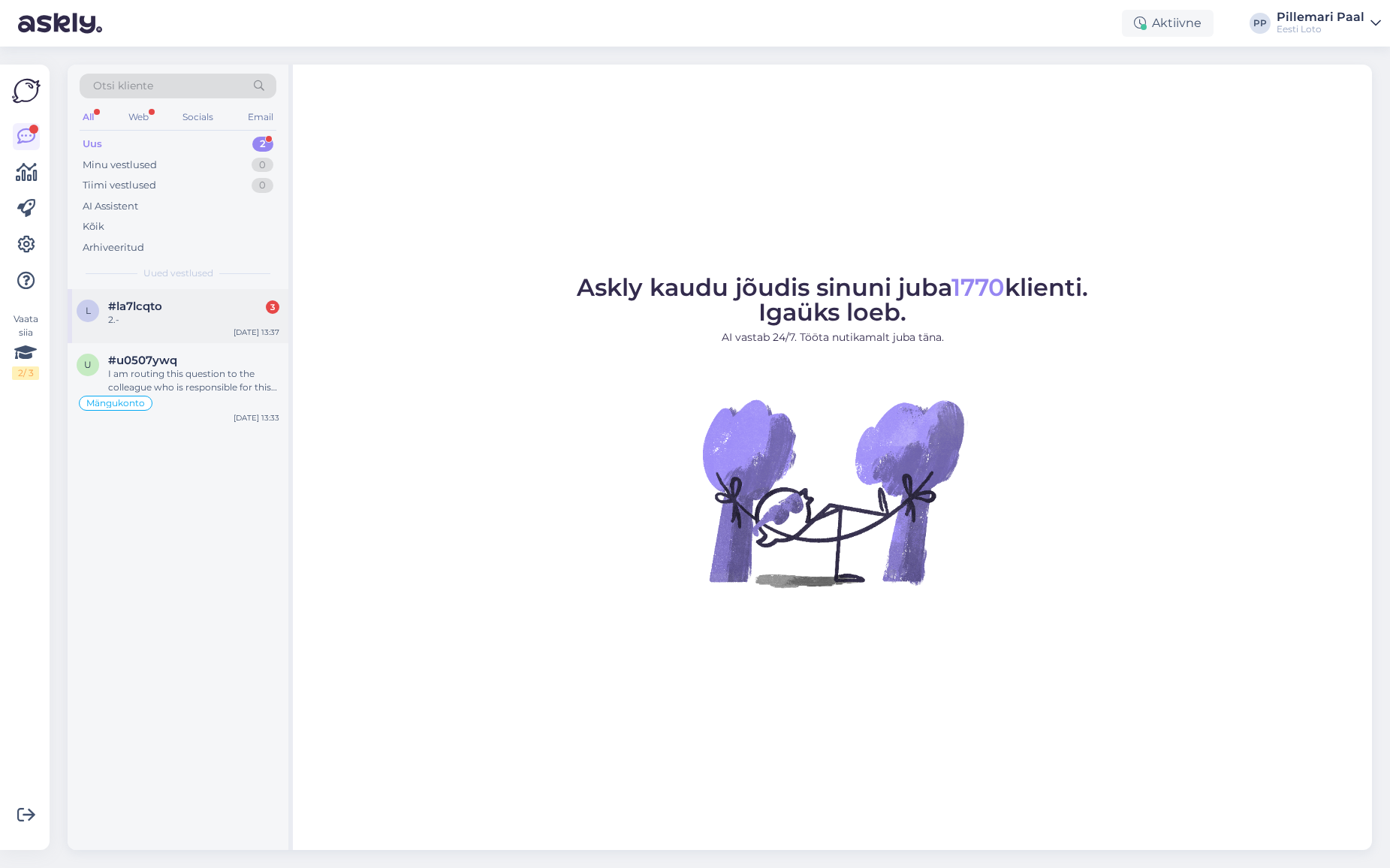 click on "2.-" at bounding box center [194, 320] 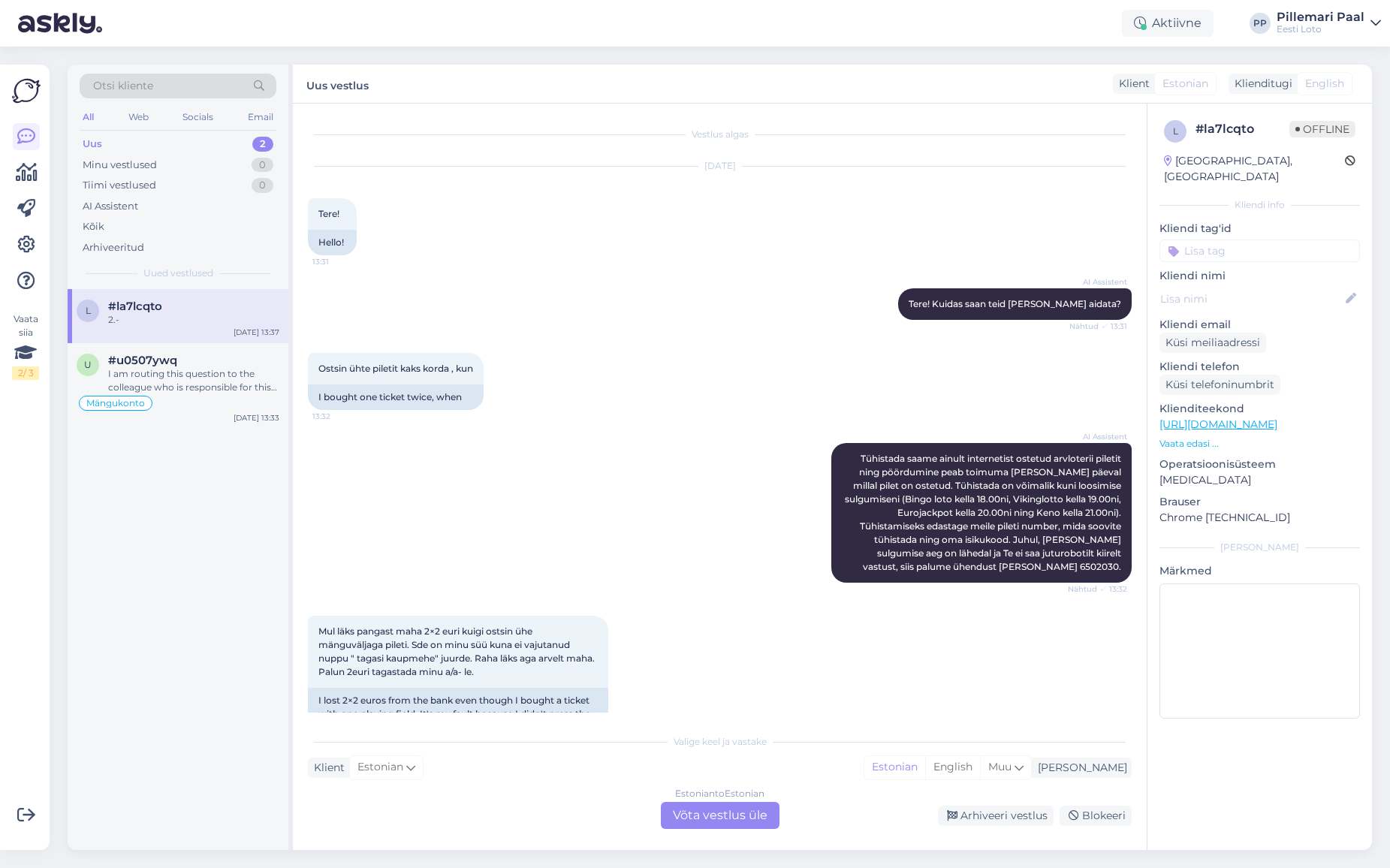 scroll, scrollTop: 628, scrollLeft: 0, axis: vertical 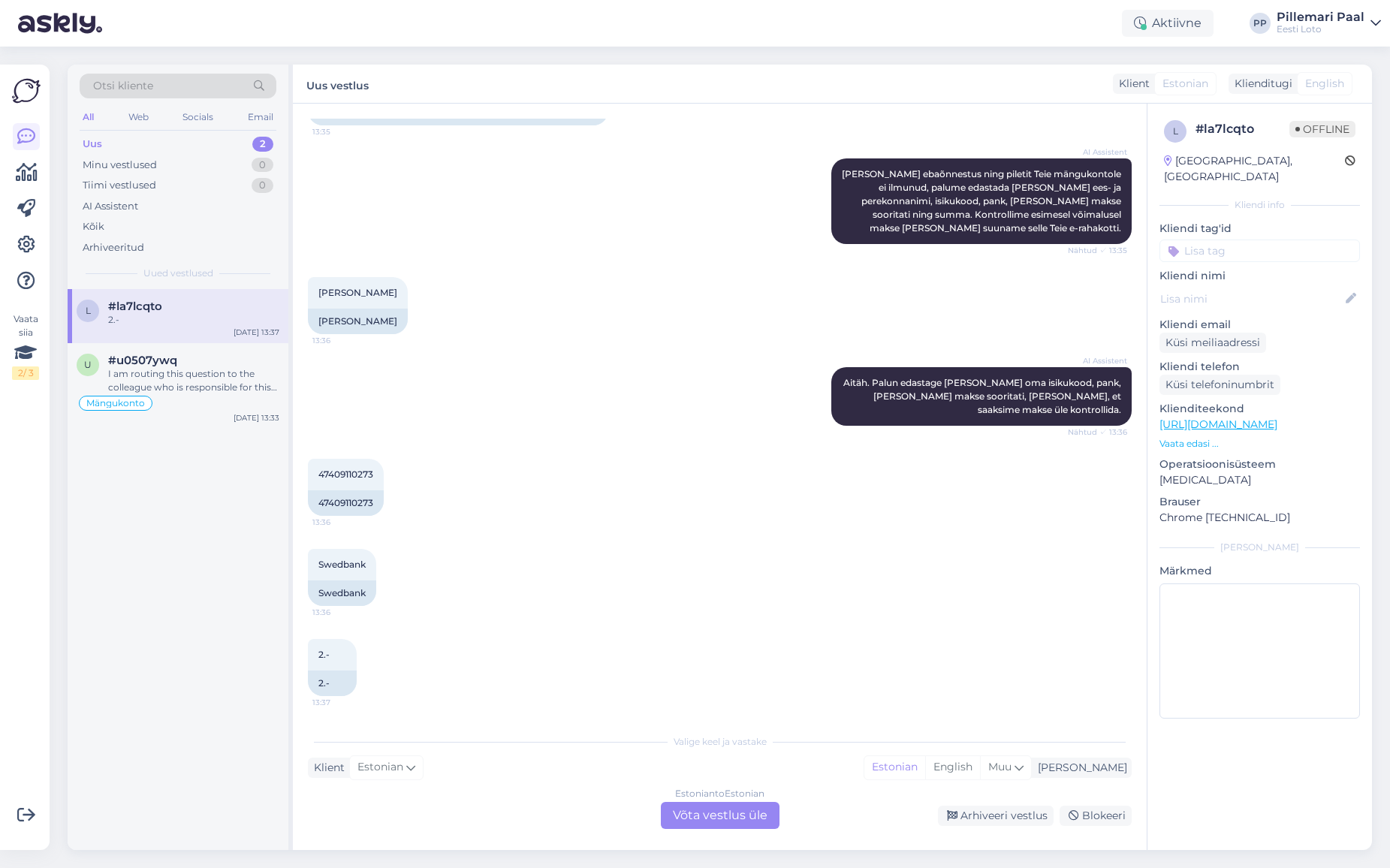 click on "Estonian  to  Estonian Võta vestlus üle" at bounding box center [720, 815] 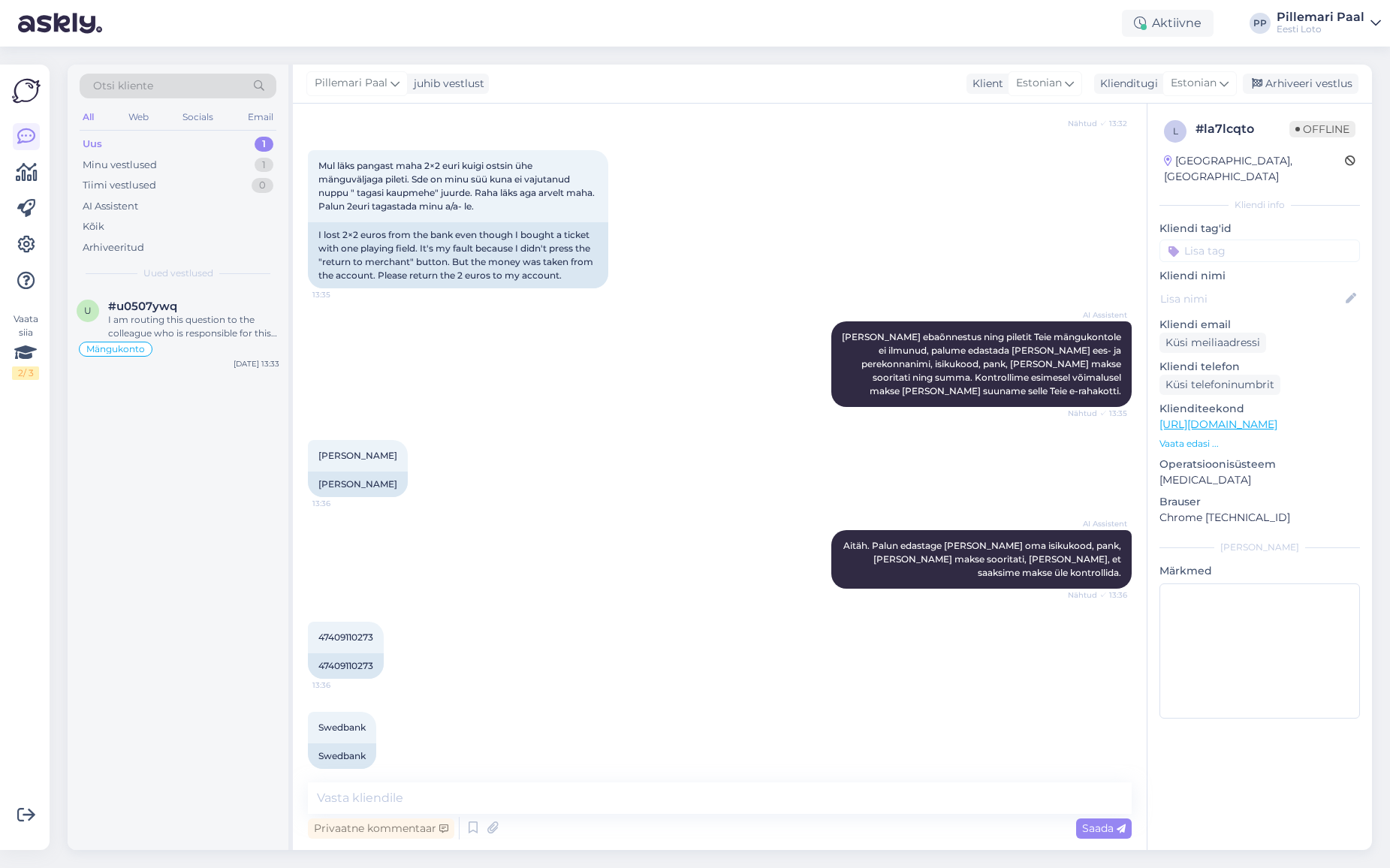 scroll, scrollTop: 572, scrollLeft: 0, axis: vertical 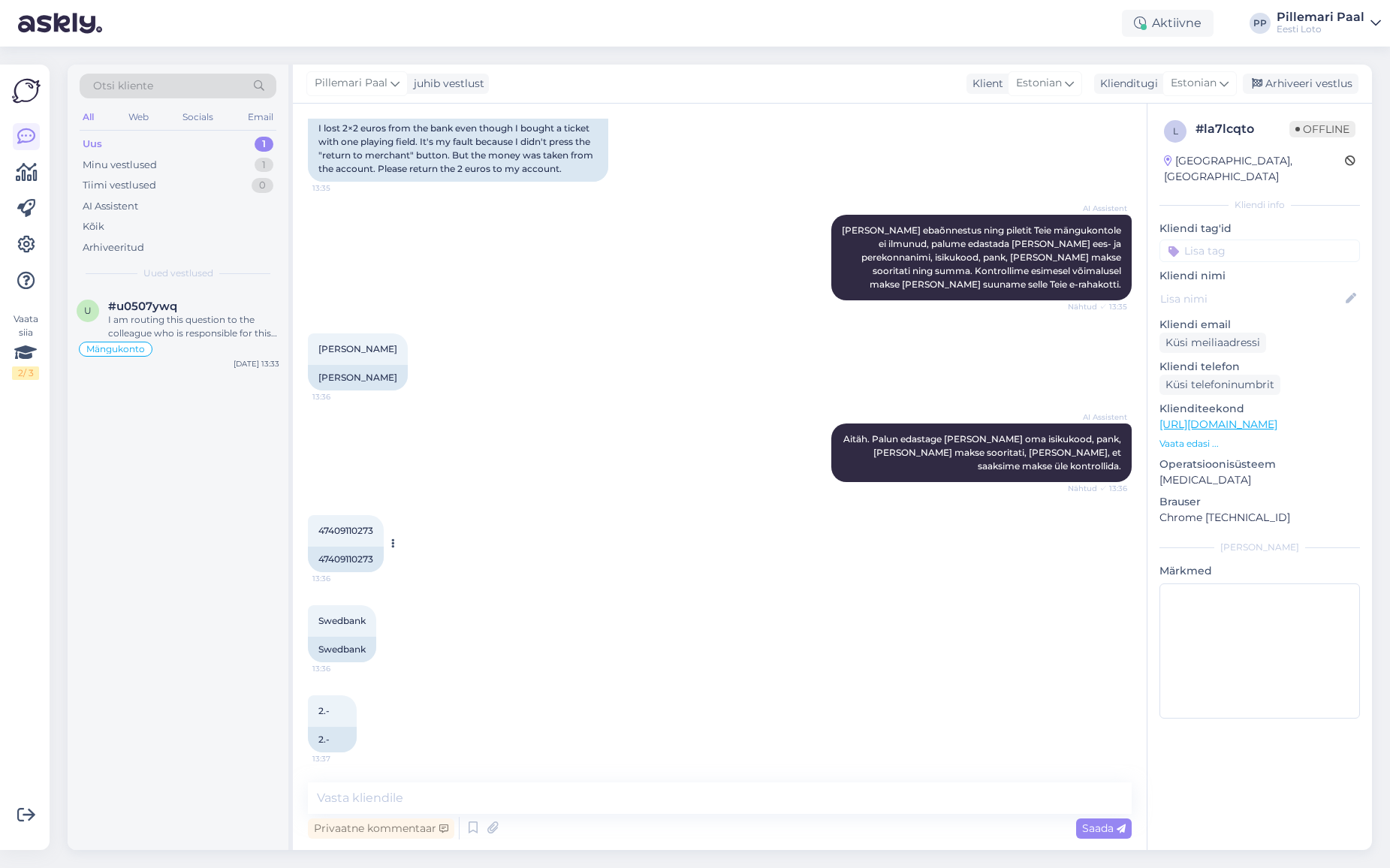 click on "47409110273" at bounding box center [345, 530] 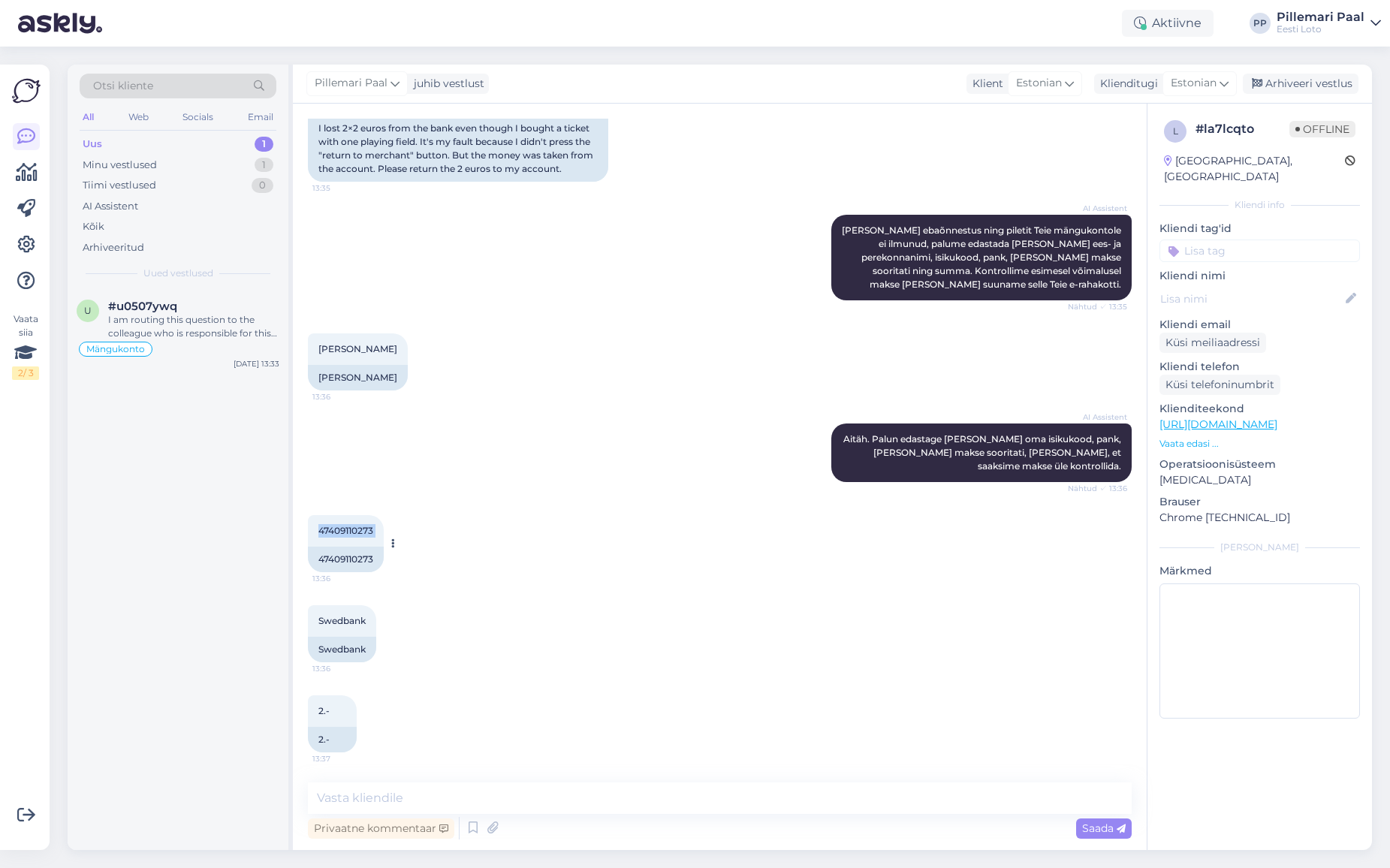 click on "47409110273" at bounding box center [345, 530] 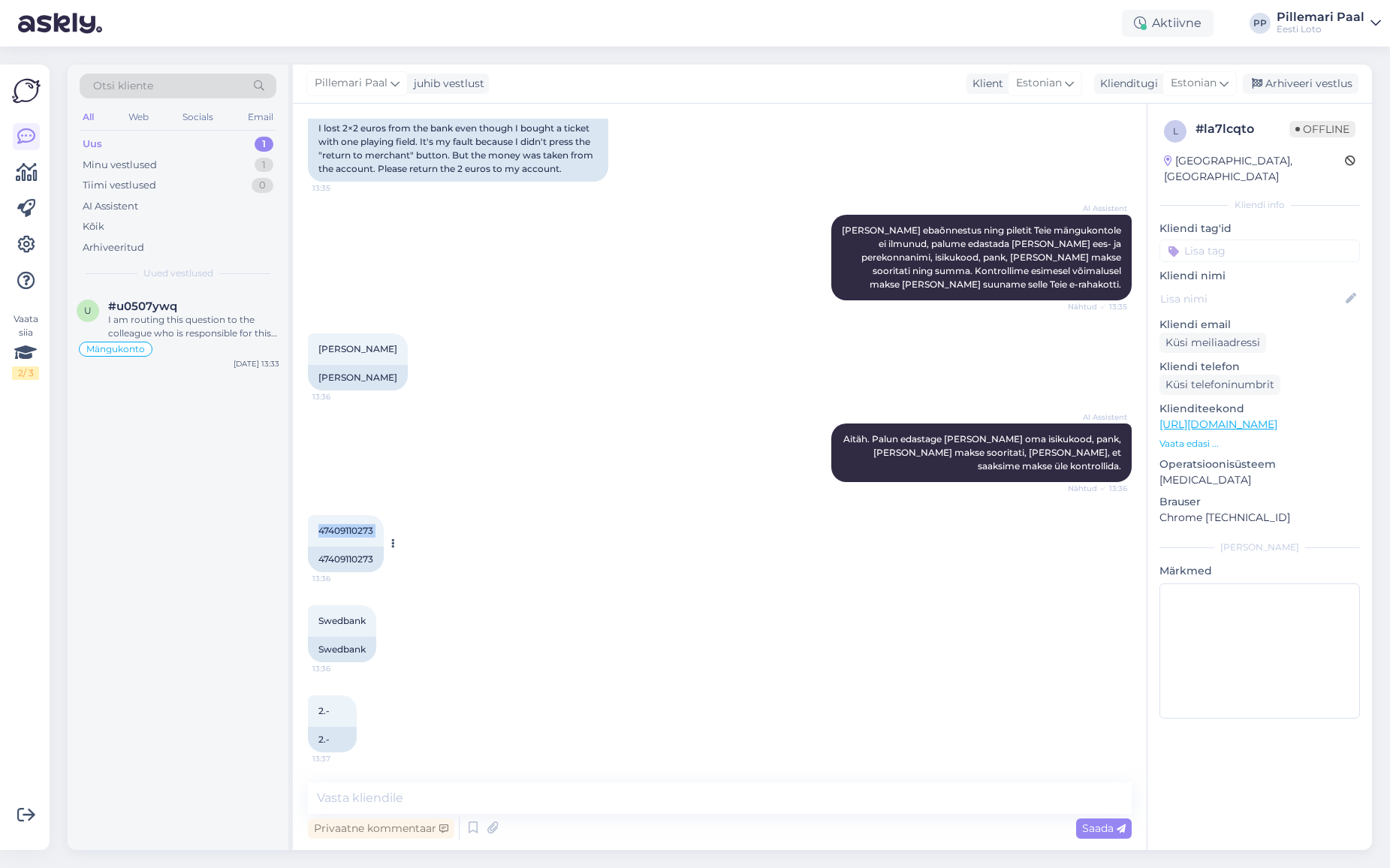 copy on "47409110273 13:36" 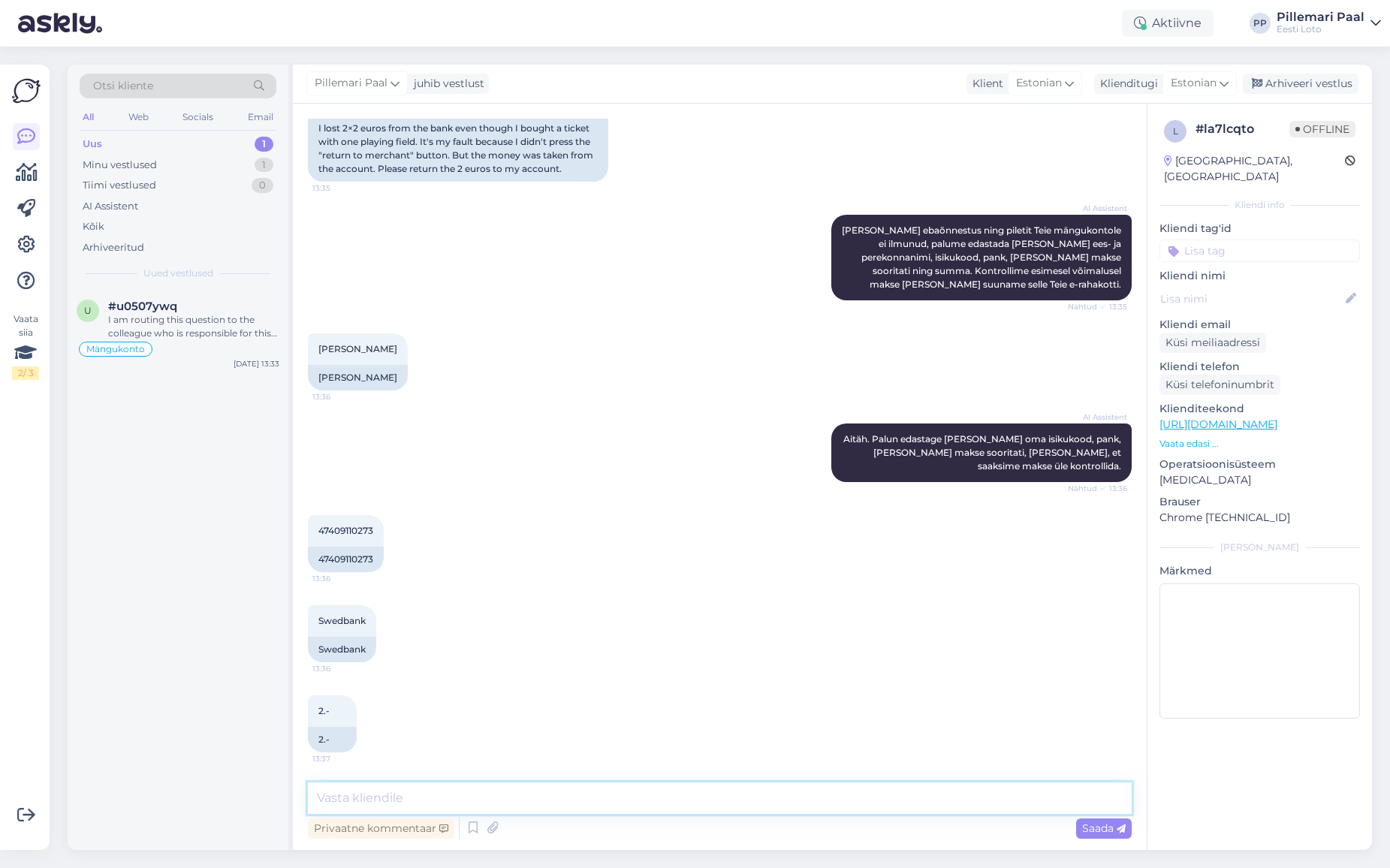 click at bounding box center (719, 798) 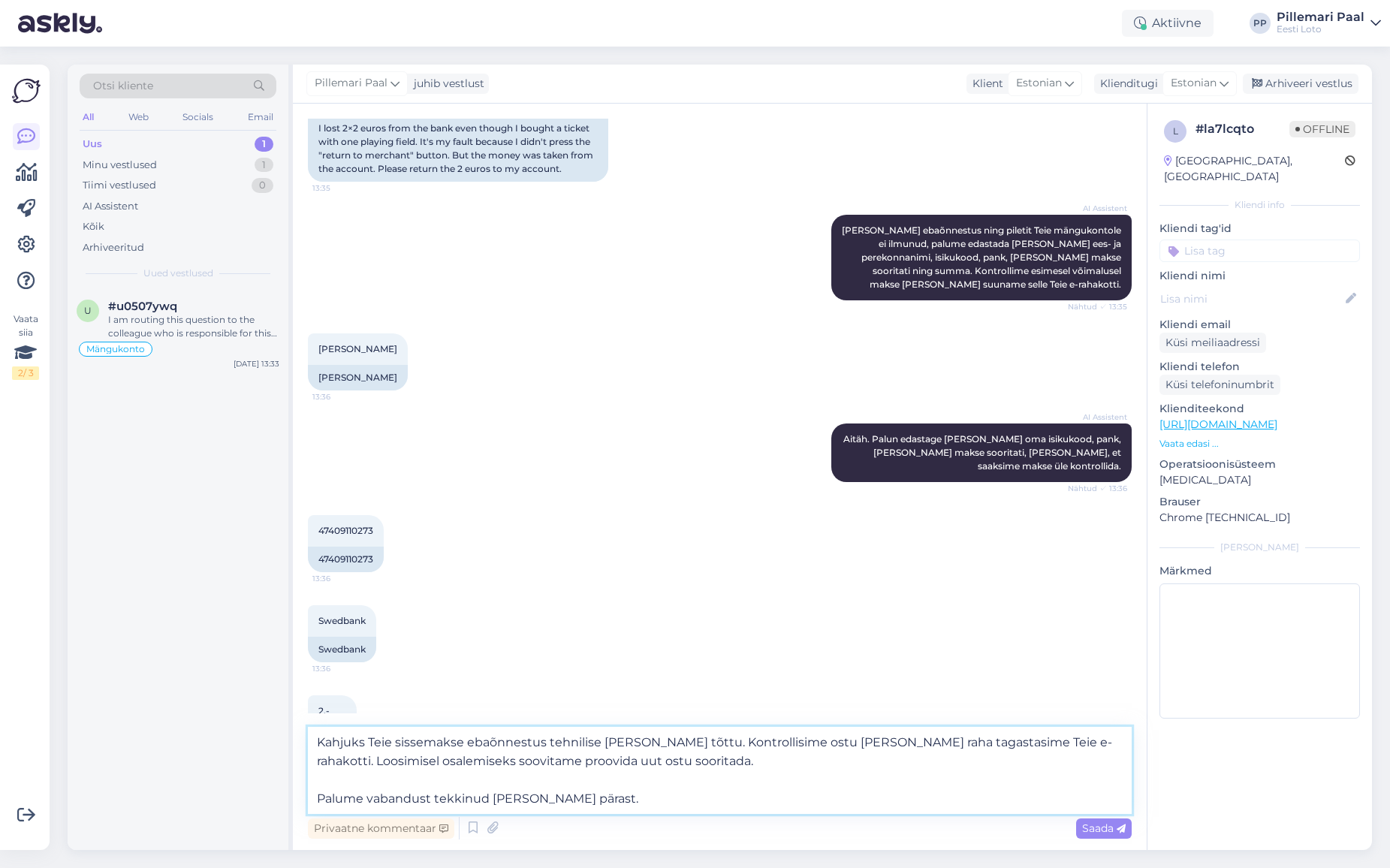 drag, startPoint x: 316, startPoint y: 744, endPoint x: 368, endPoint y: 772, distance: 59.05929 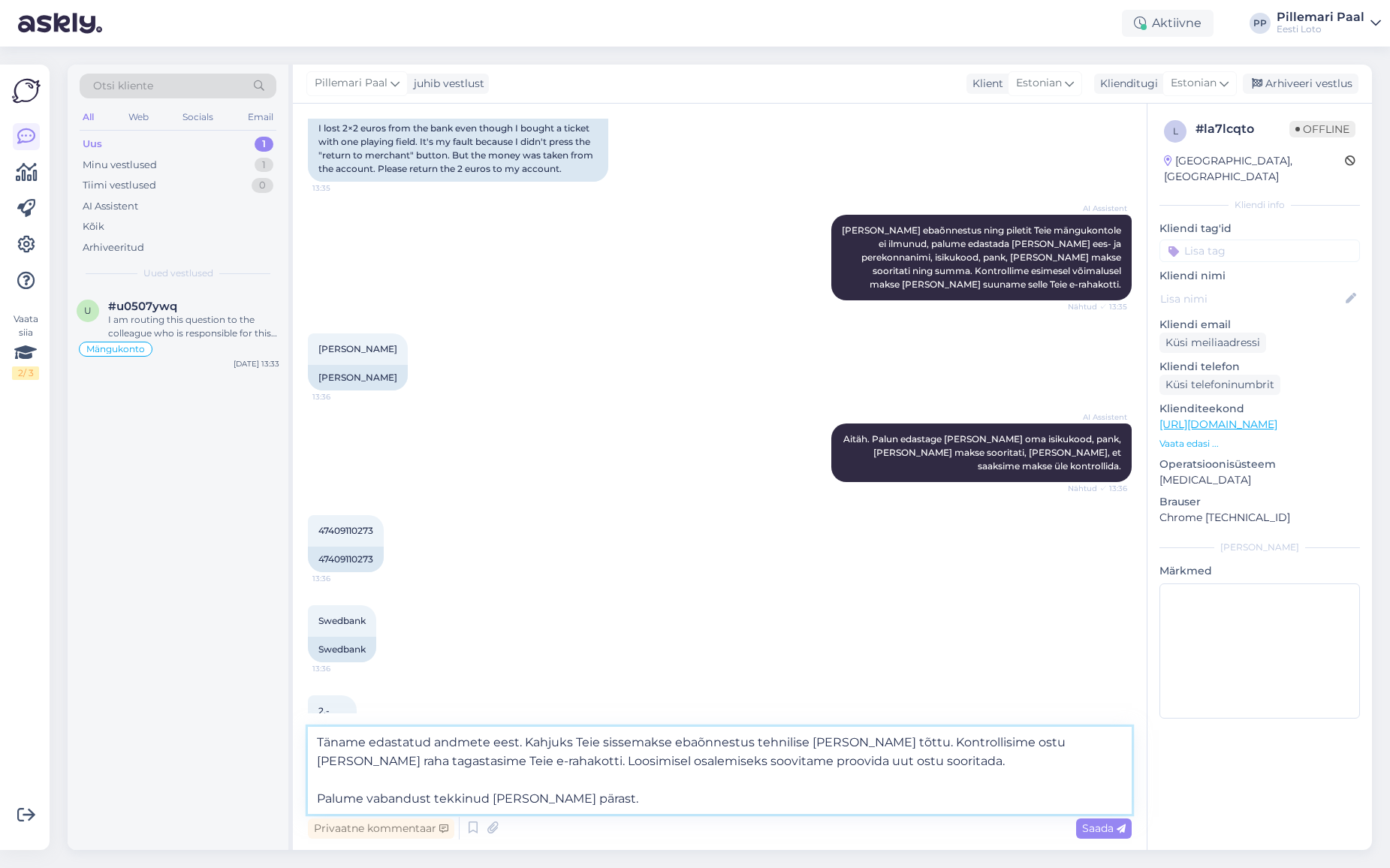 drag, startPoint x: 901, startPoint y: 763, endPoint x: 529, endPoint y: 785, distance: 372.64997 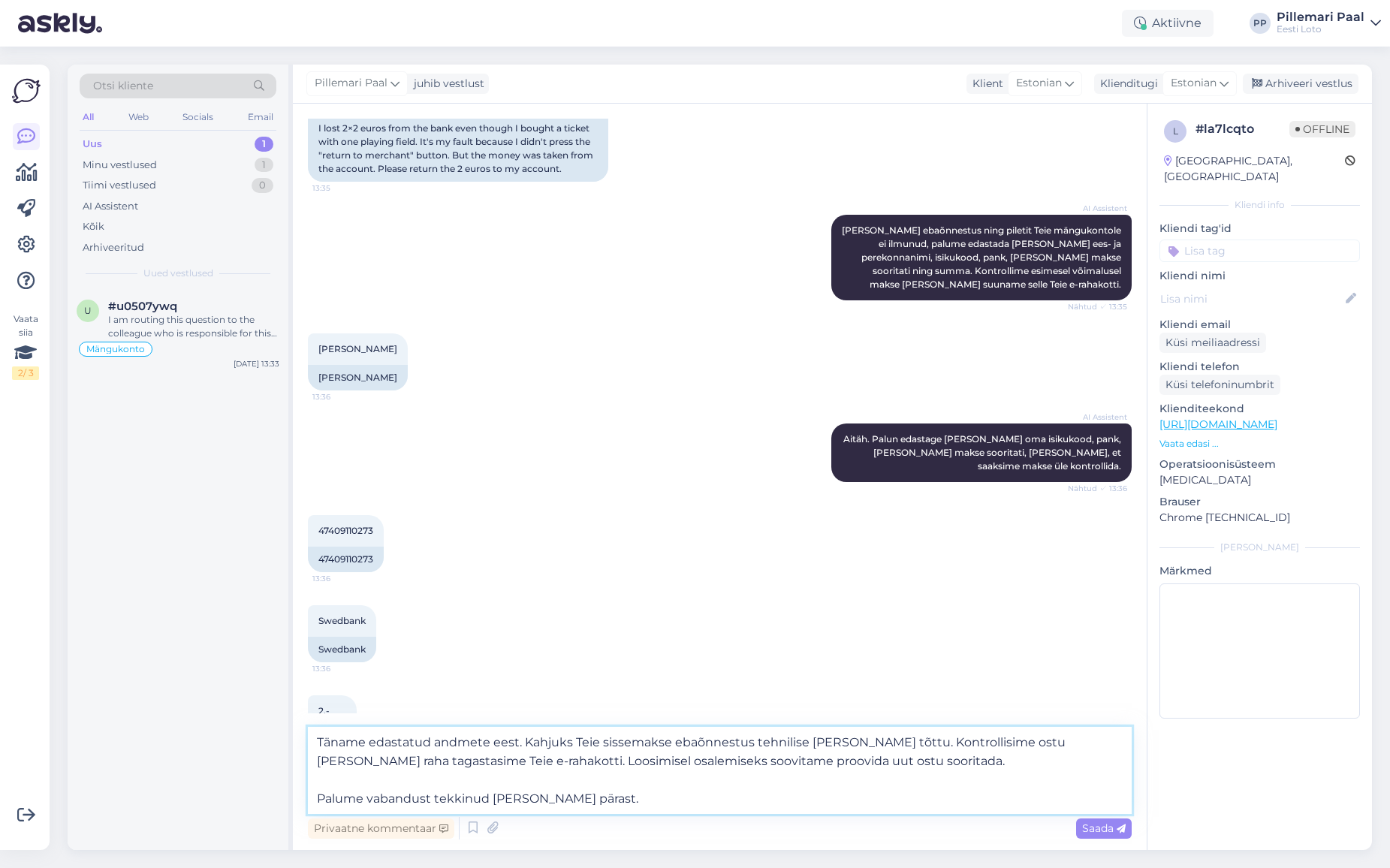 click on "Täname edastatud andmete eest. Kahjuks Teie sissemakse ebaõnnestus tehnilise tõrke tõttu. Kontrollisime ostu üle ja raha tagastasime Teie e-rahakotti. Loosimisel osalemiseks soovitame proovida uut ostu sooritada.
Palume vabandust tekkinud tõrke pärast." at bounding box center (719, 770) 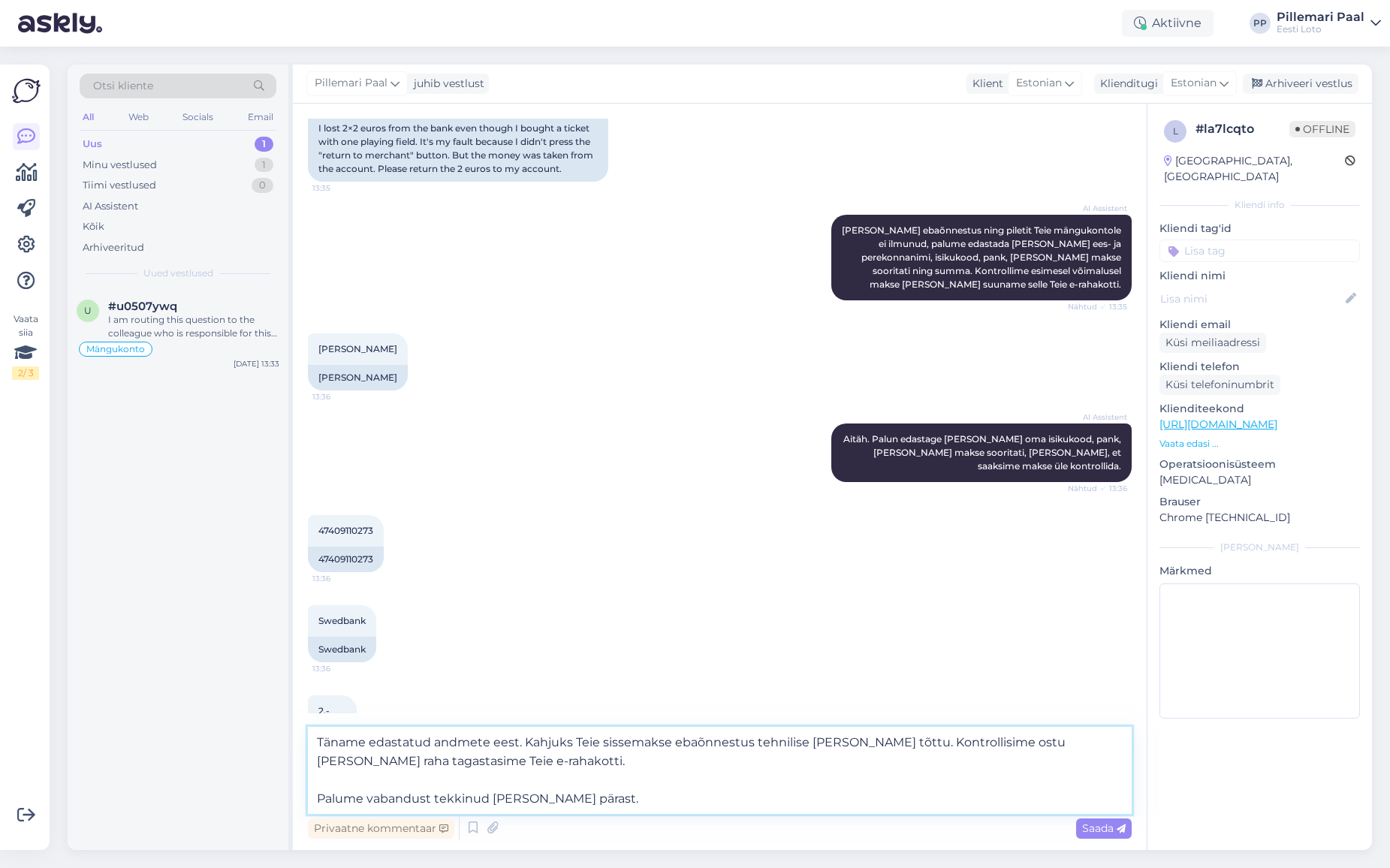 click on "Täname edastatud andmete eest. Kahjuks Teie sissemakse ebaõnnestus tehnilise tõrke tõttu. Kontrollisime ostu üle ja raha tagastasime Teie e-rahakotti.
Palume vabandust tekkinud tõrke pärast." at bounding box center [719, 770] 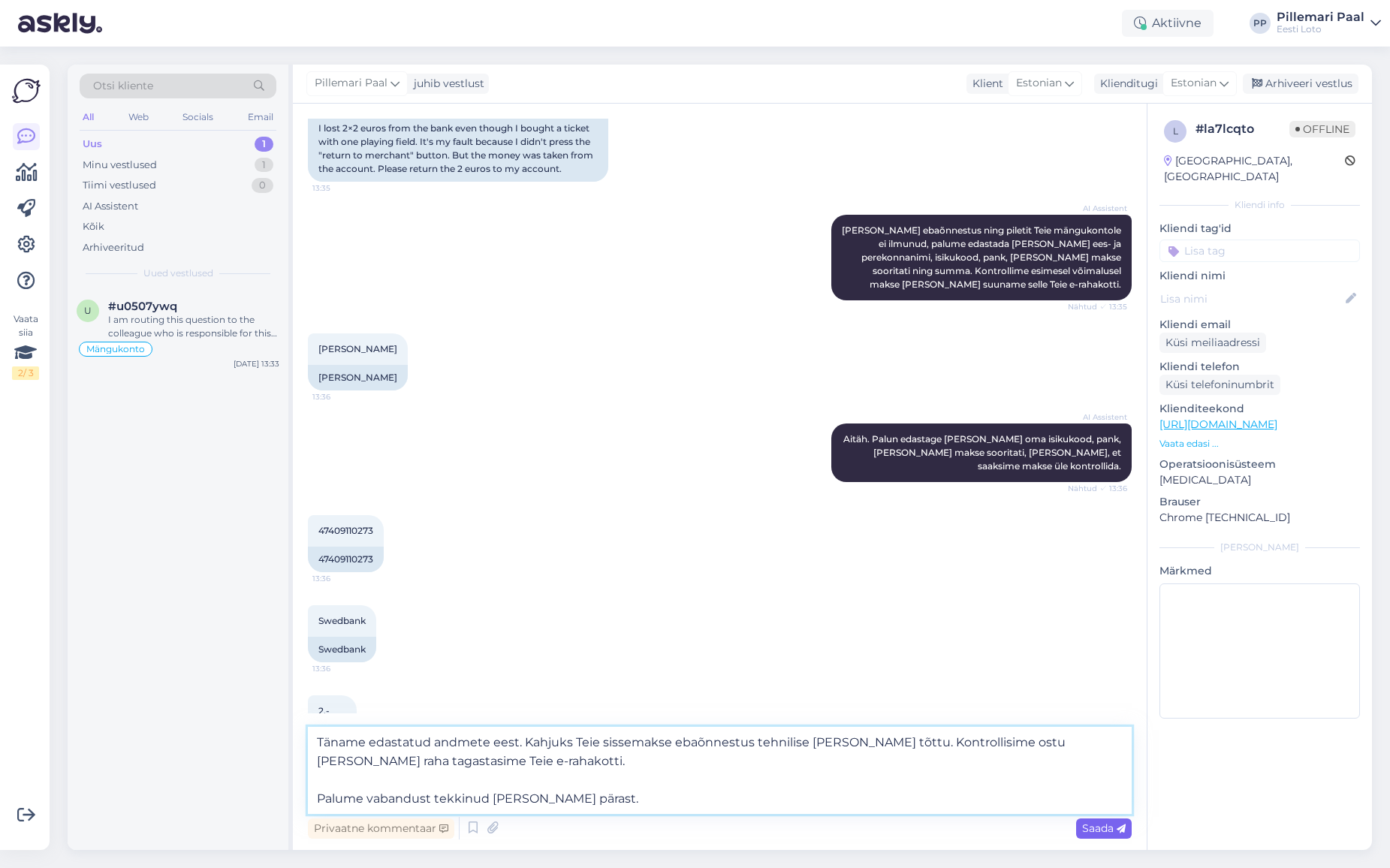 type on "Täname edastatud andmete eest. Kahjuks Teie sissemakse ebaõnnestus tehnilise tõrke tõttu. Kontrollisime ostu üle ja raha tagastasime Teie e-rahakotti.
Palume vabandust tekkinud tõrke pärast." 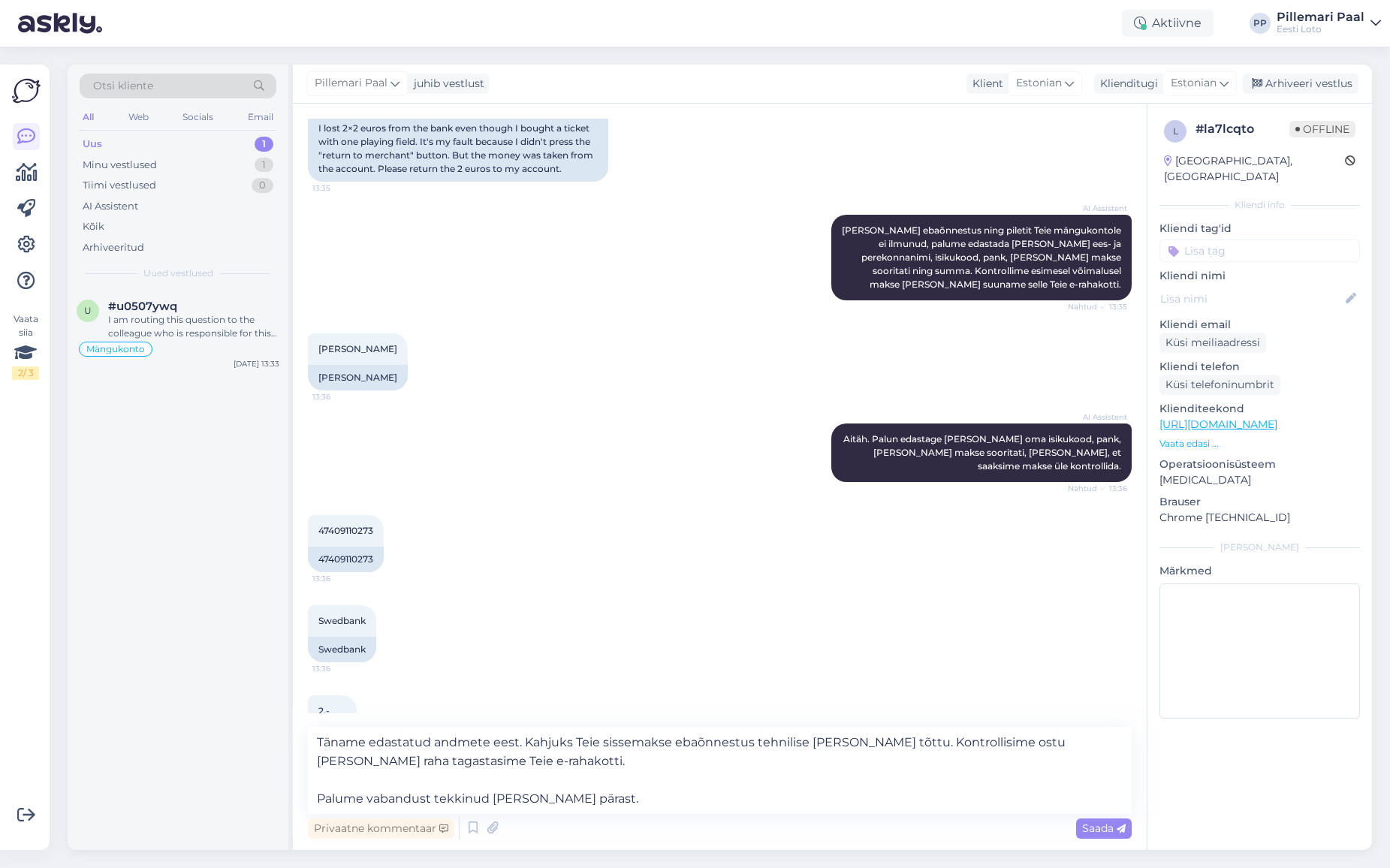 click on "Saada" at bounding box center [1104, 828] 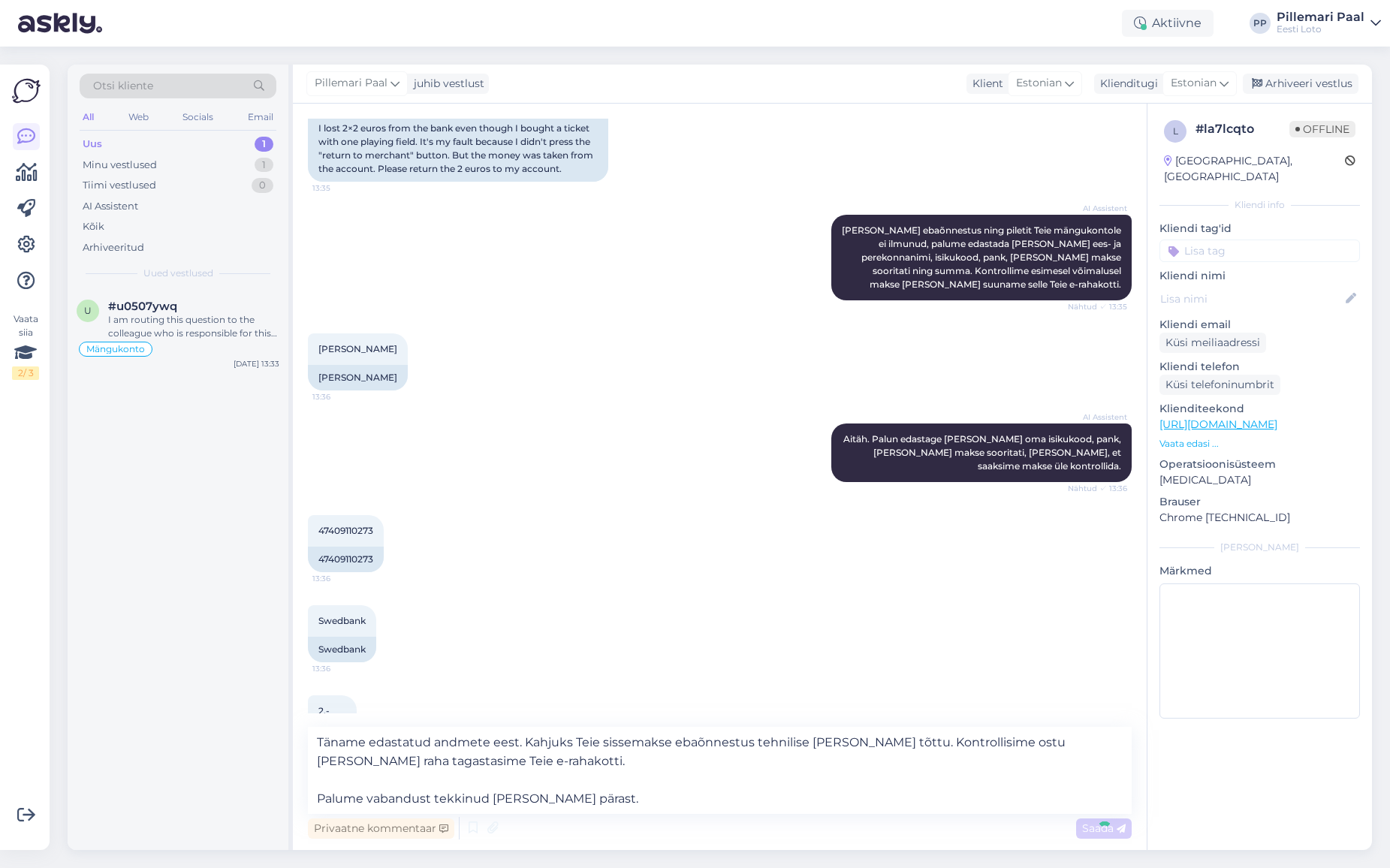 type 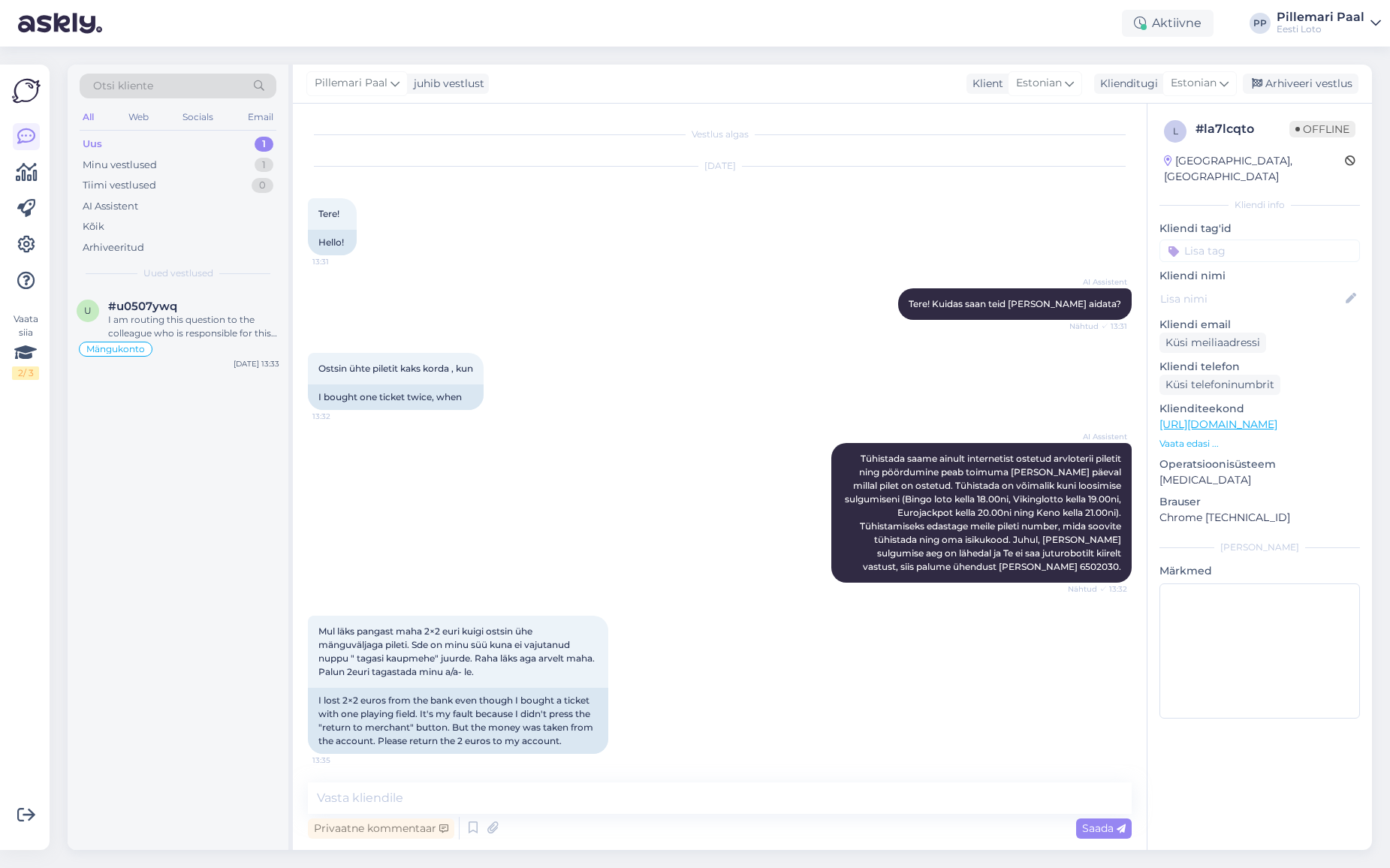 scroll, scrollTop: 691, scrollLeft: 0, axis: vertical 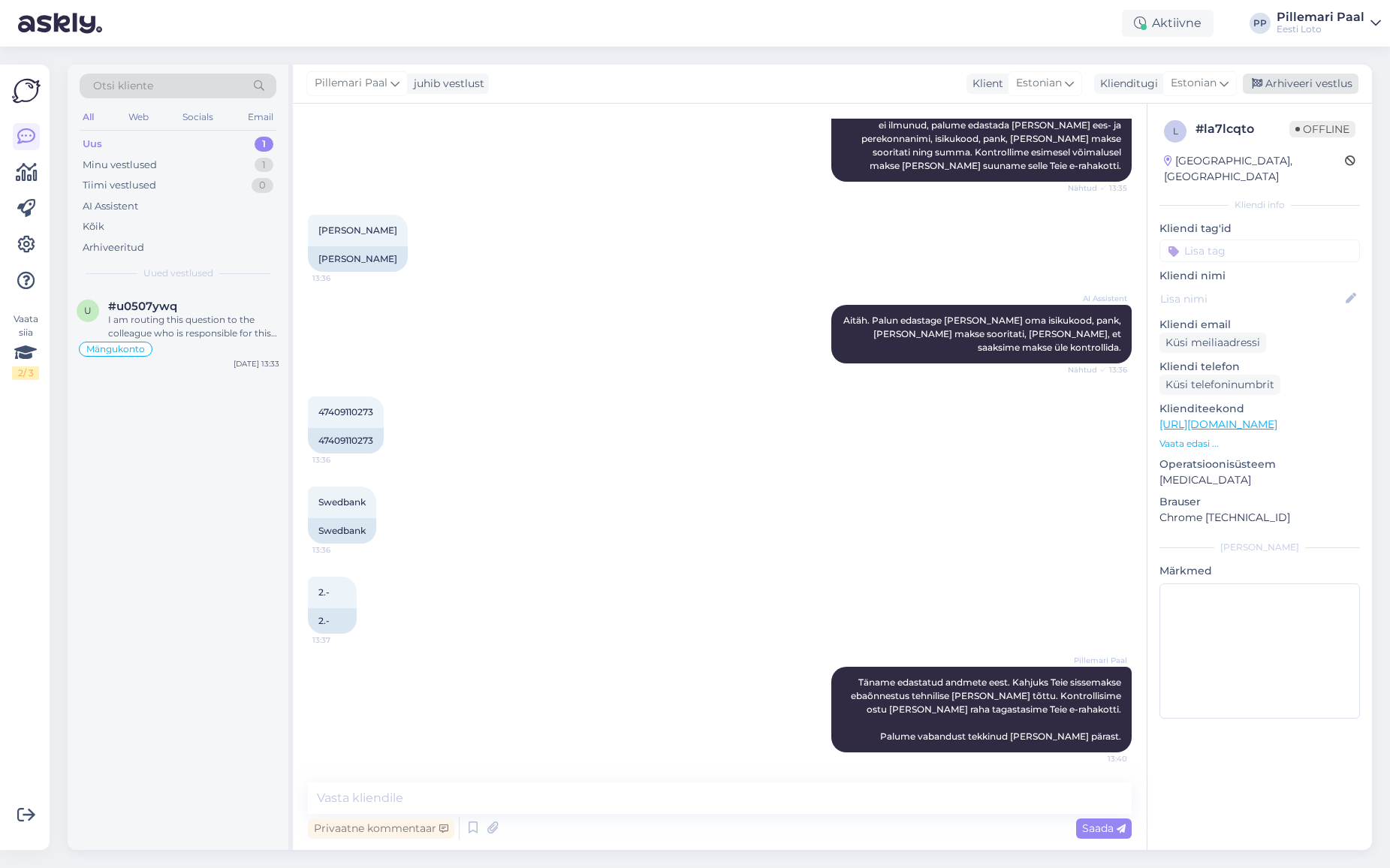 click on "Arhiveeri vestlus" at bounding box center (1301, 83) 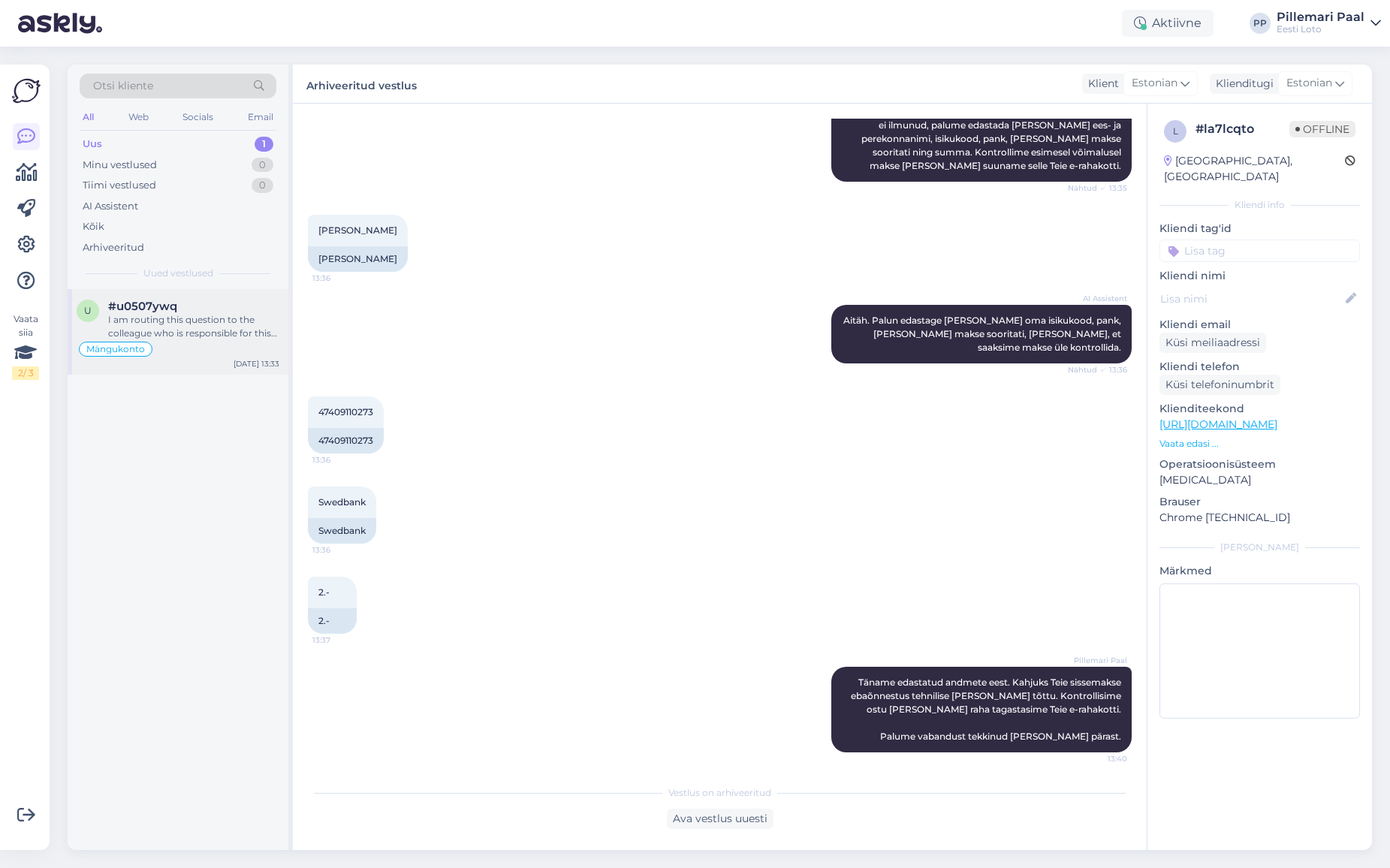 click on "Mängukonto" at bounding box center [178, 349] 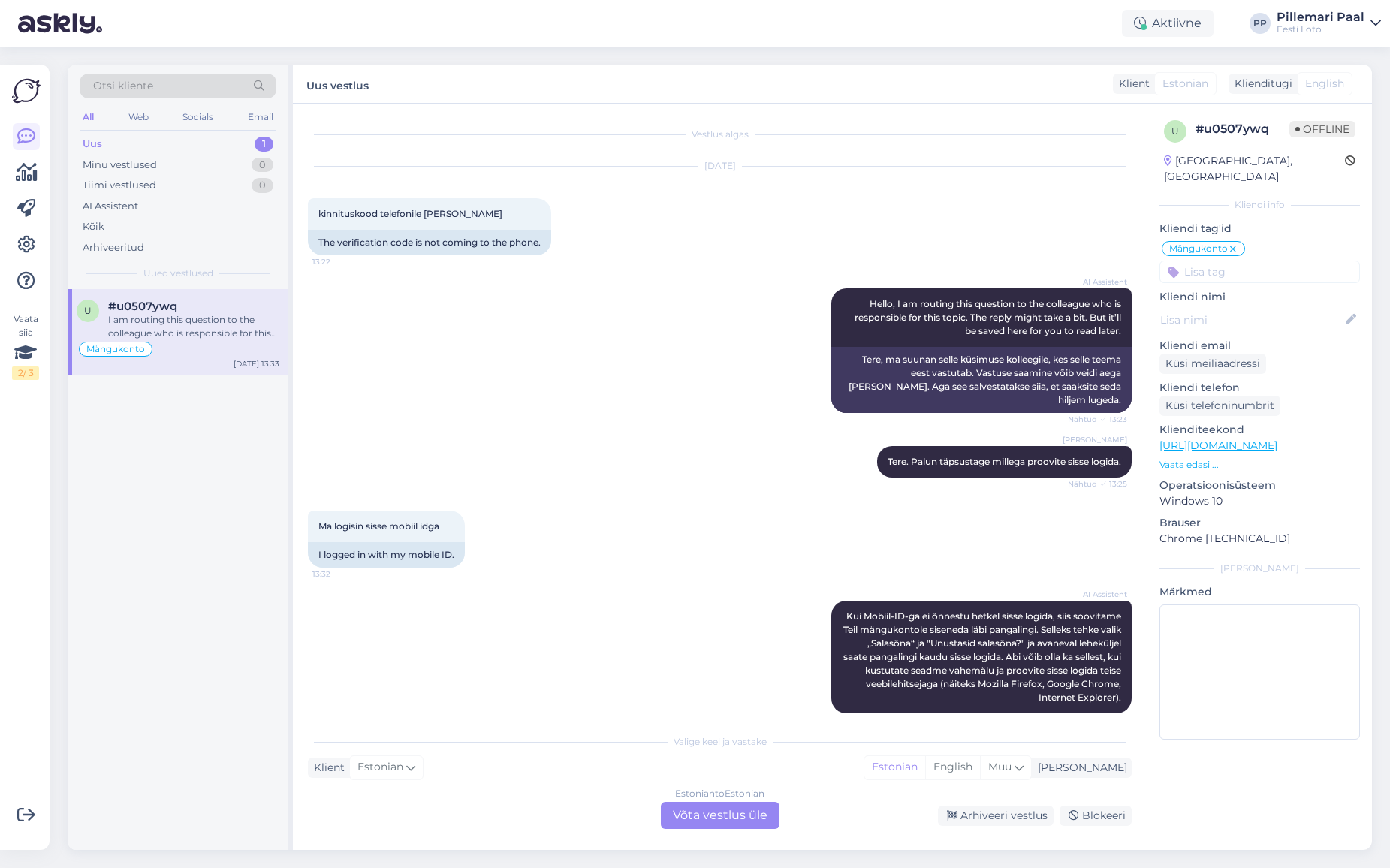 scroll, scrollTop: 696, scrollLeft: 0, axis: vertical 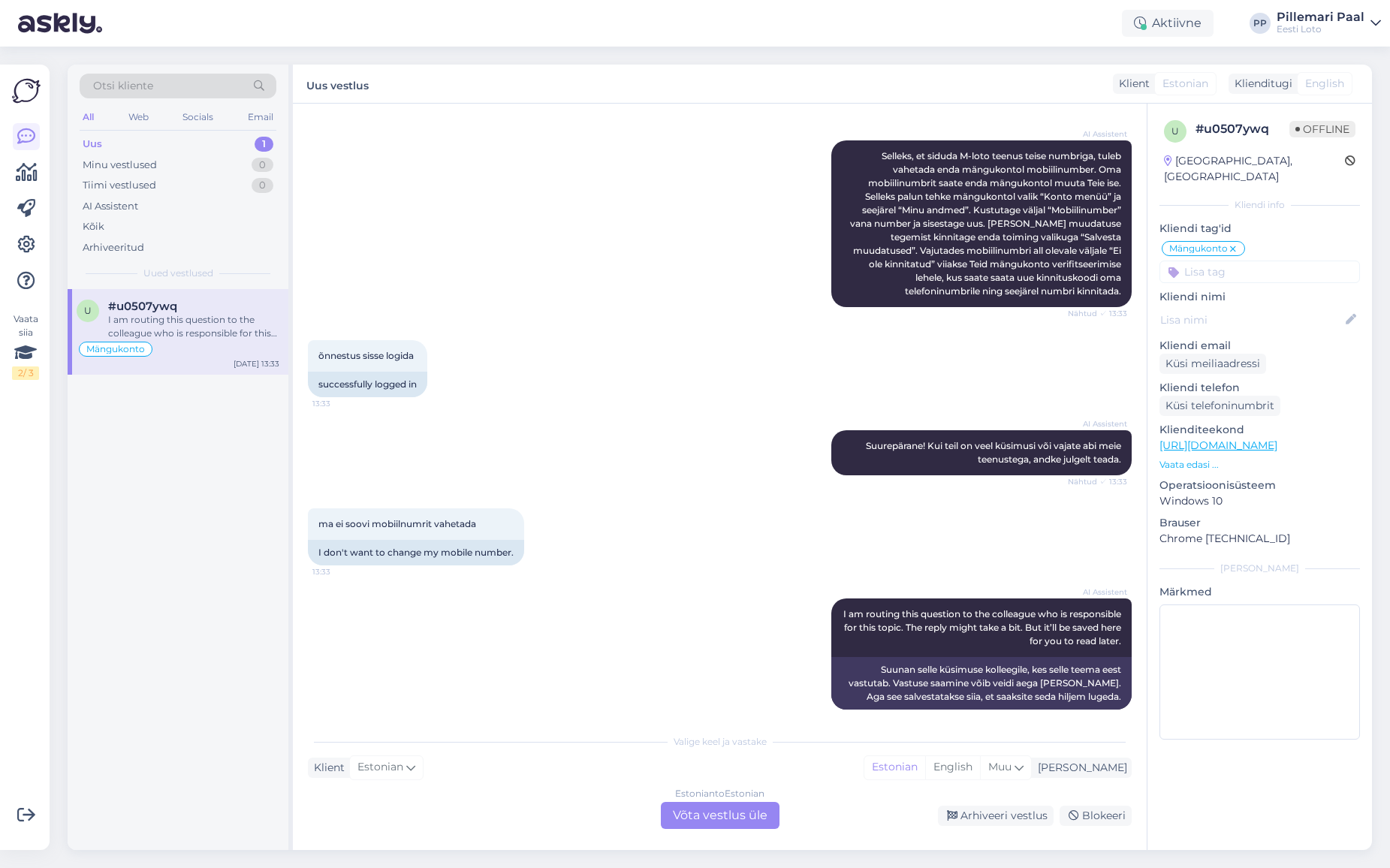 click on "Estonian  to  Estonian Võta vestlus üle" at bounding box center [720, 815] 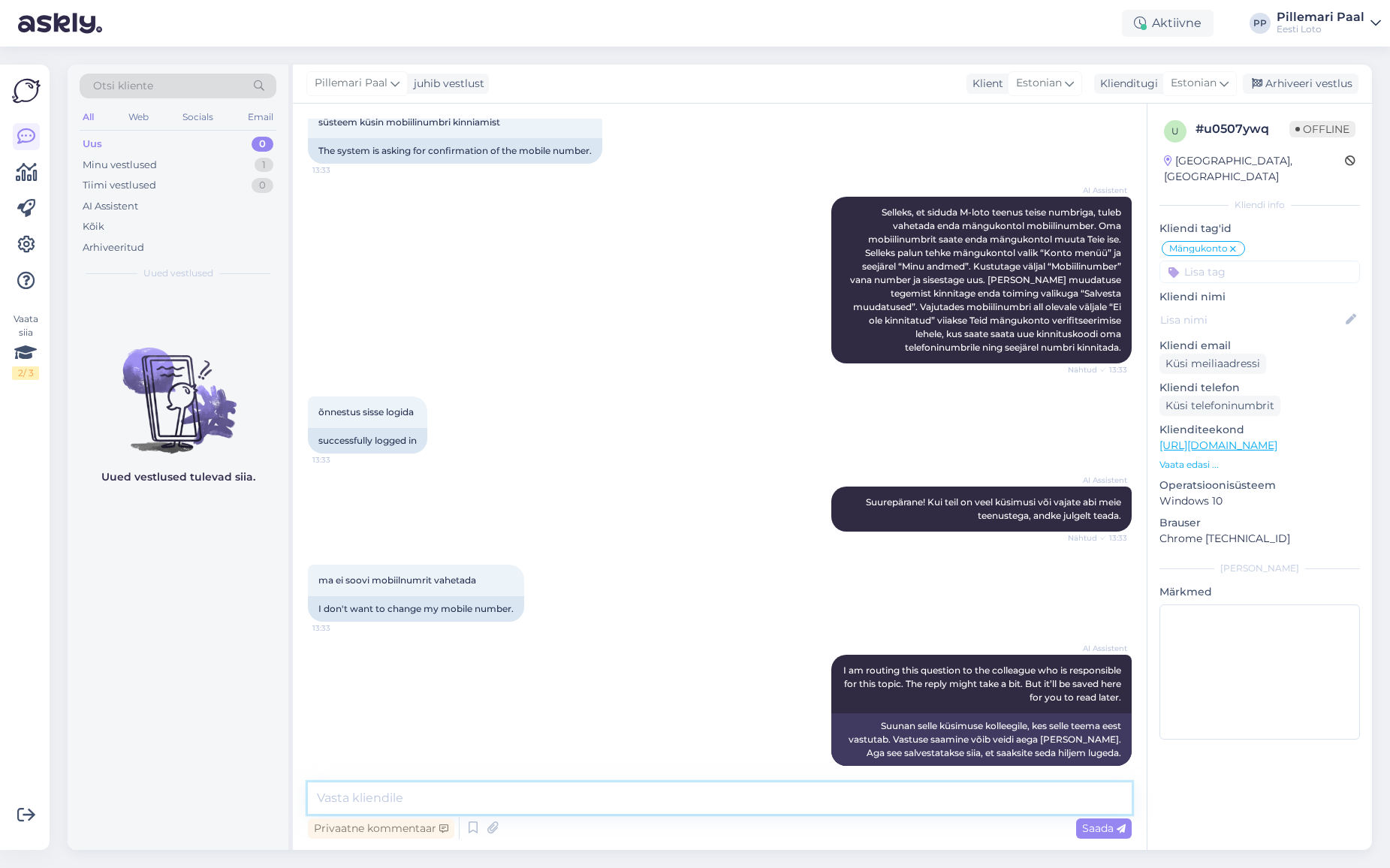 click at bounding box center [719, 798] 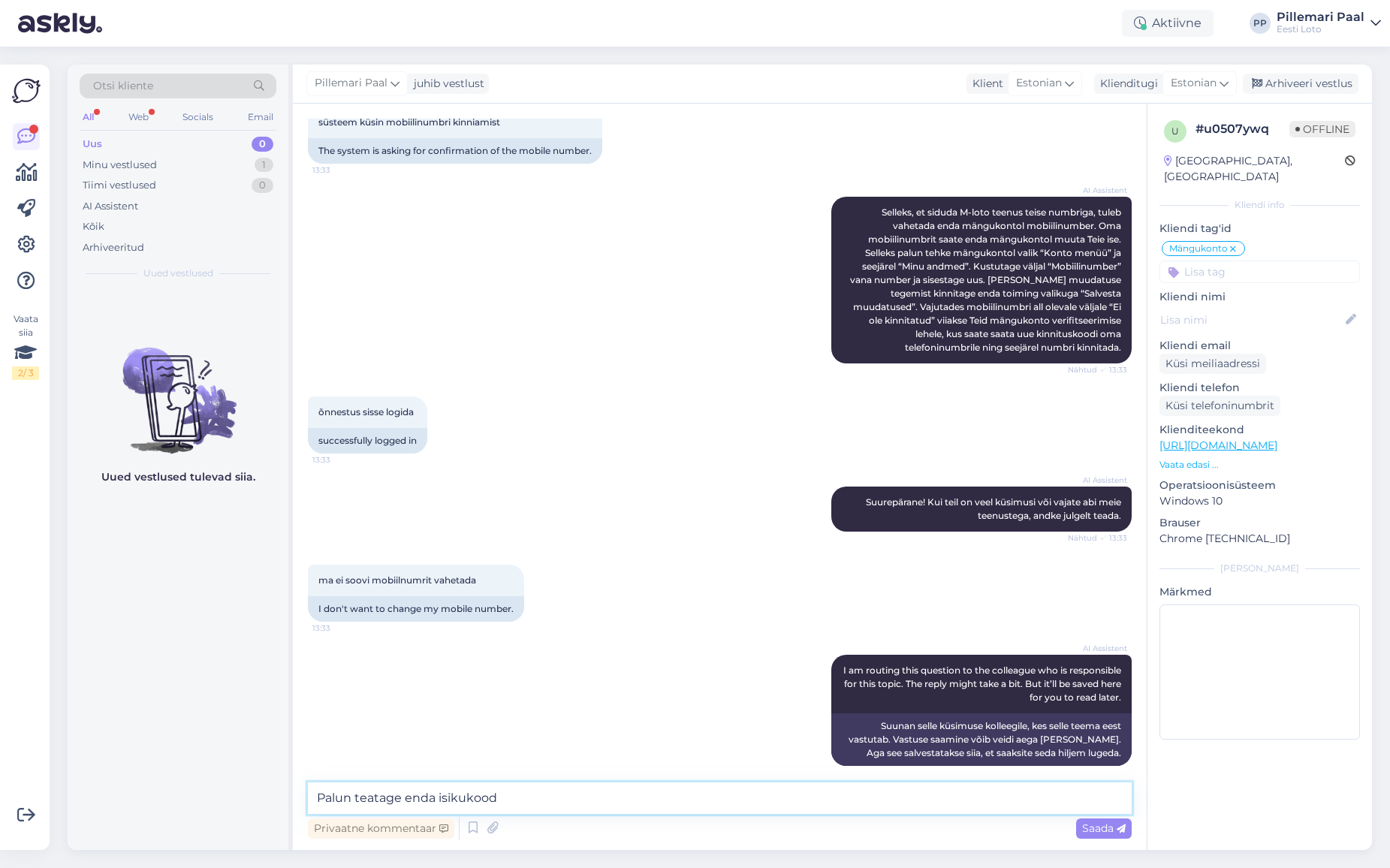 type on "Palun teatage enda isikukood." 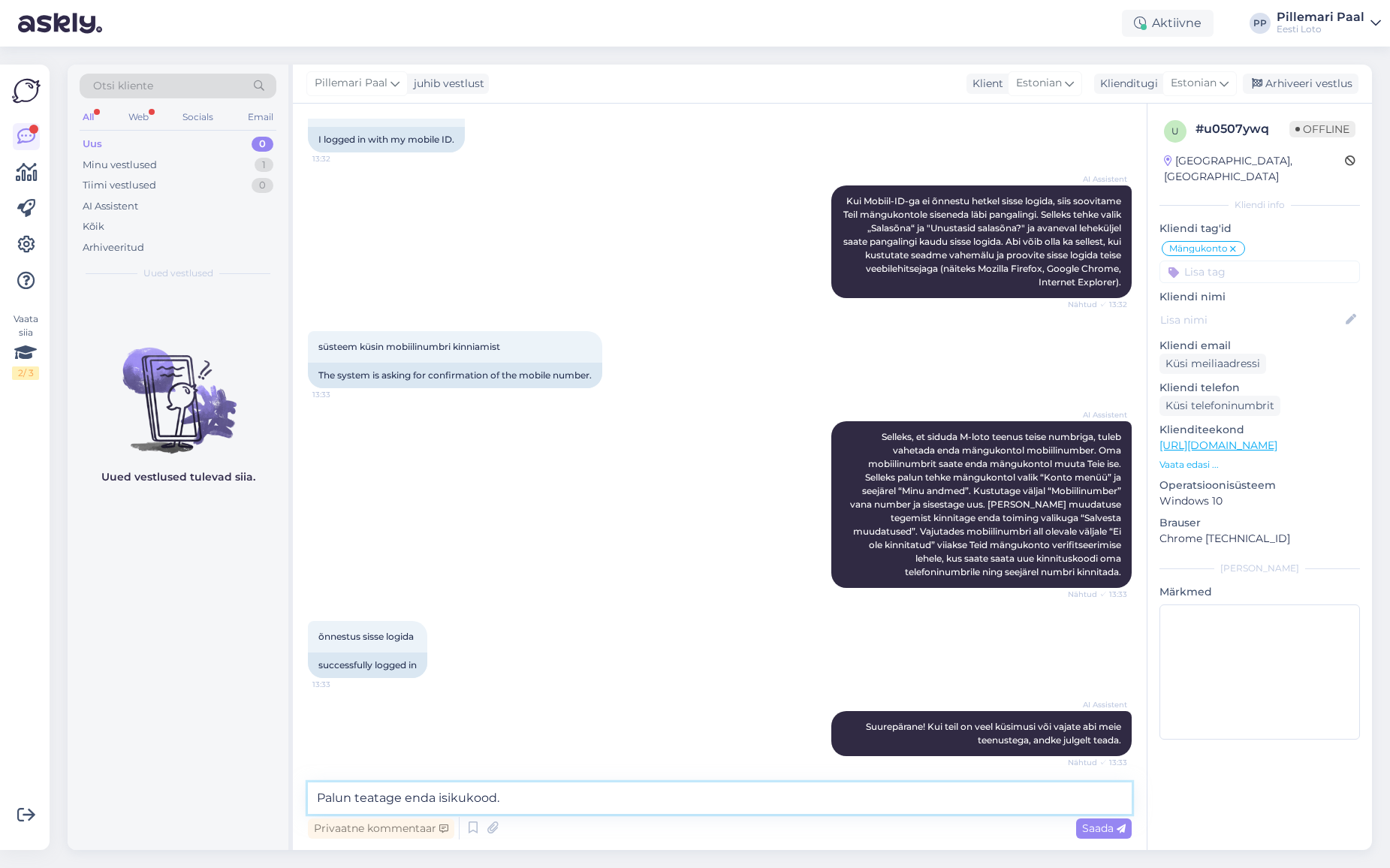 scroll, scrollTop: 640, scrollLeft: 0, axis: vertical 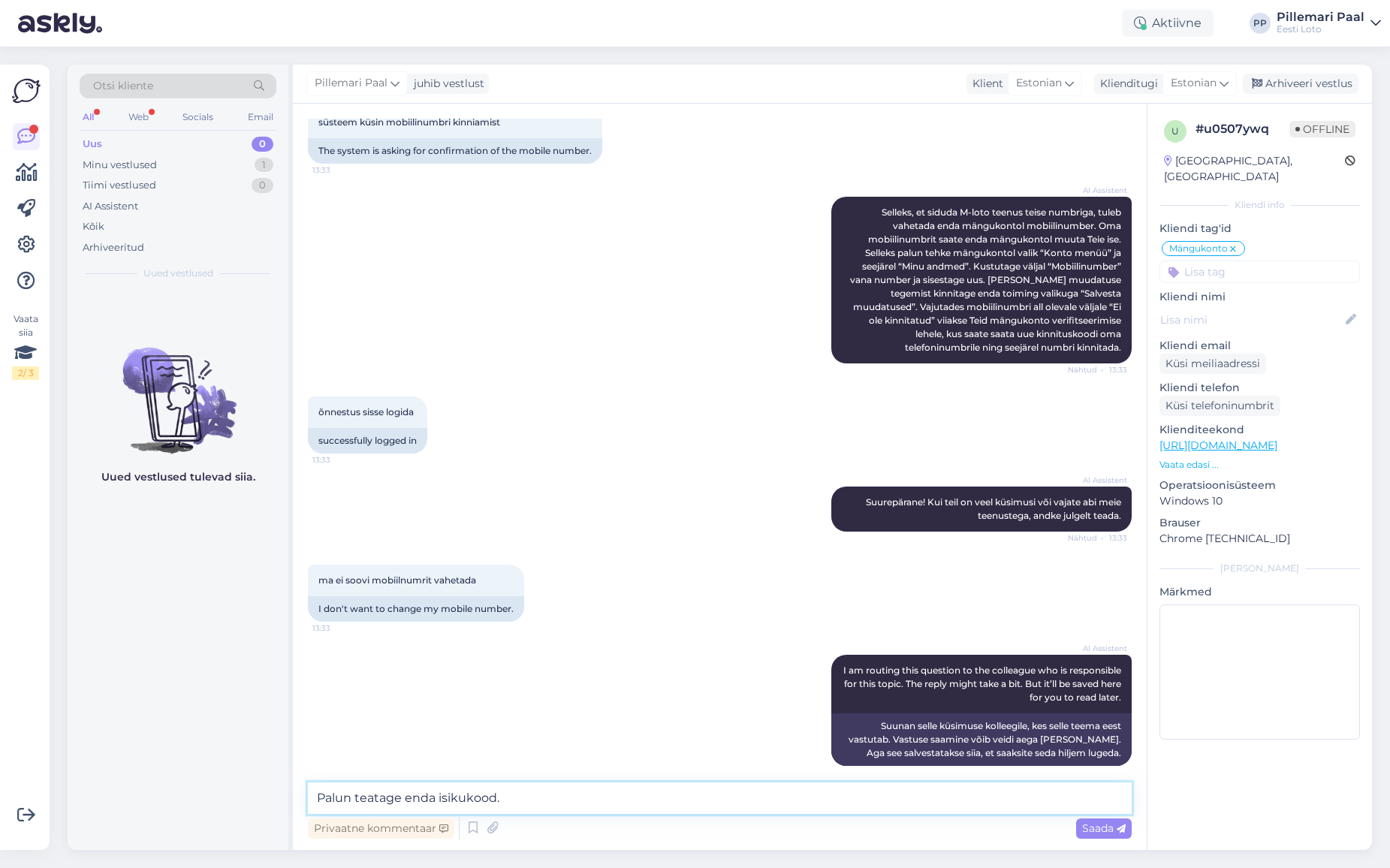 type 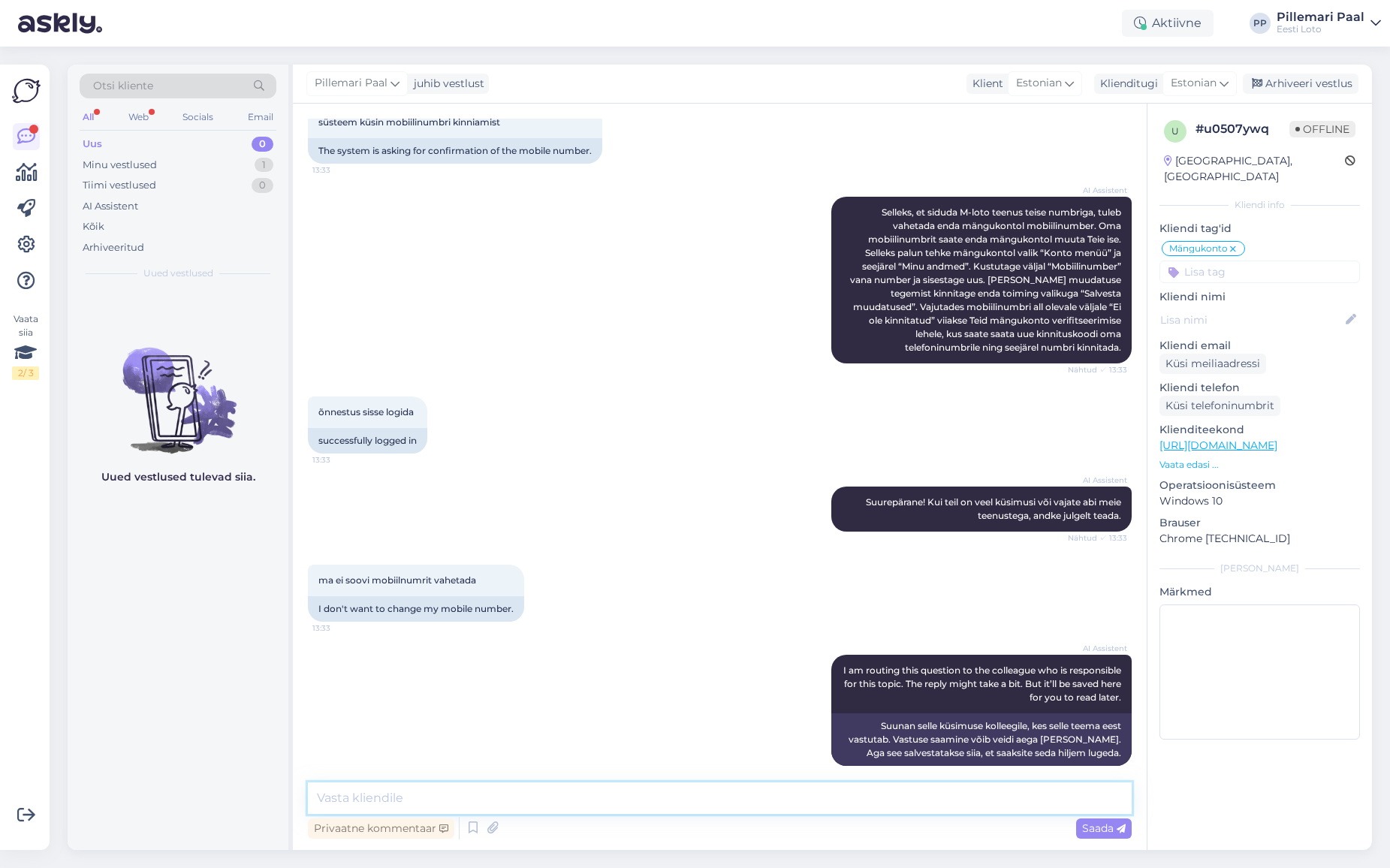 scroll, scrollTop: 704, scrollLeft: 0, axis: vertical 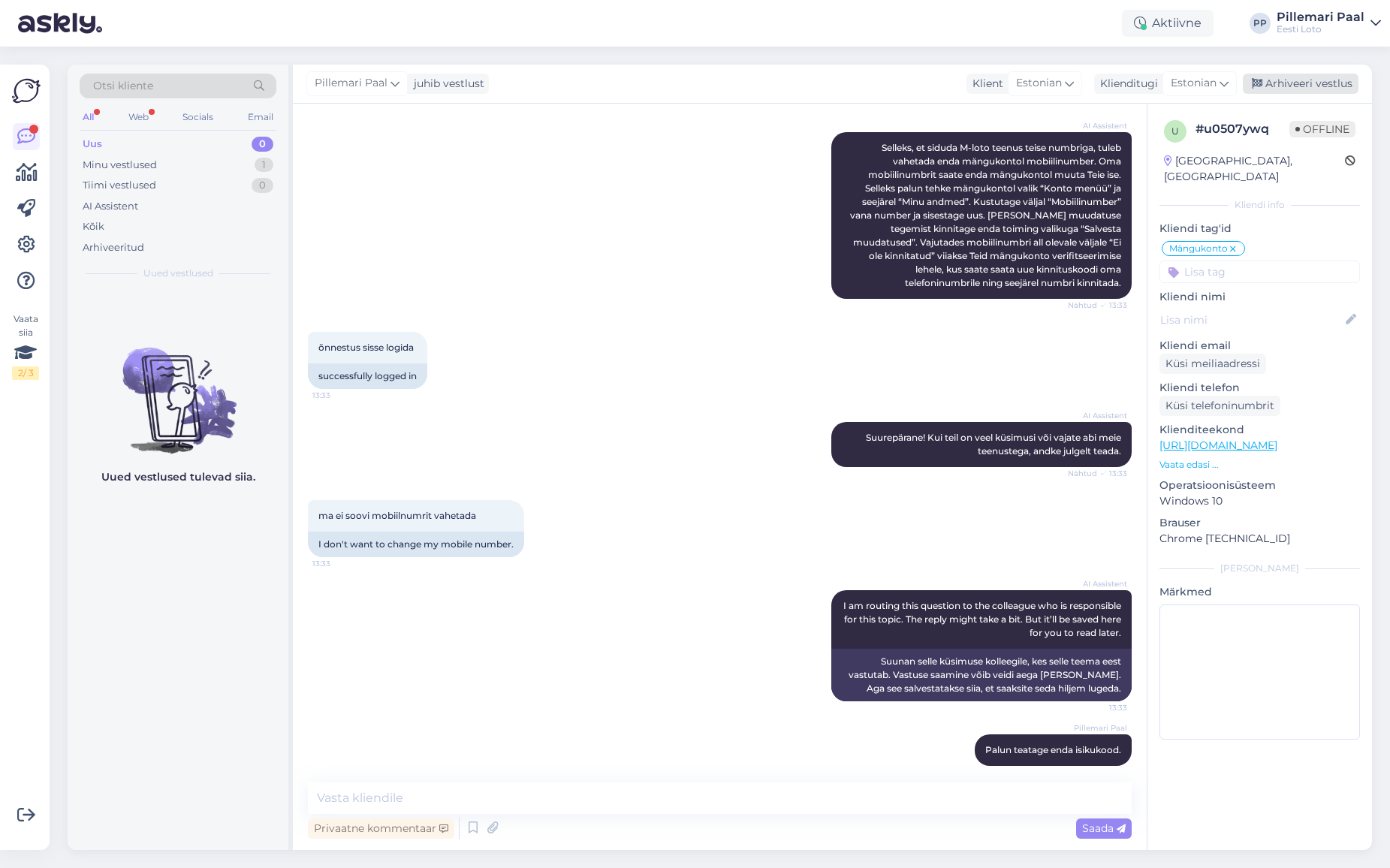 click on "Arhiveeri vestlus" at bounding box center [1301, 83] 